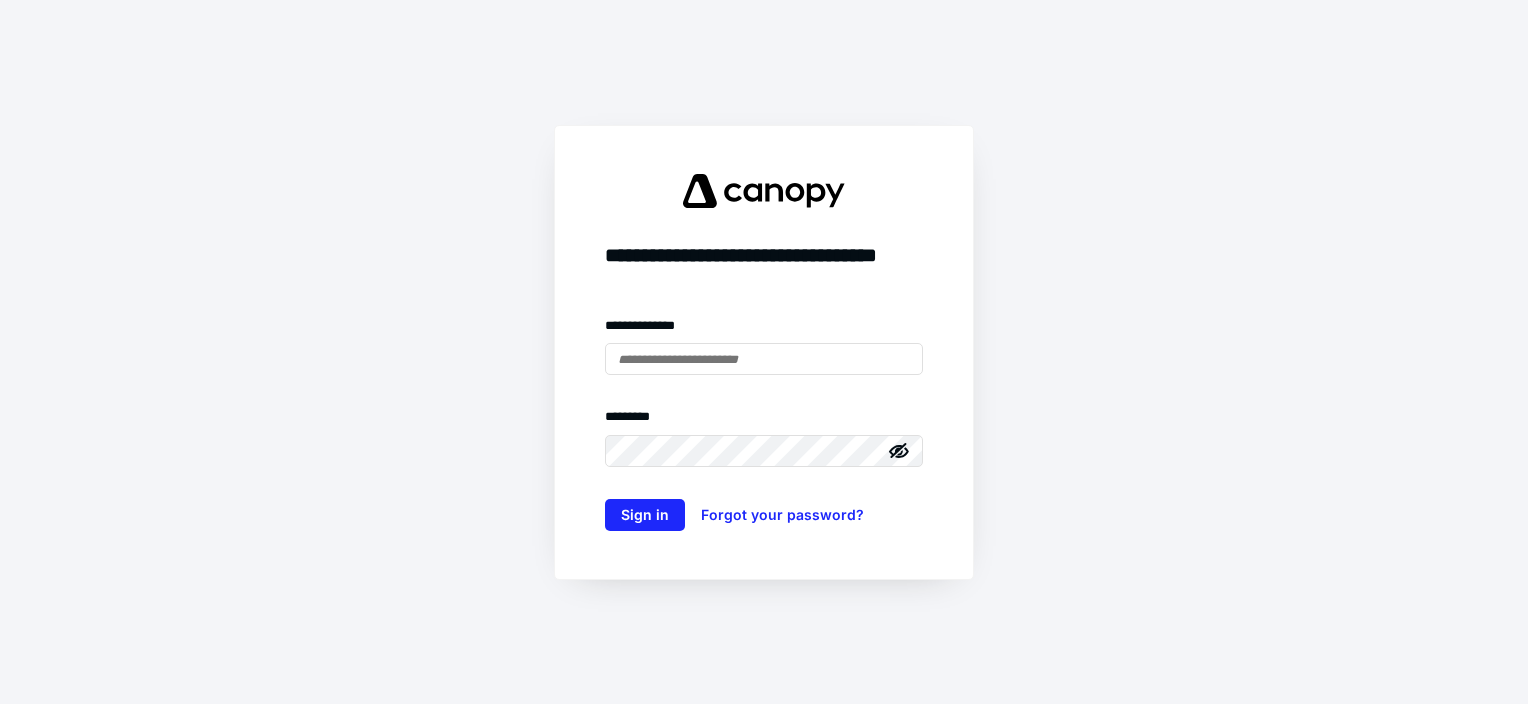 scroll, scrollTop: 0, scrollLeft: 0, axis: both 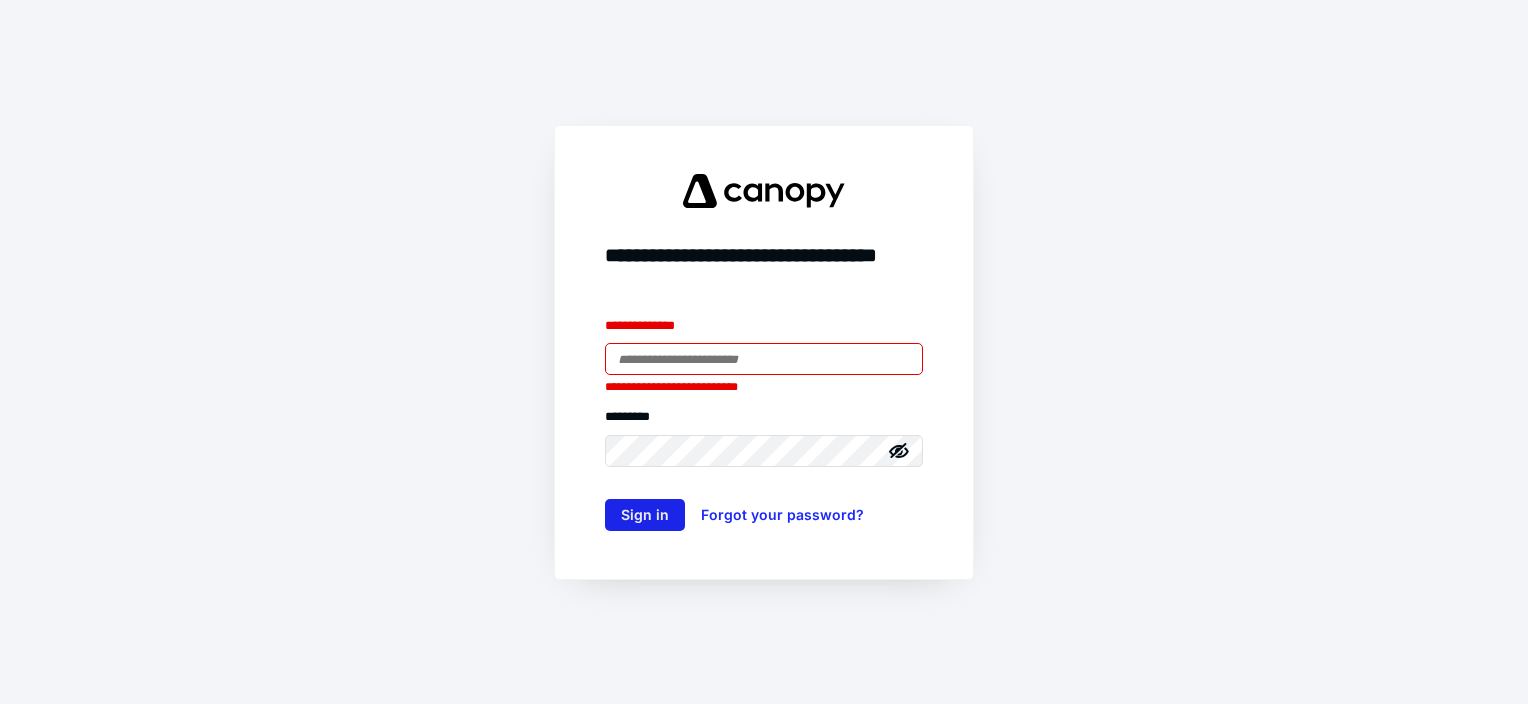 type on "**********" 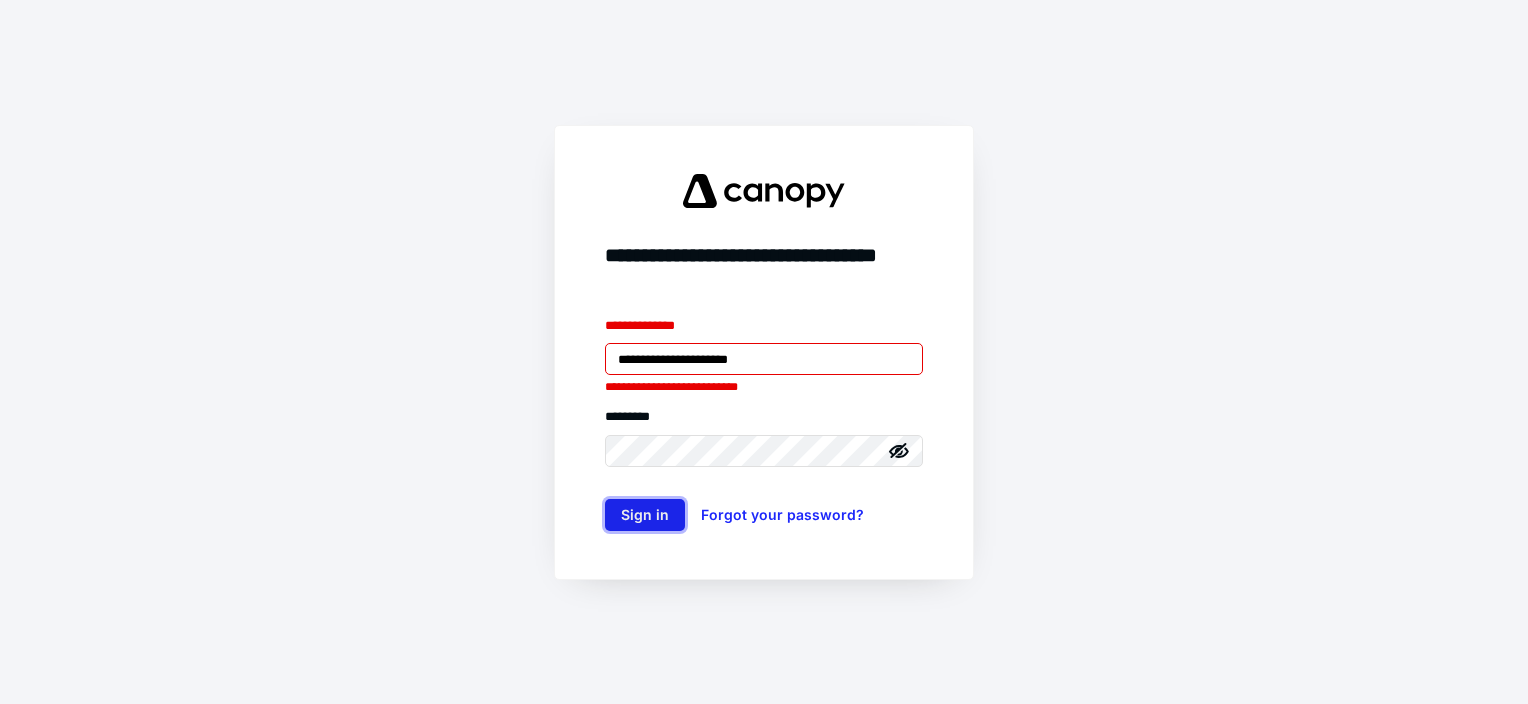 click on "Sign in" at bounding box center [645, 515] 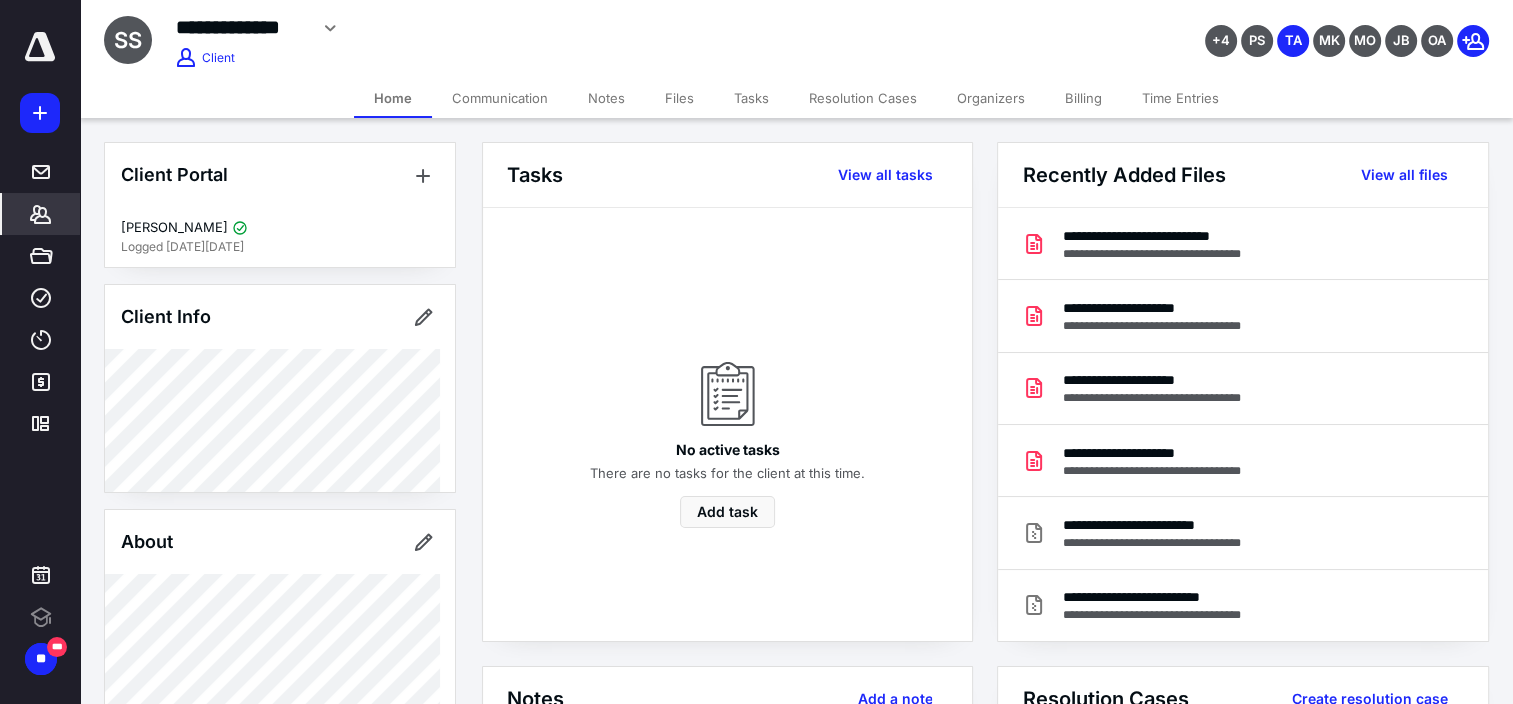 scroll, scrollTop: 0, scrollLeft: 0, axis: both 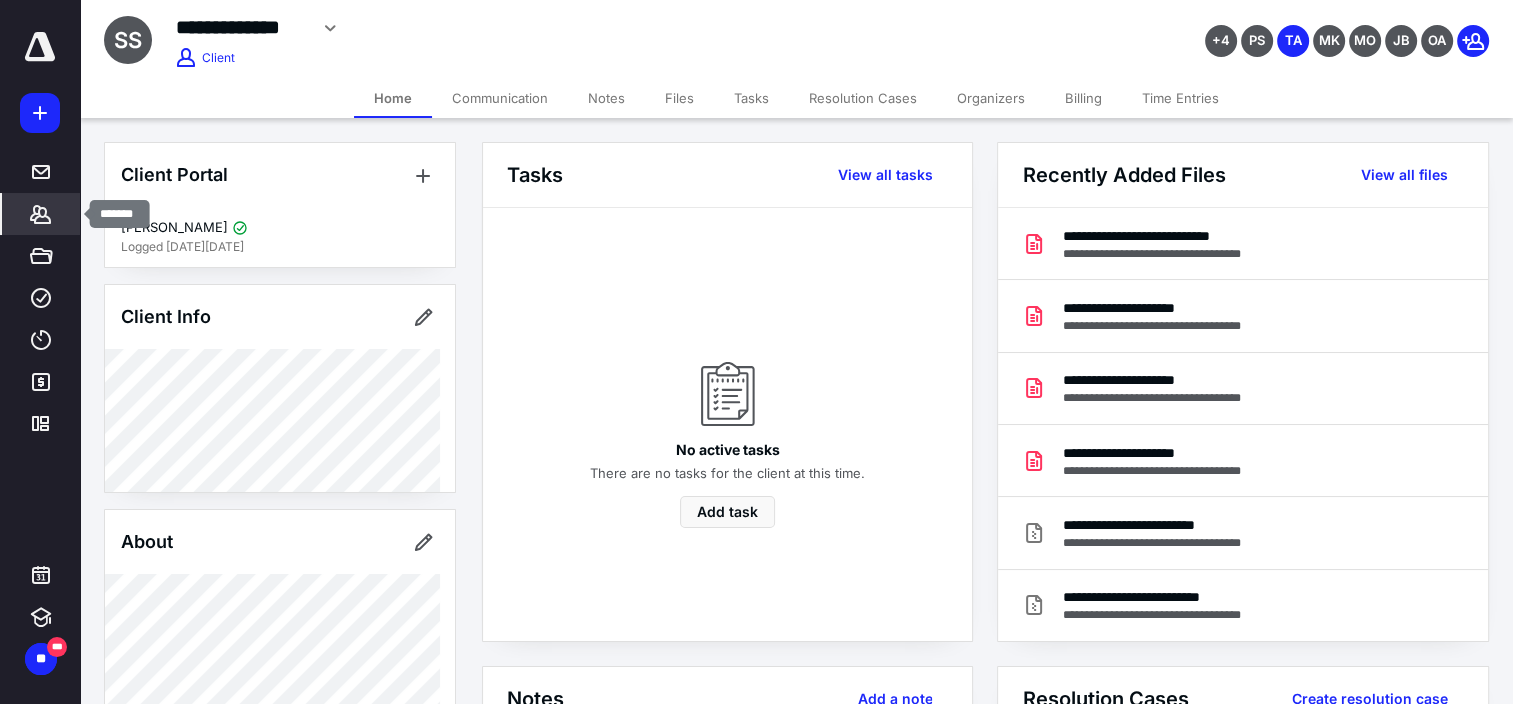 click 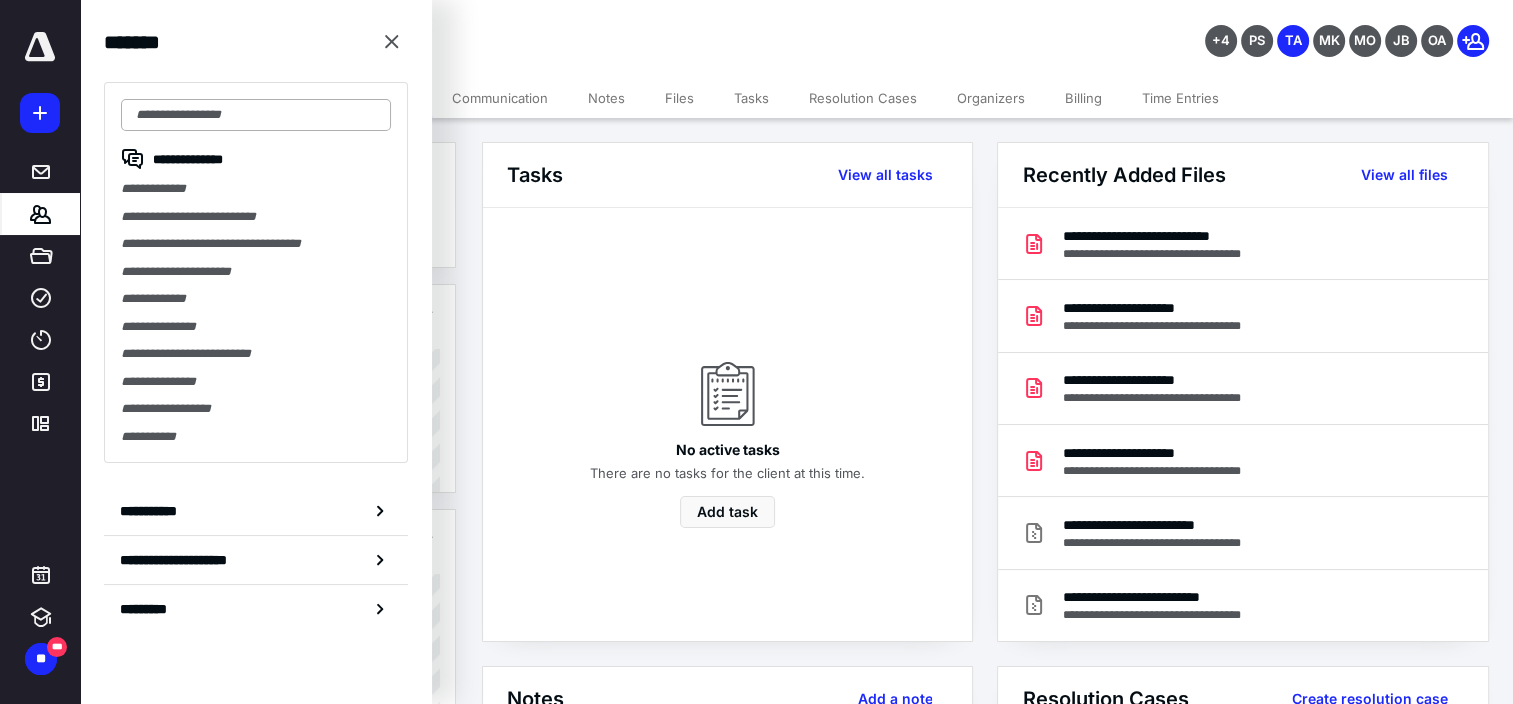 click at bounding box center [256, 115] 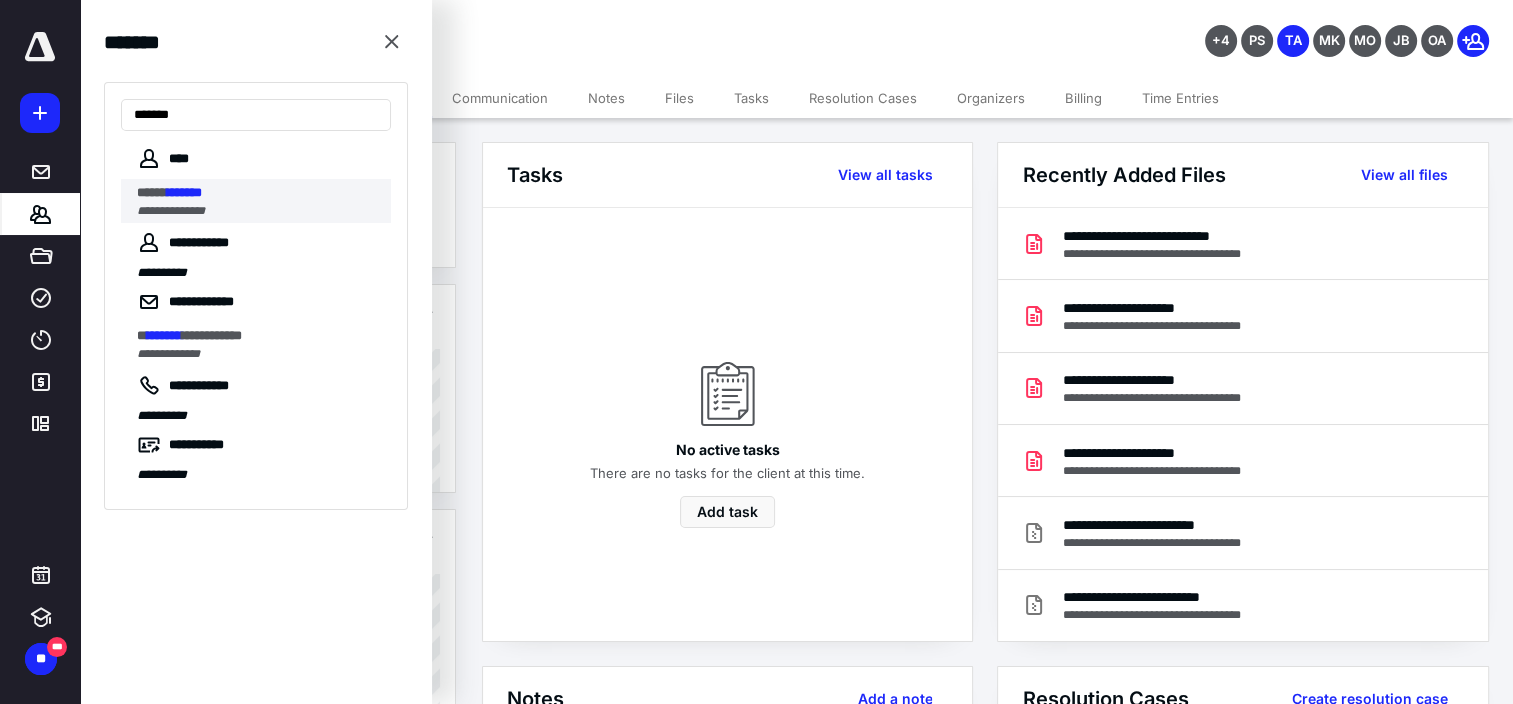 type on "*******" 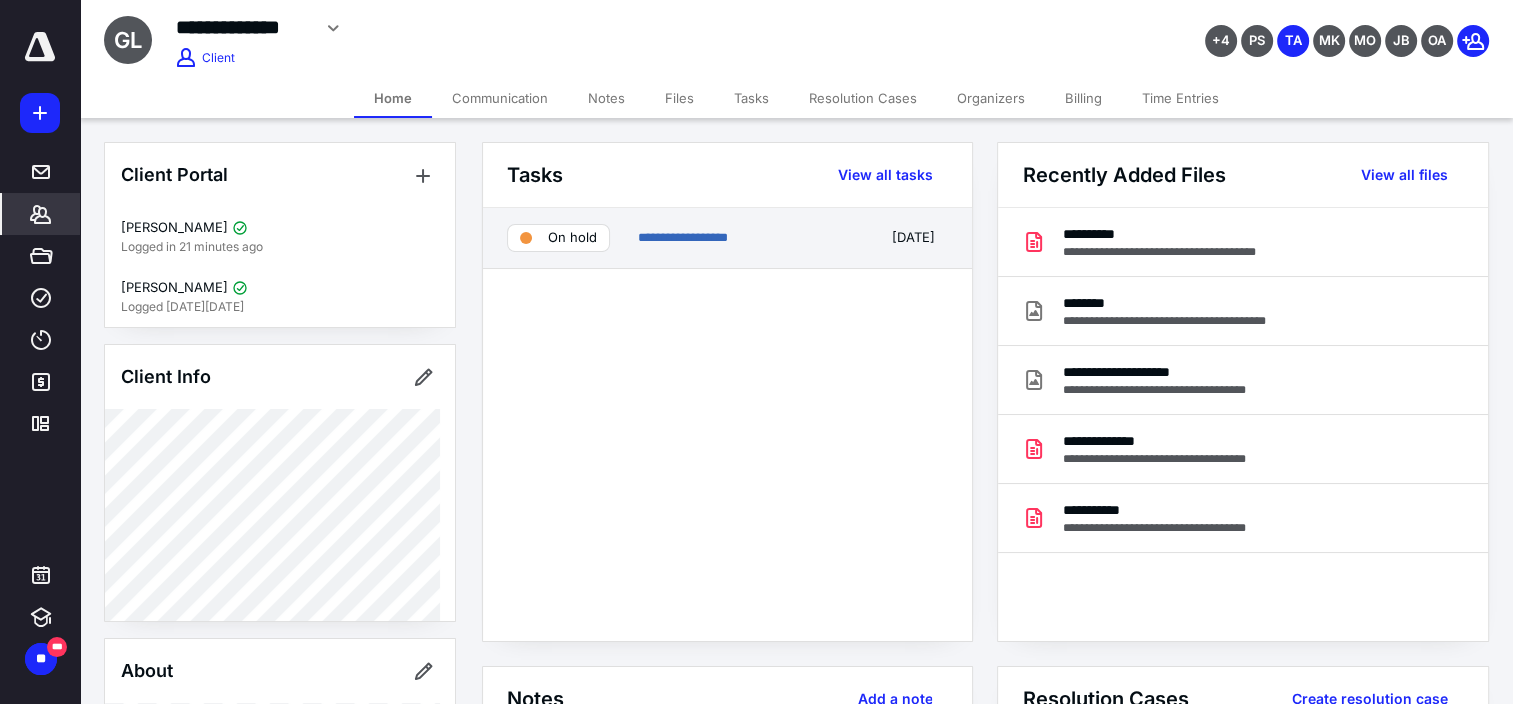 click on "On hold" at bounding box center (558, 238) 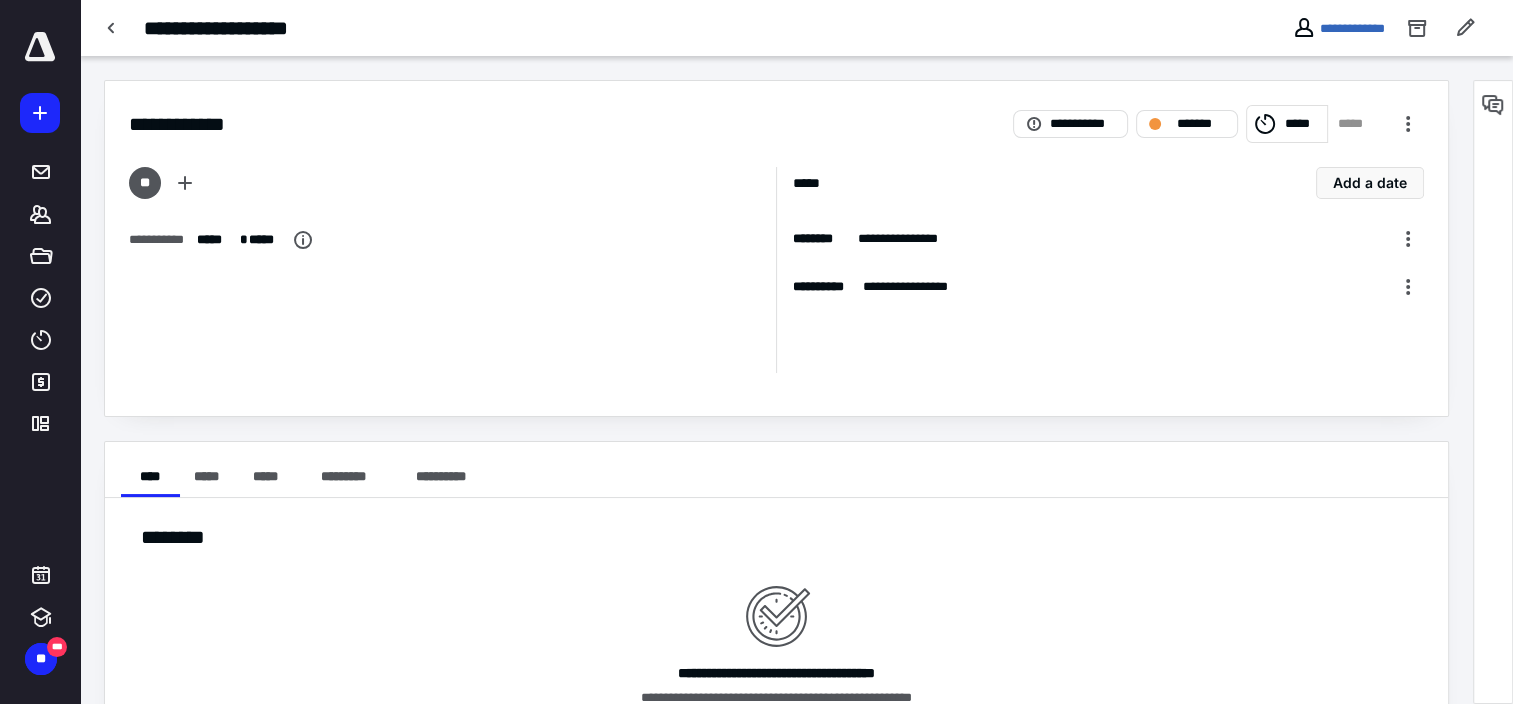 click at bounding box center (40, 47) 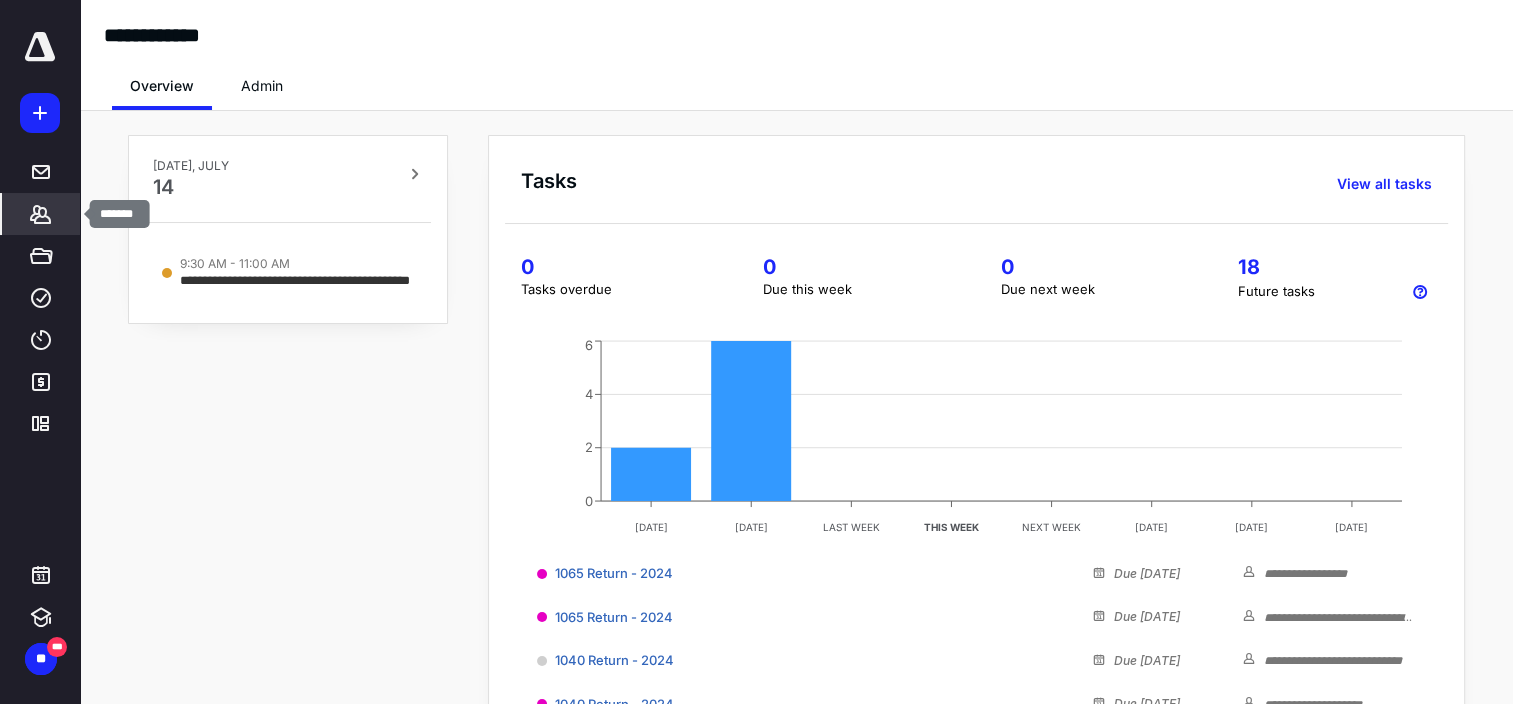 click on "*******" at bounding box center [41, 214] 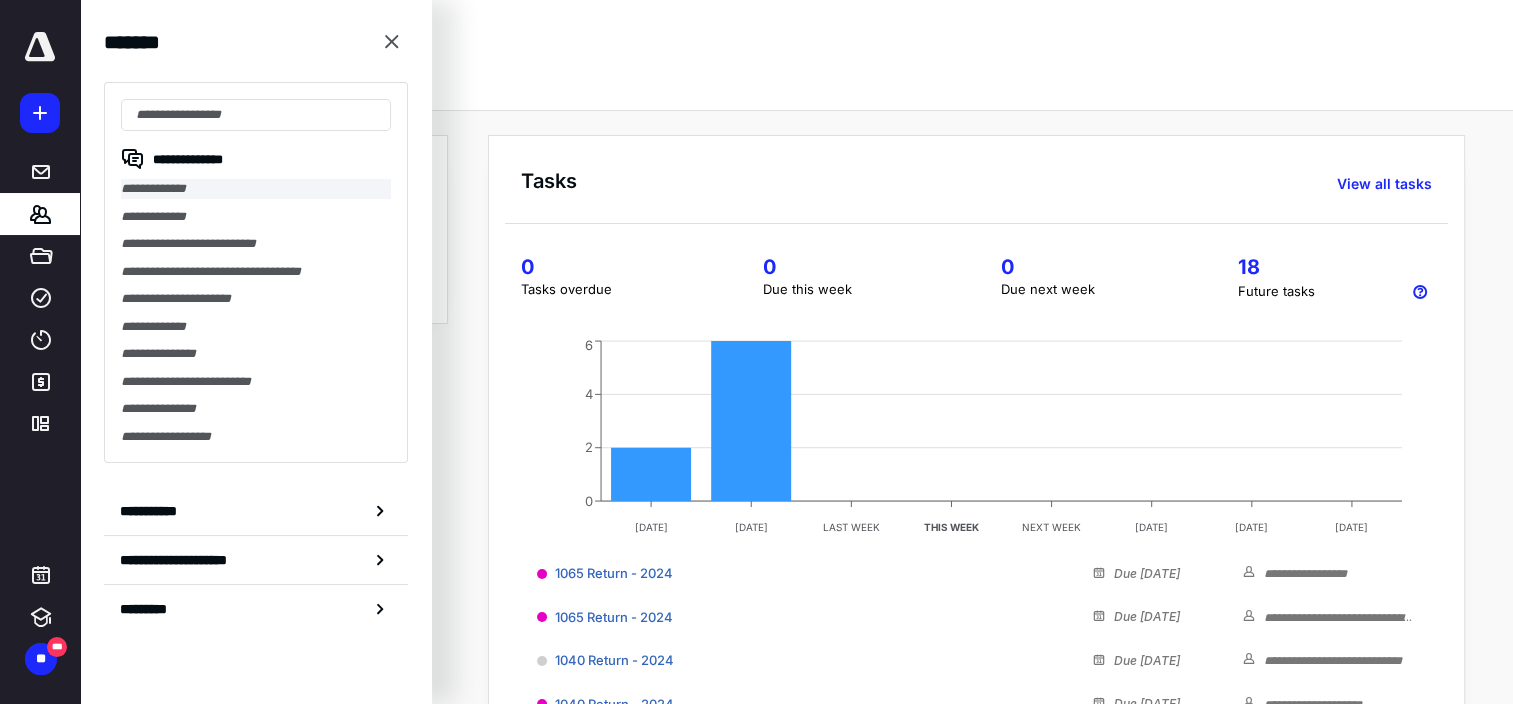 click on "**********" at bounding box center [256, 189] 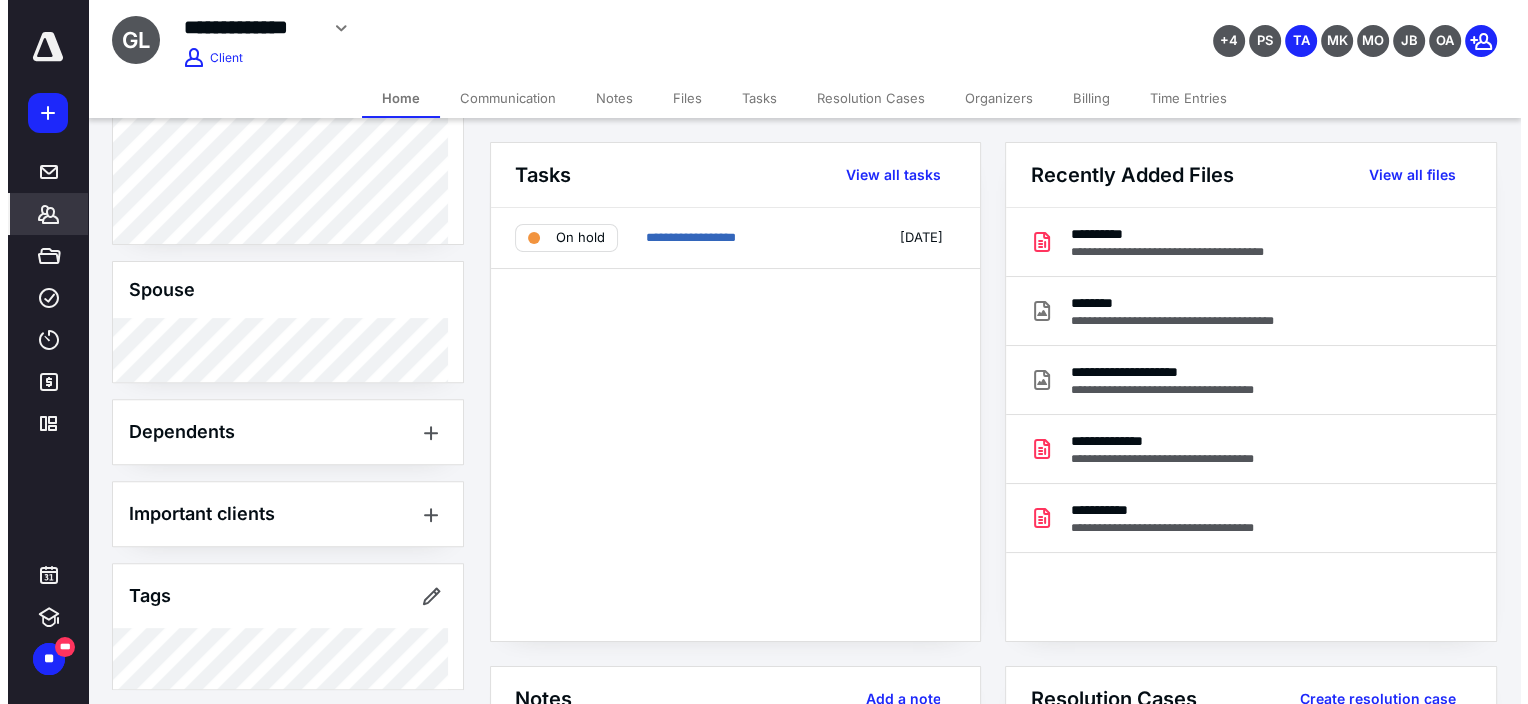 scroll, scrollTop: 799, scrollLeft: 0, axis: vertical 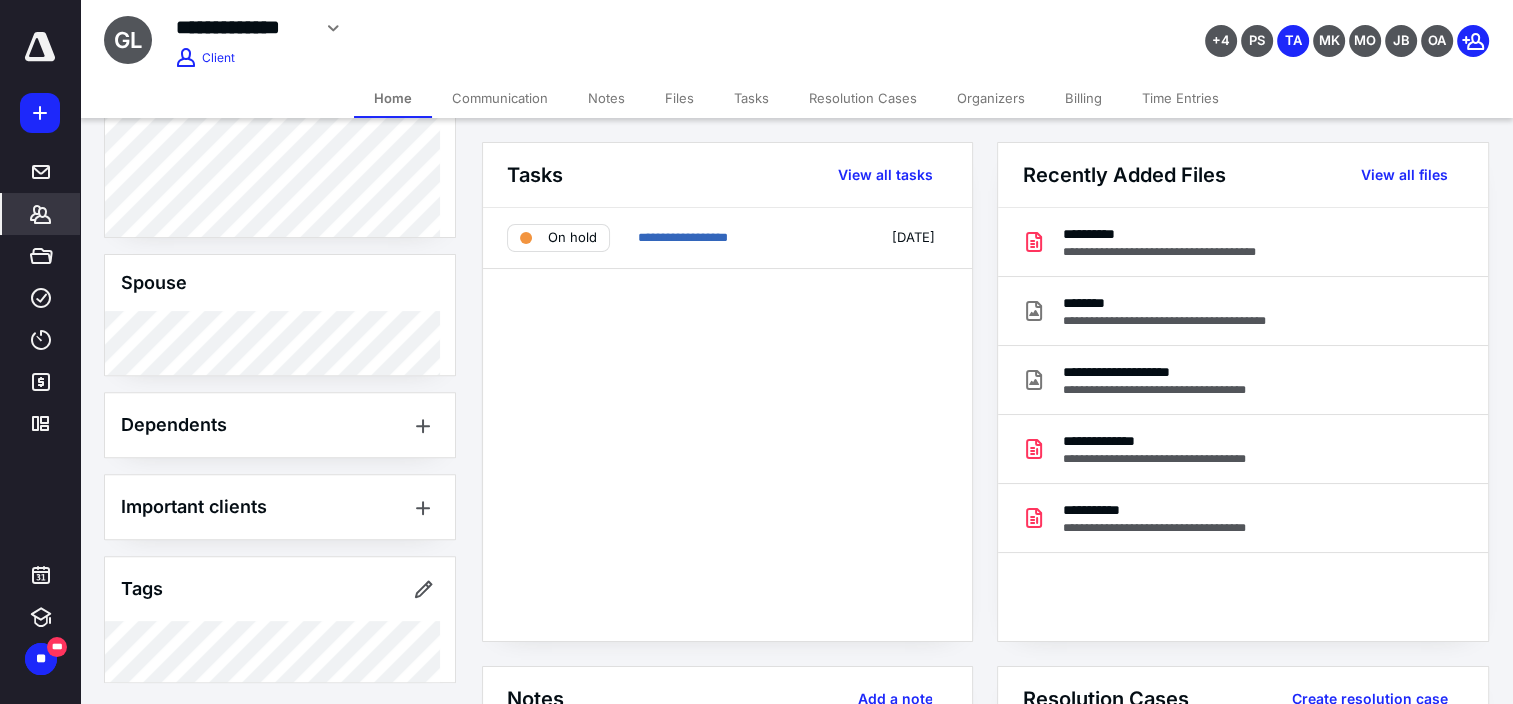 click on "Notes" at bounding box center (606, 98) 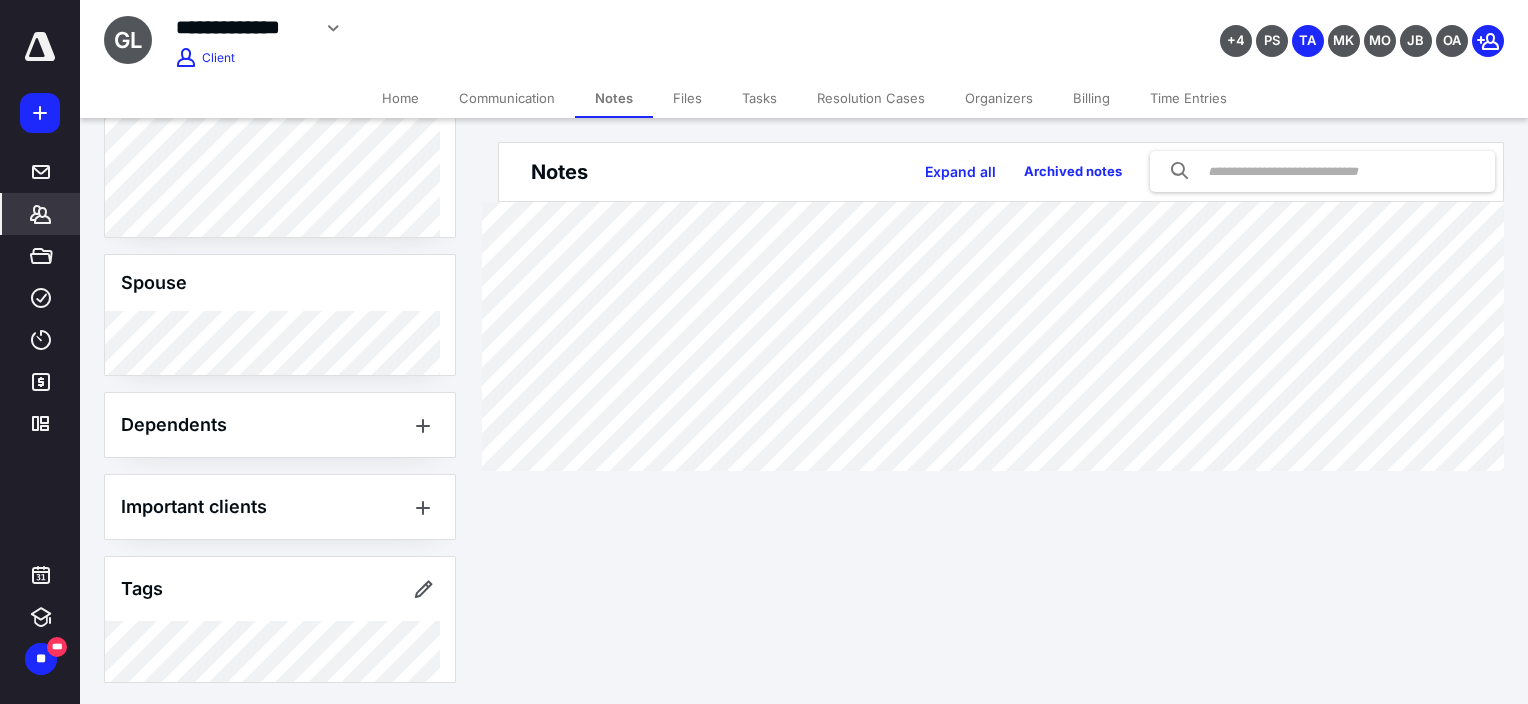 click on "Files" at bounding box center (687, 98) 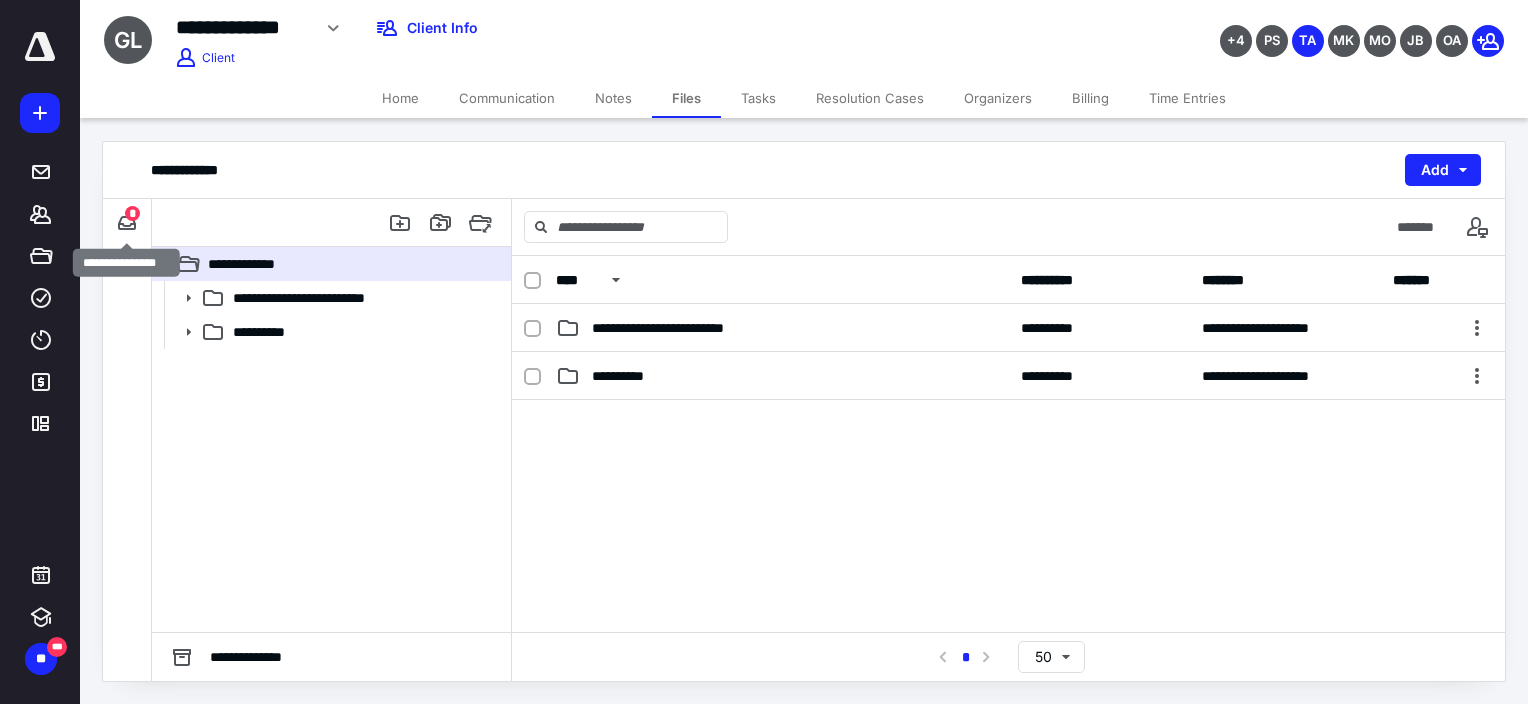 click on "*" at bounding box center [132, 213] 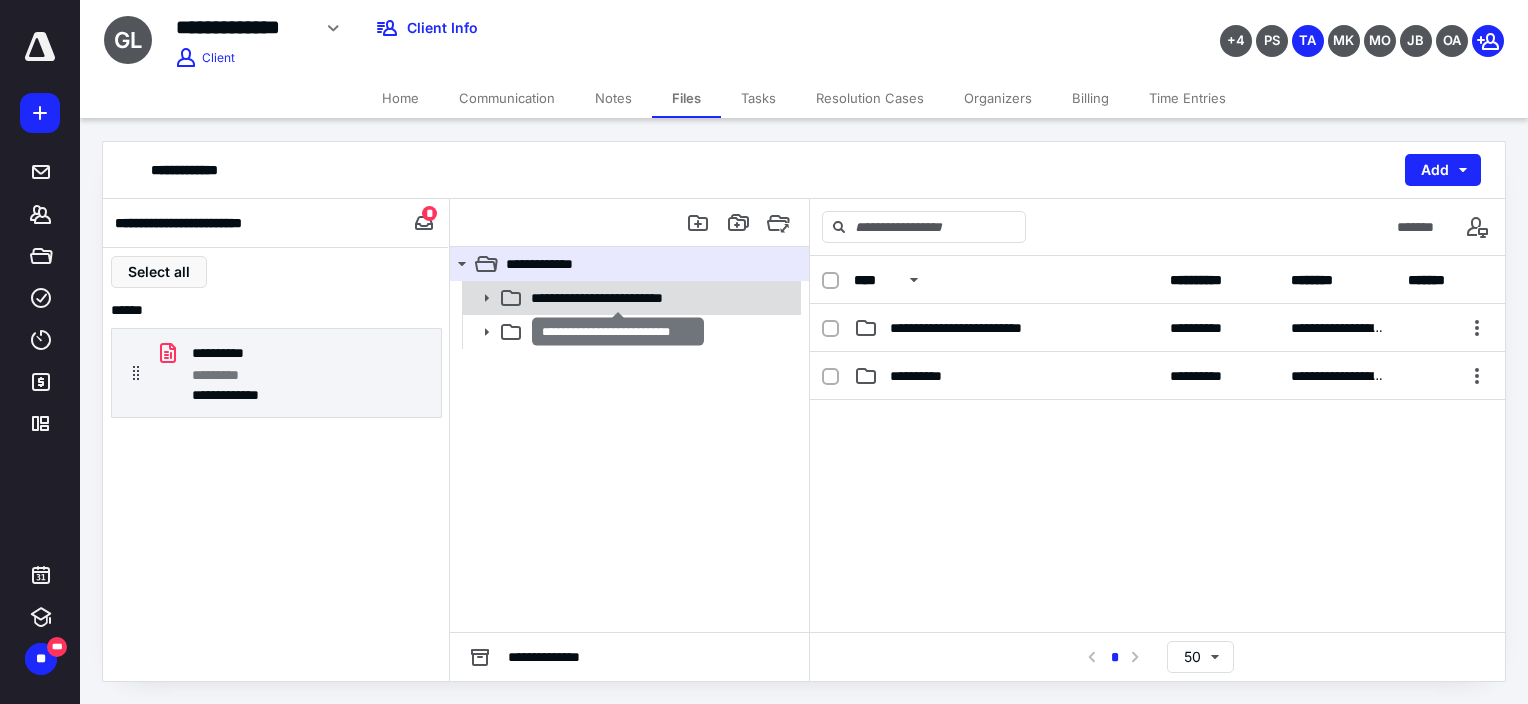 click on "**********" at bounding box center (618, 298) 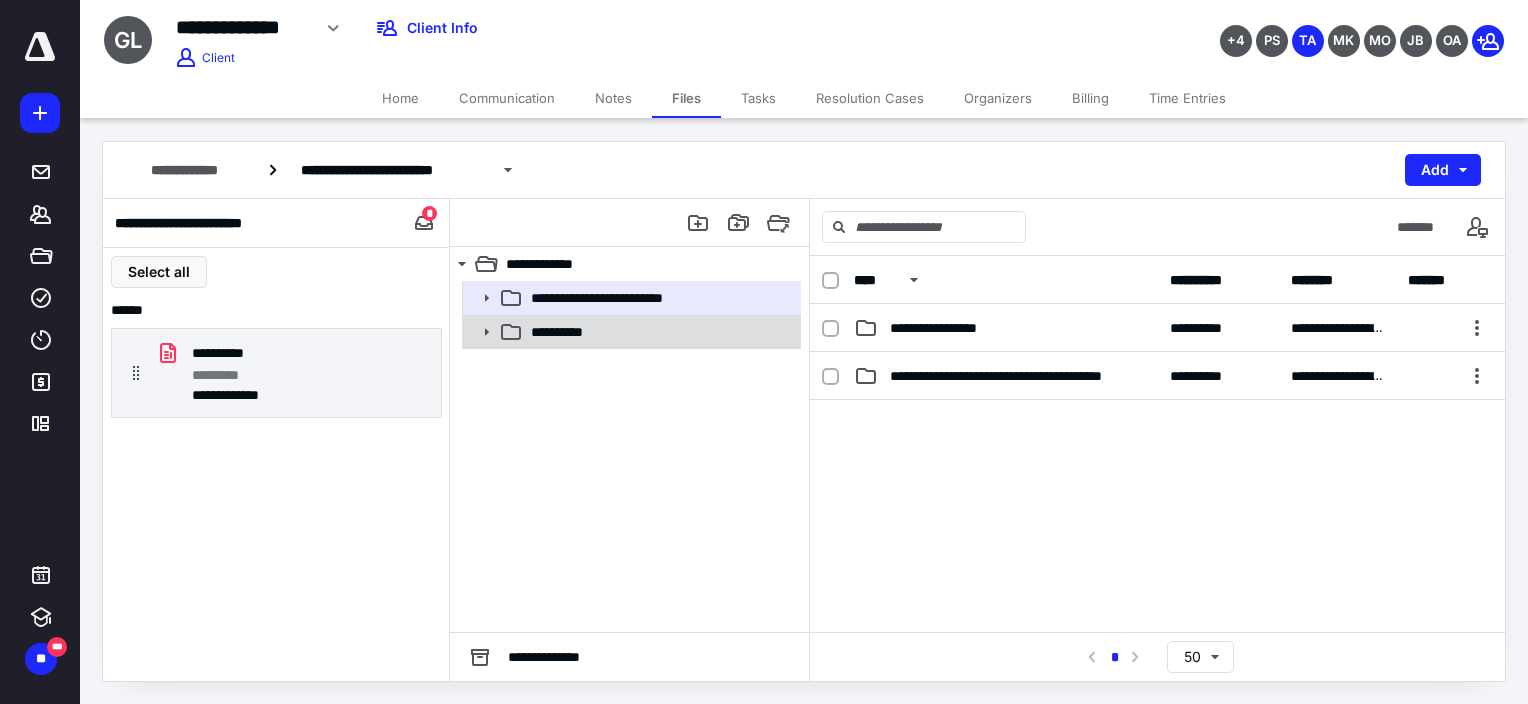 click on "**********" at bounding box center [660, 332] 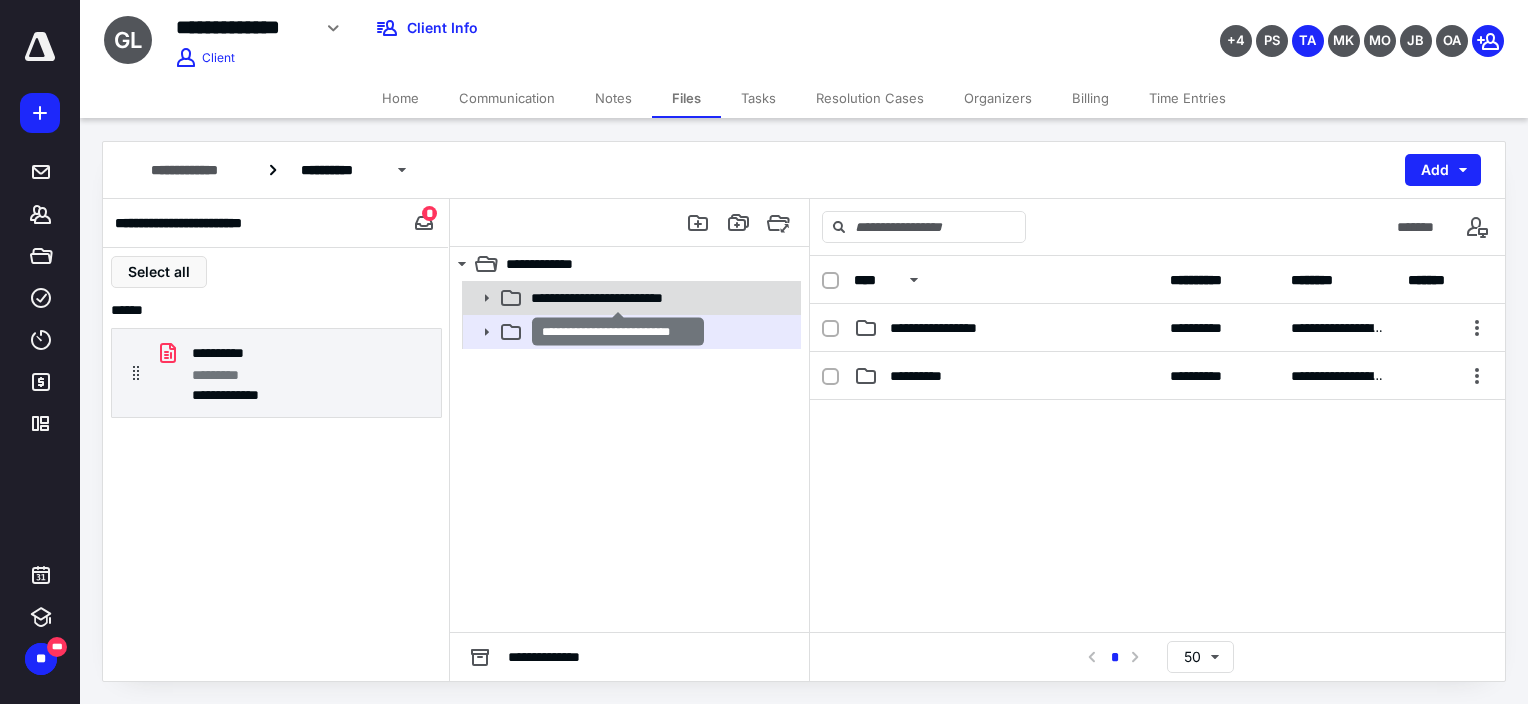 click on "**********" at bounding box center [618, 298] 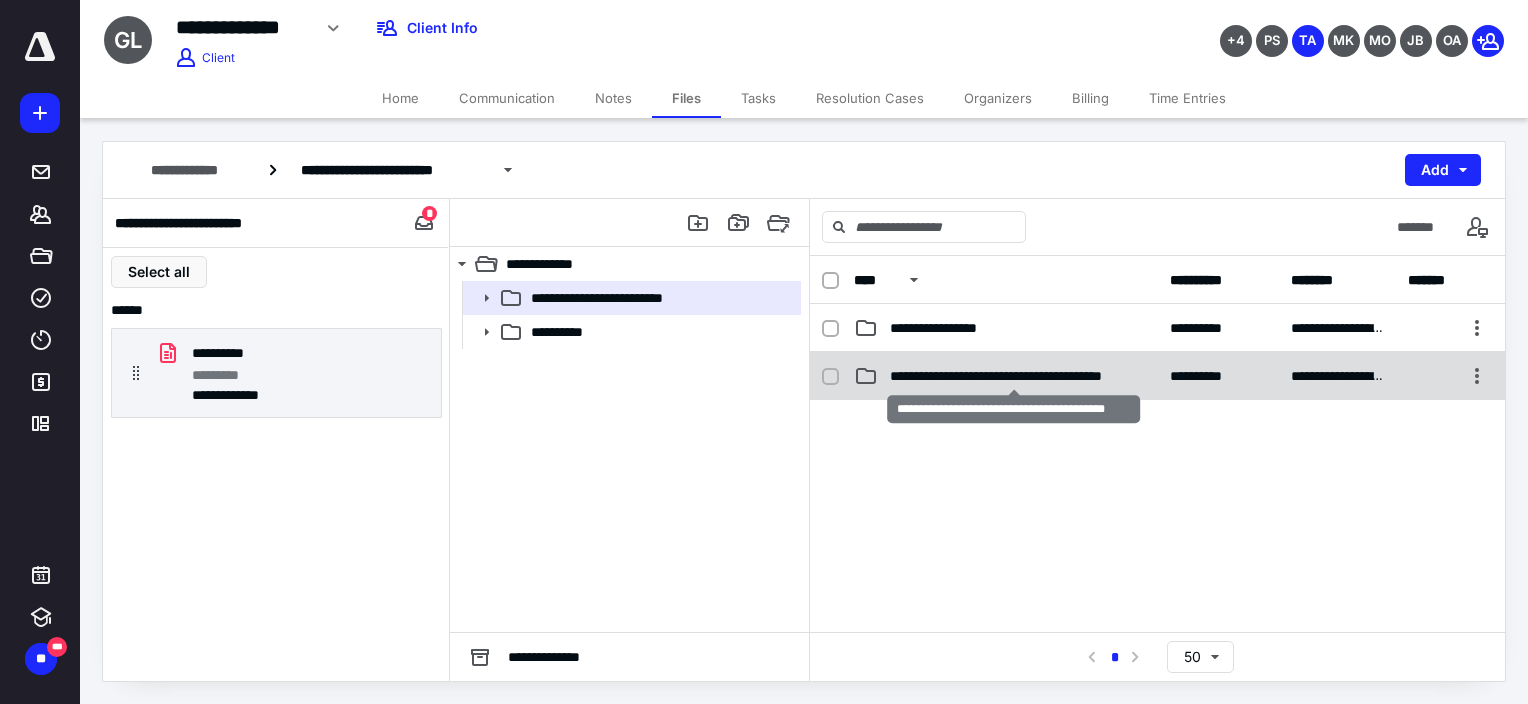 click on "**********" at bounding box center [1014, 376] 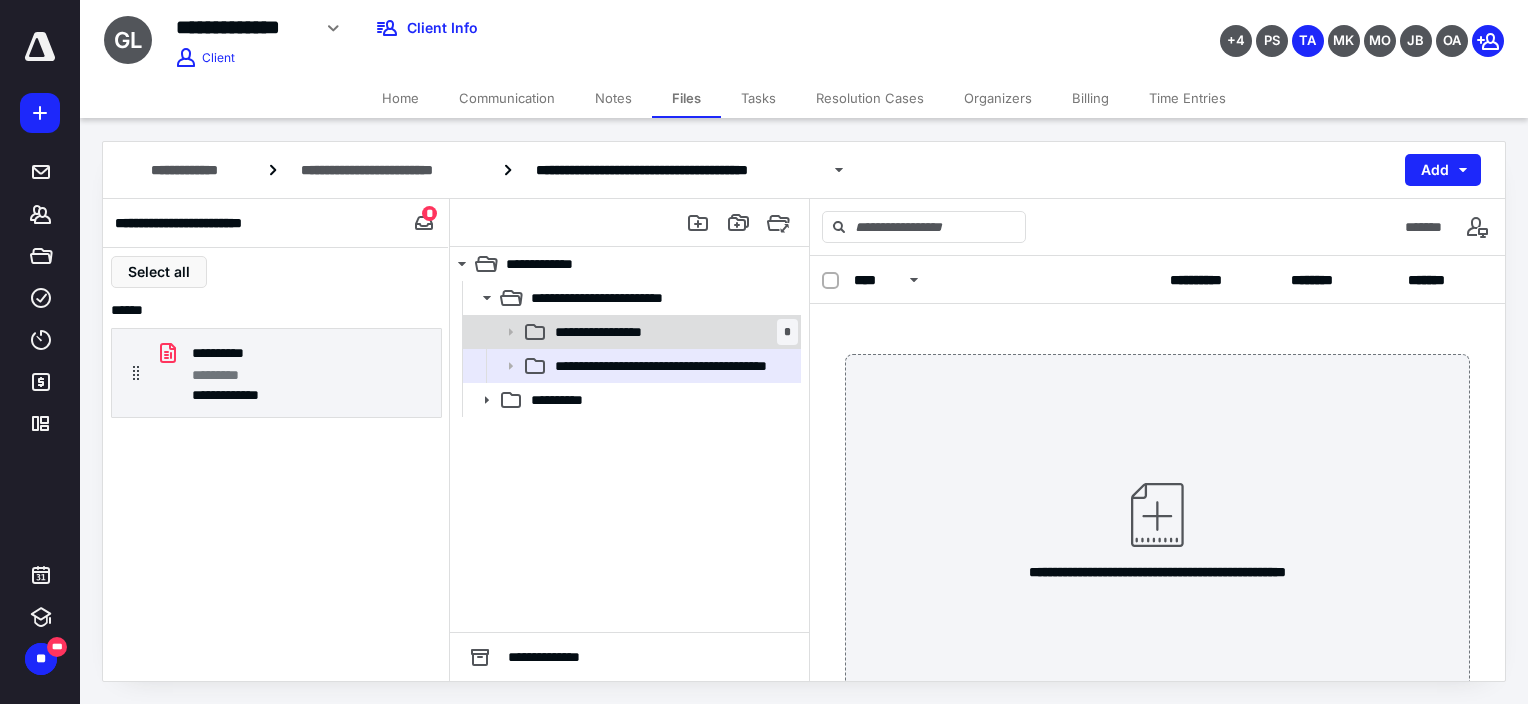 click on "**********" at bounding box center [630, 332] 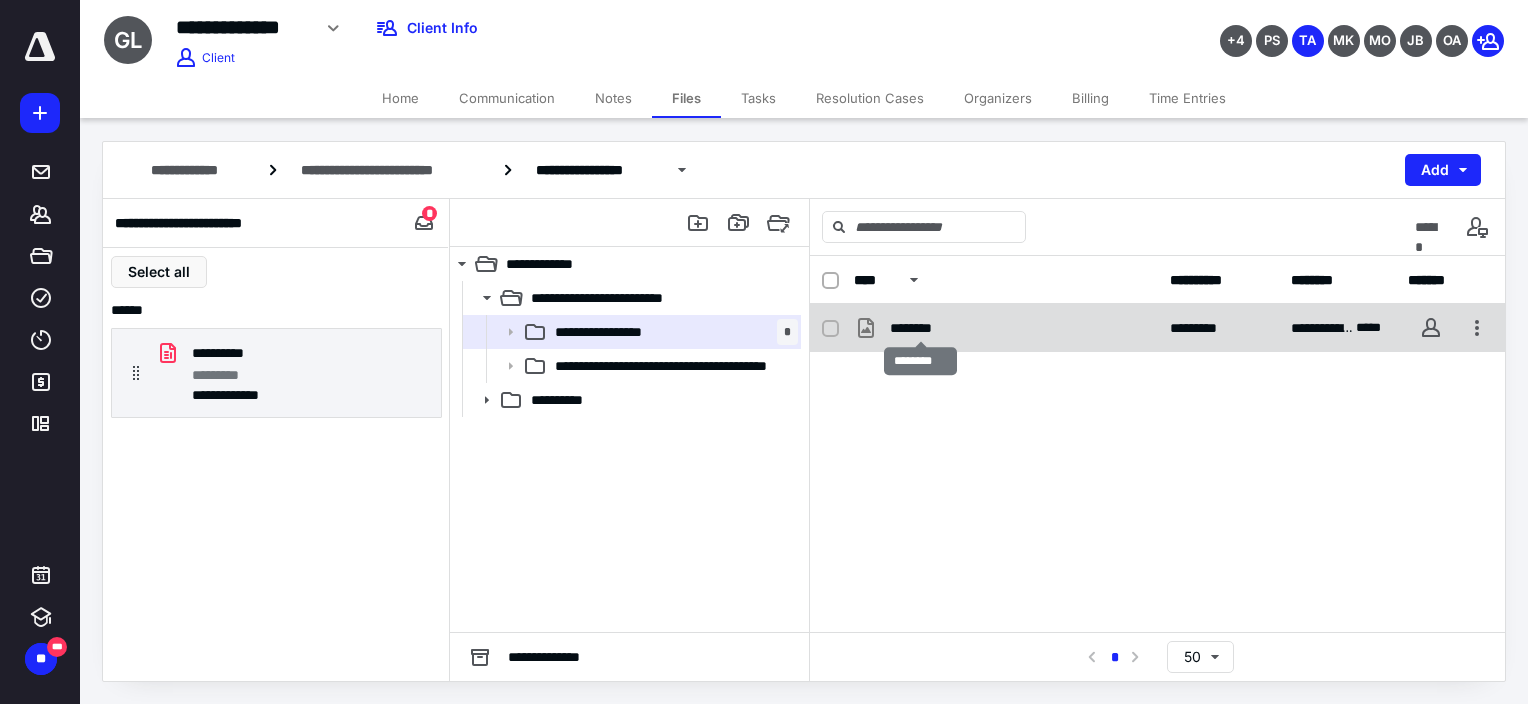 click on "********" at bounding box center [920, 328] 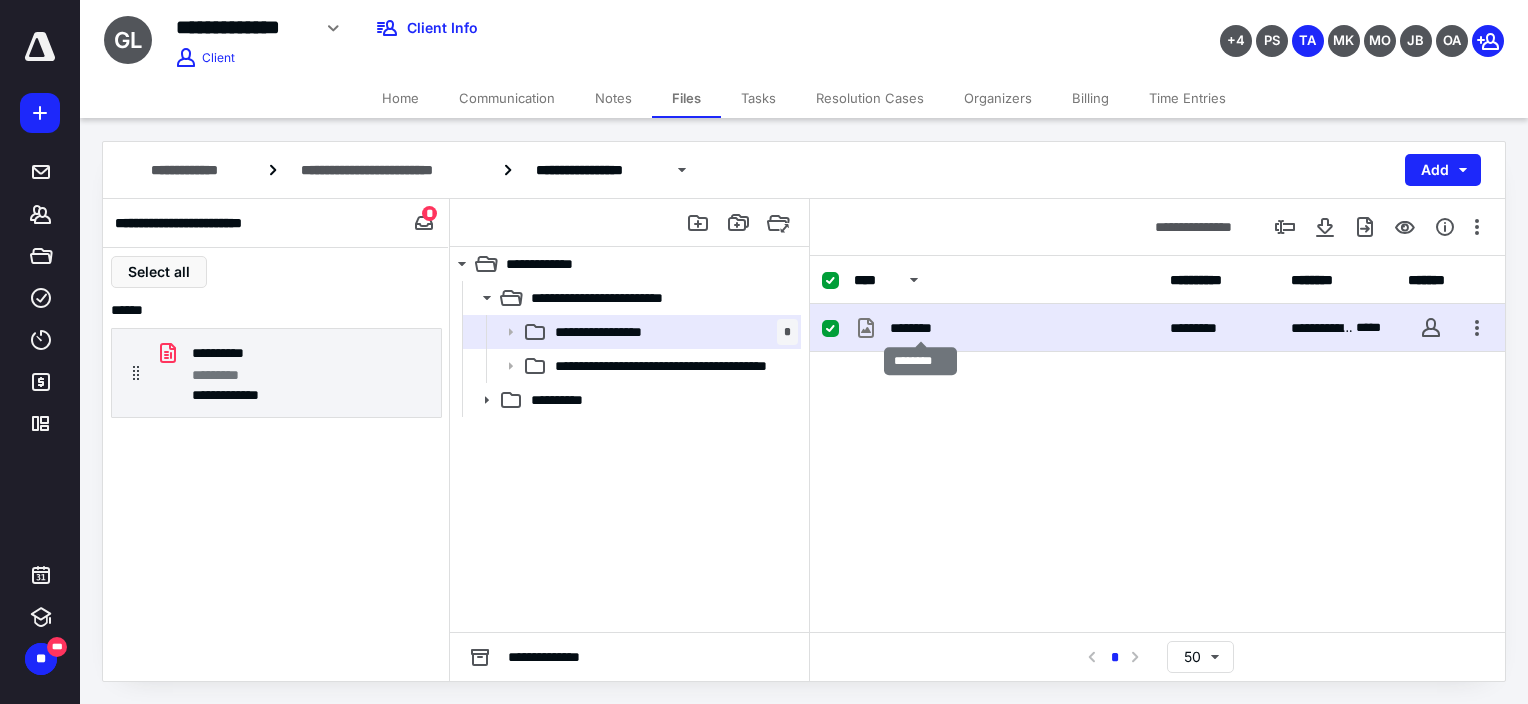 click on "********" at bounding box center [920, 328] 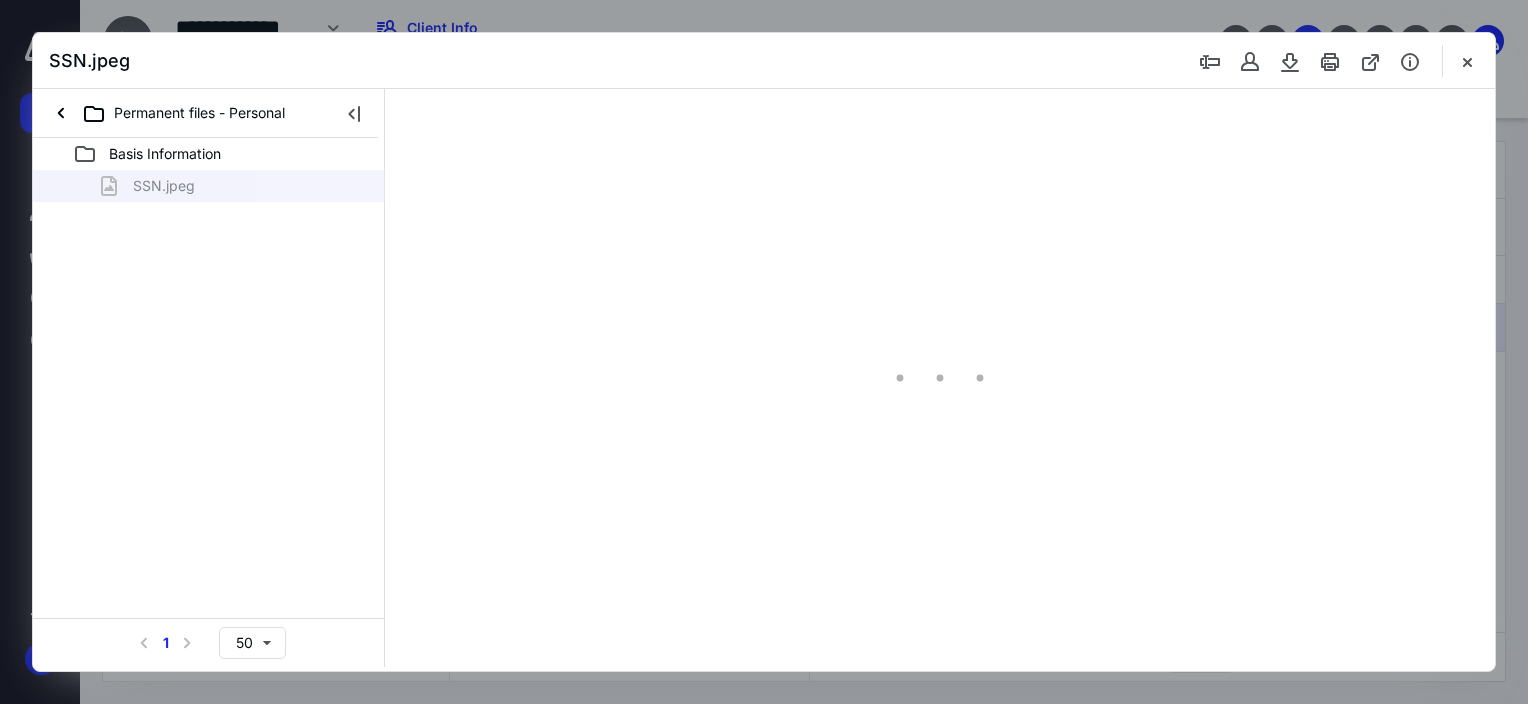 scroll, scrollTop: 0, scrollLeft: 0, axis: both 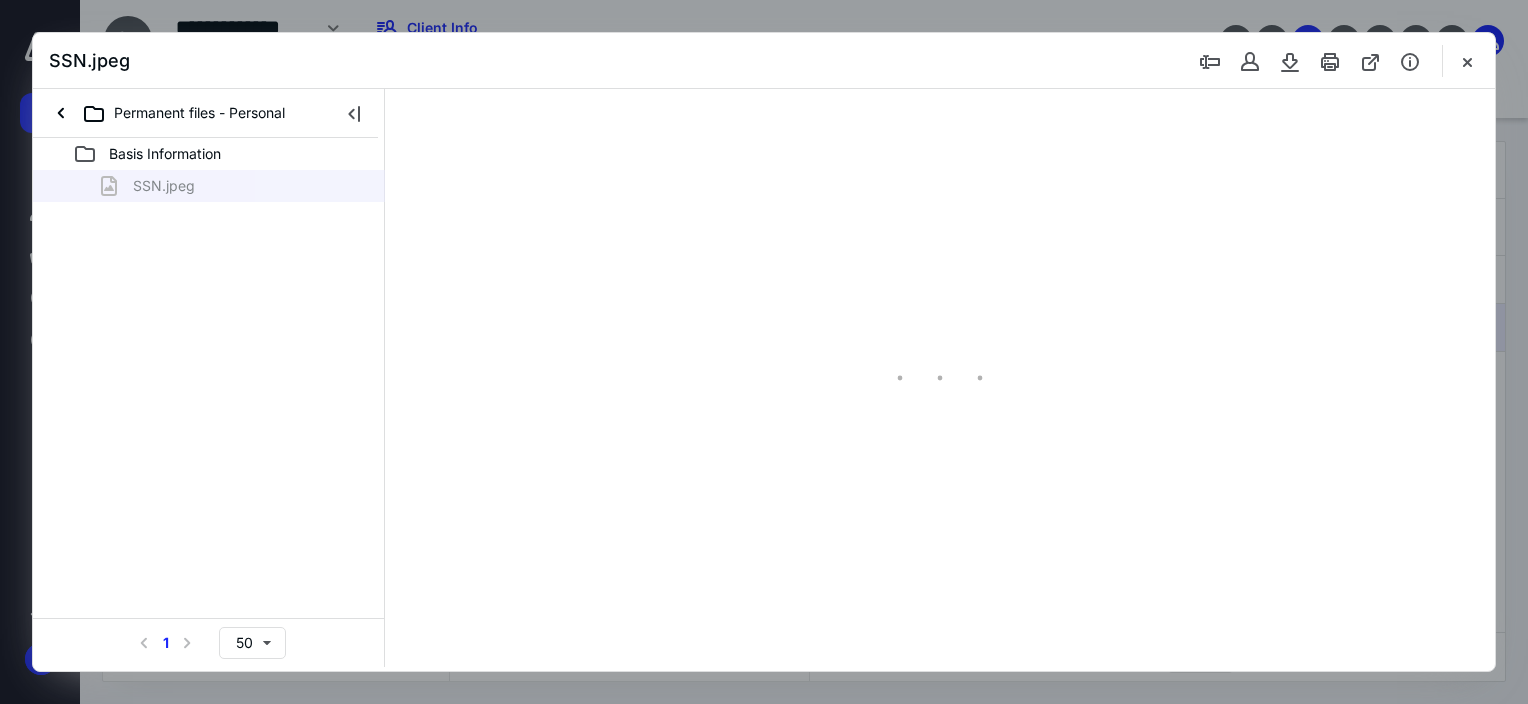 type on "178" 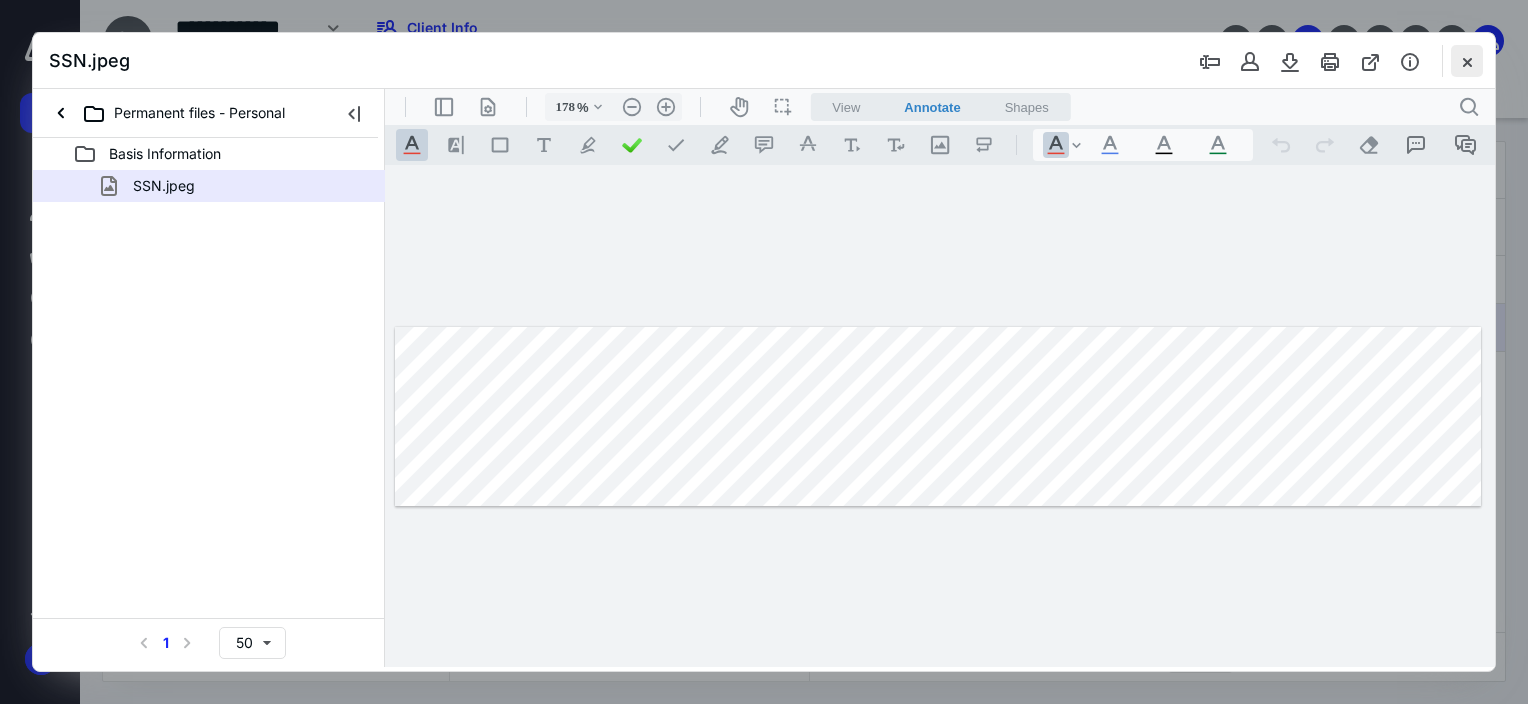 click at bounding box center [1467, 61] 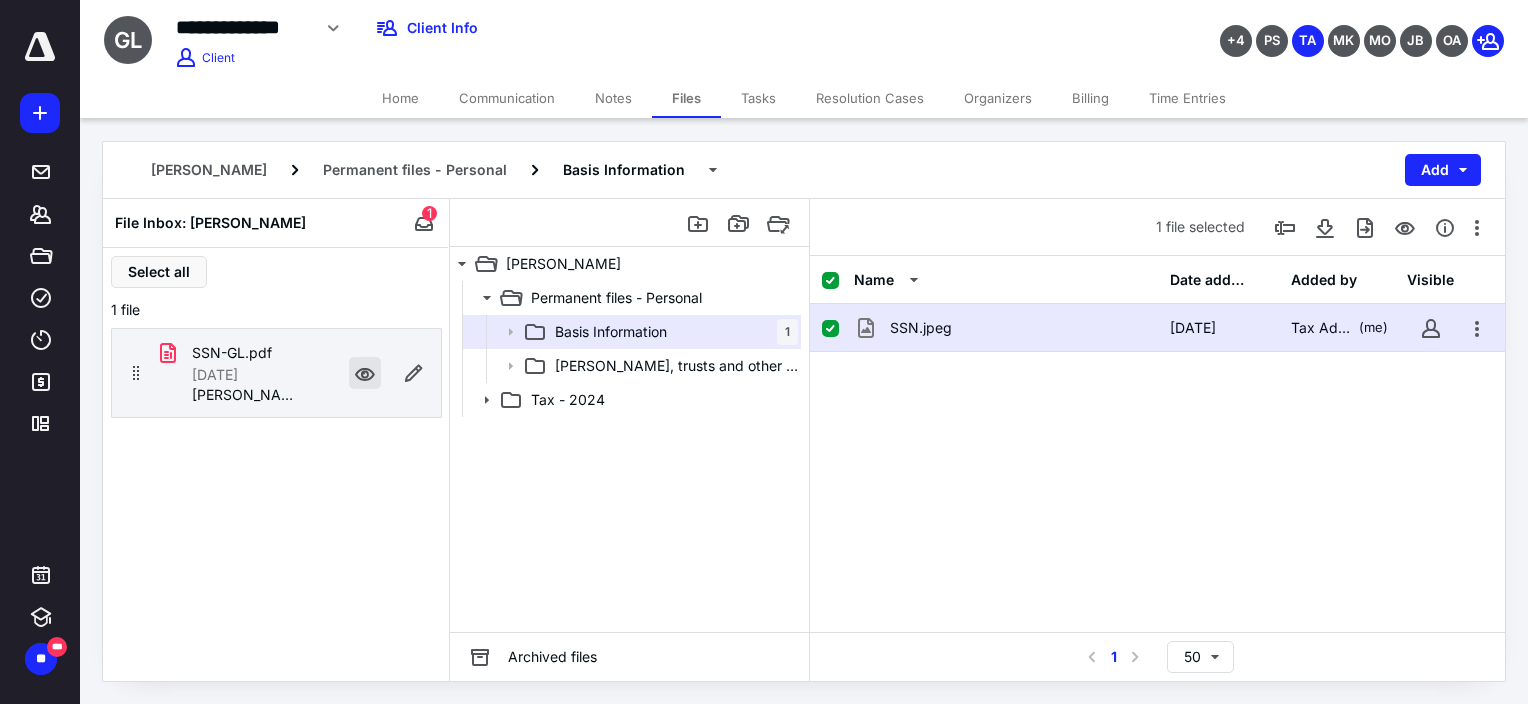 click at bounding box center [365, 373] 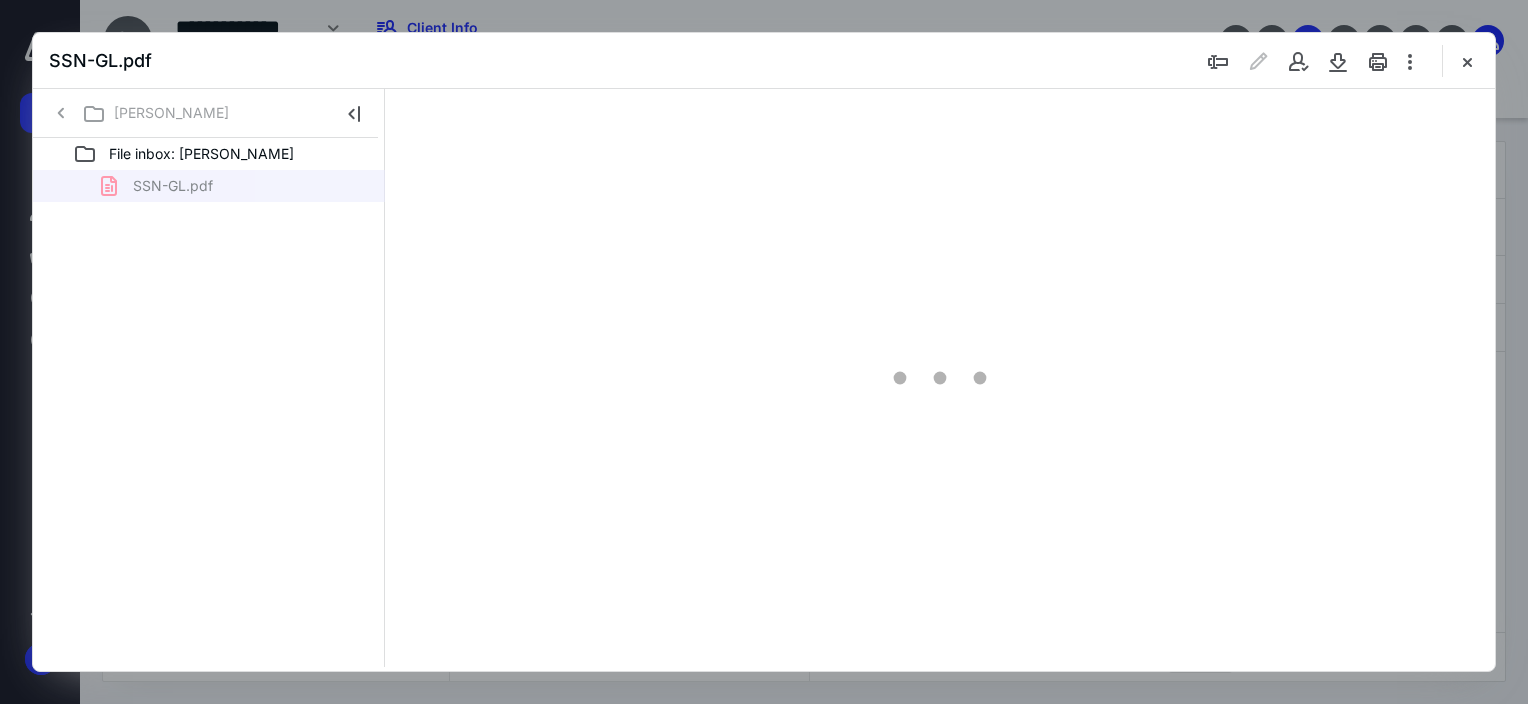 scroll, scrollTop: 0, scrollLeft: 0, axis: both 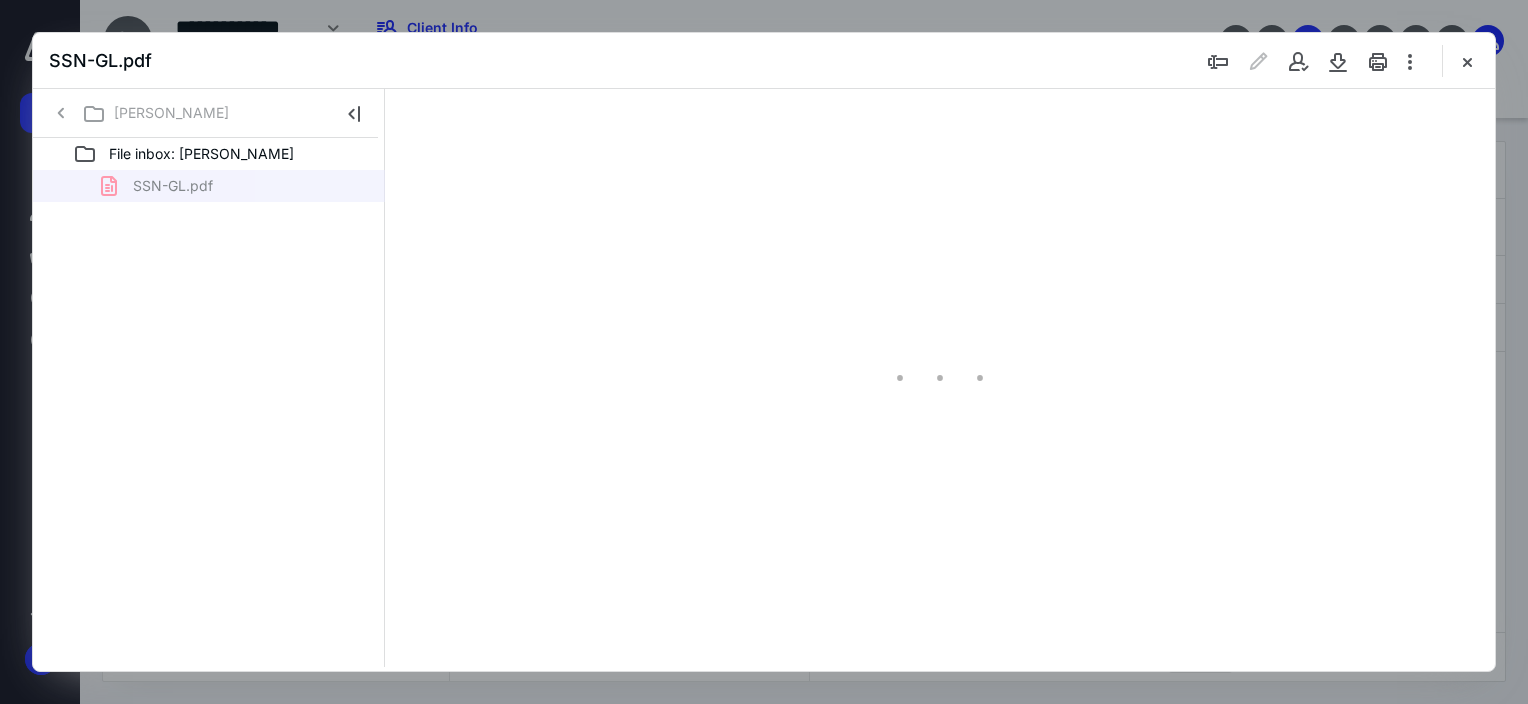 type on "46" 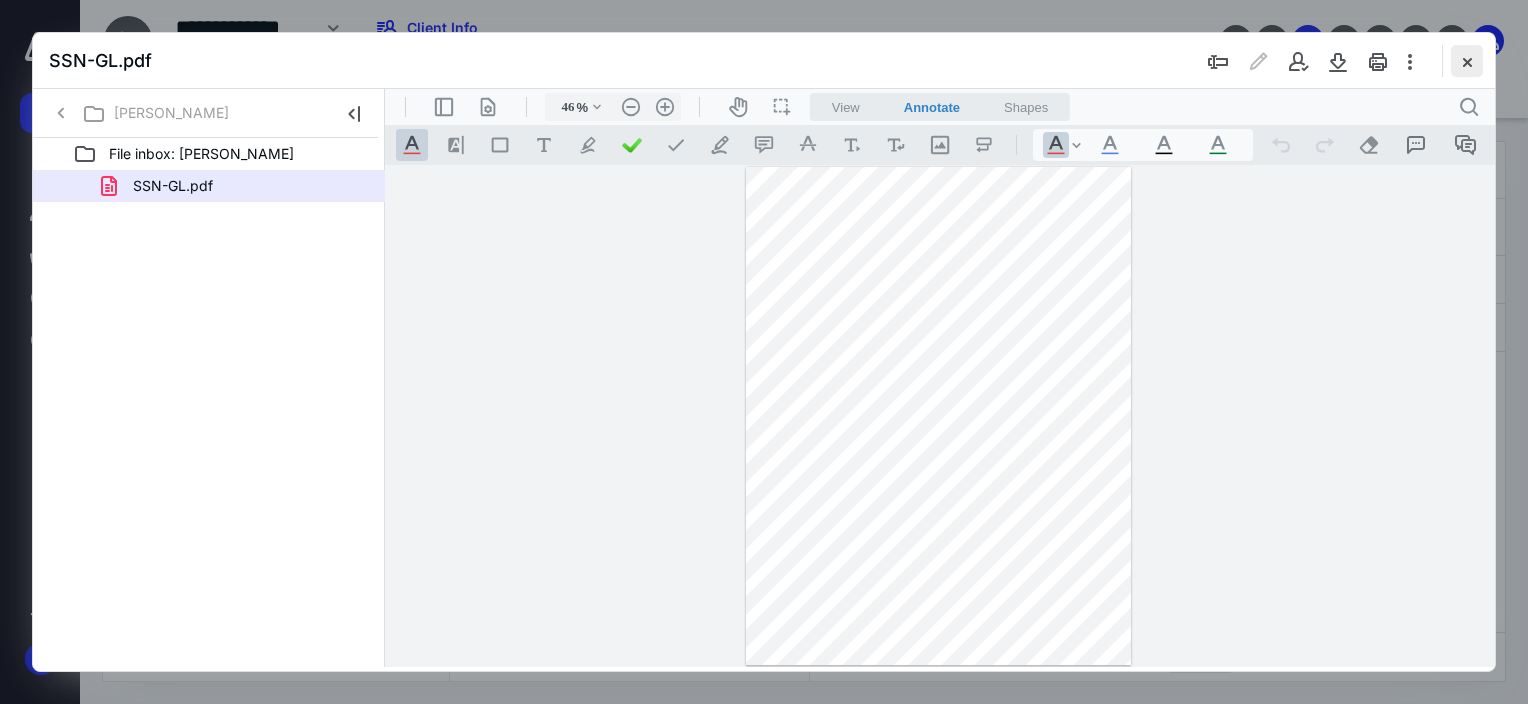 click at bounding box center [1467, 61] 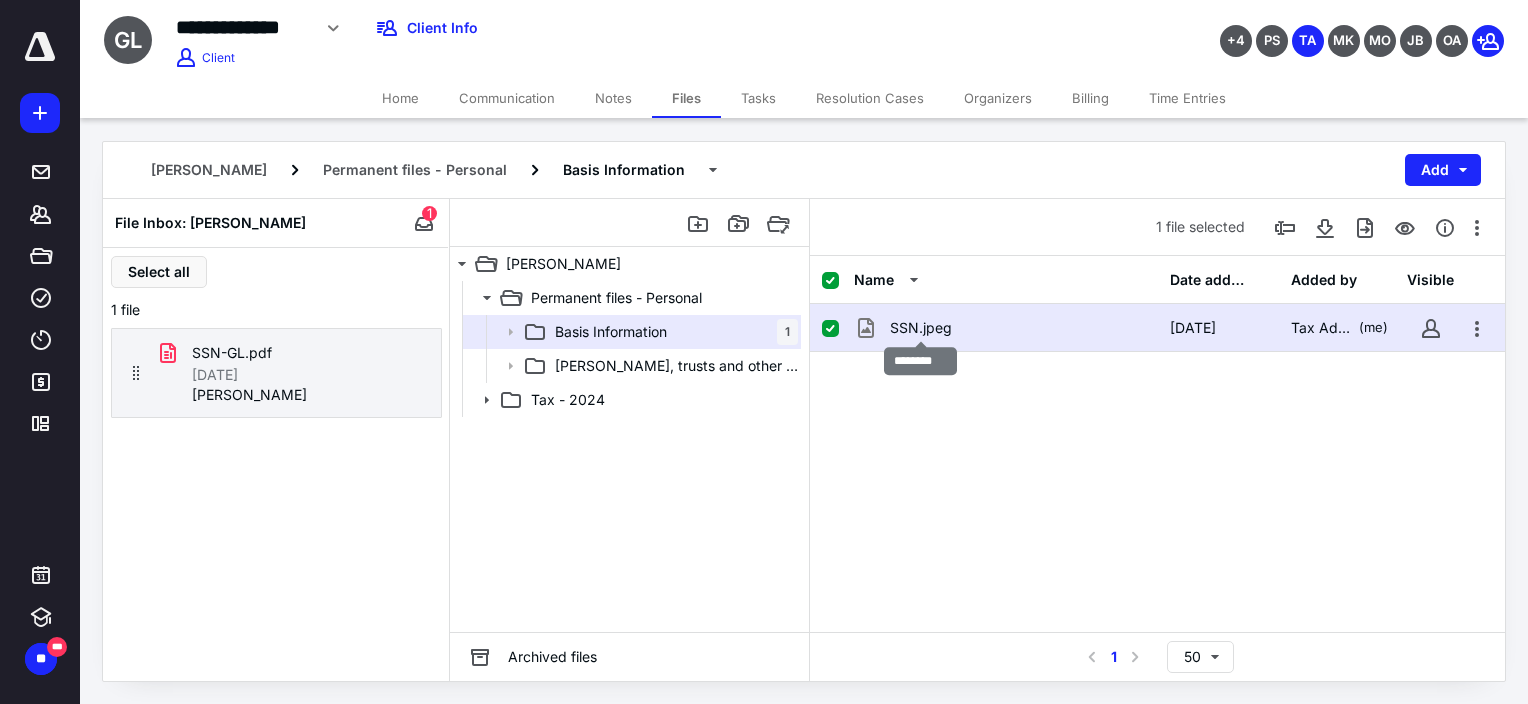click on "SSN.jpeg" at bounding box center (921, 328) 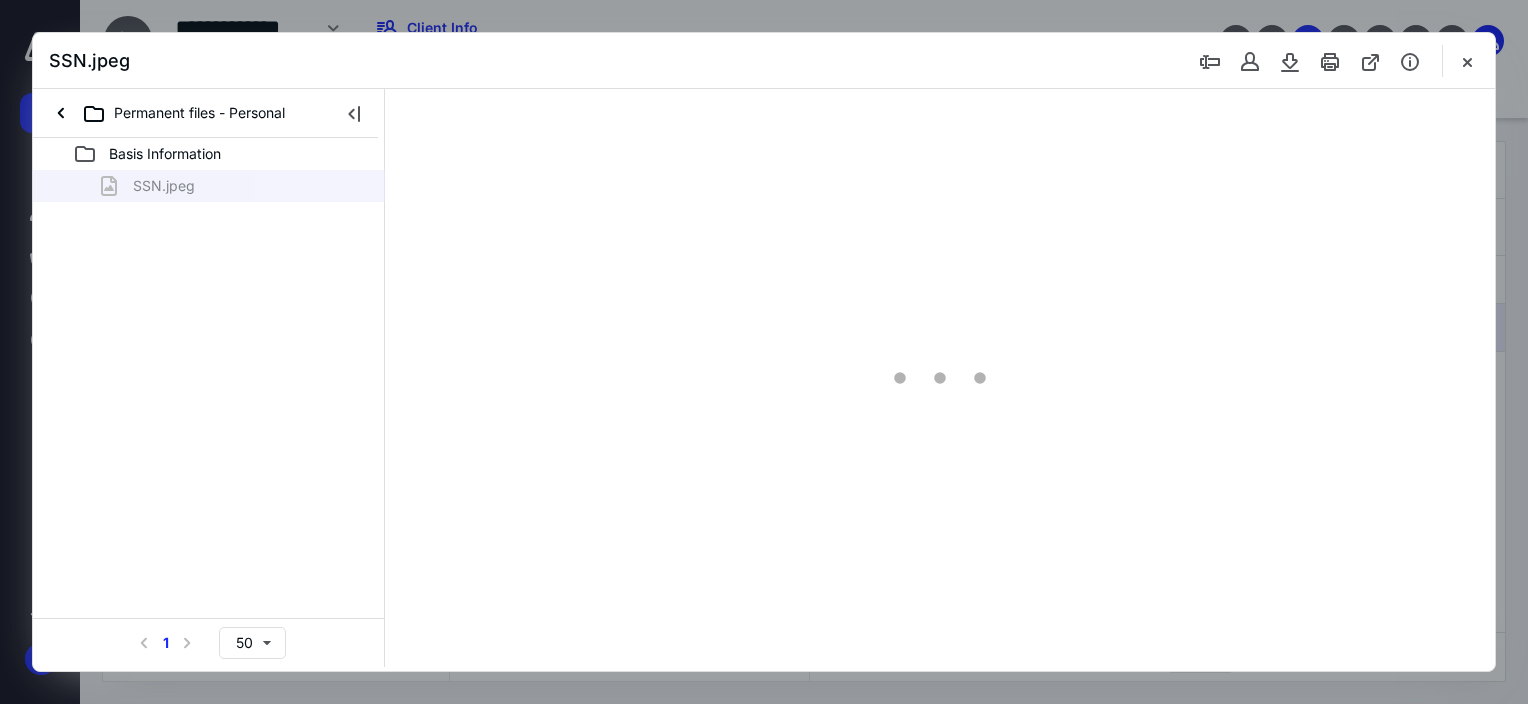scroll, scrollTop: 0, scrollLeft: 0, axis: both 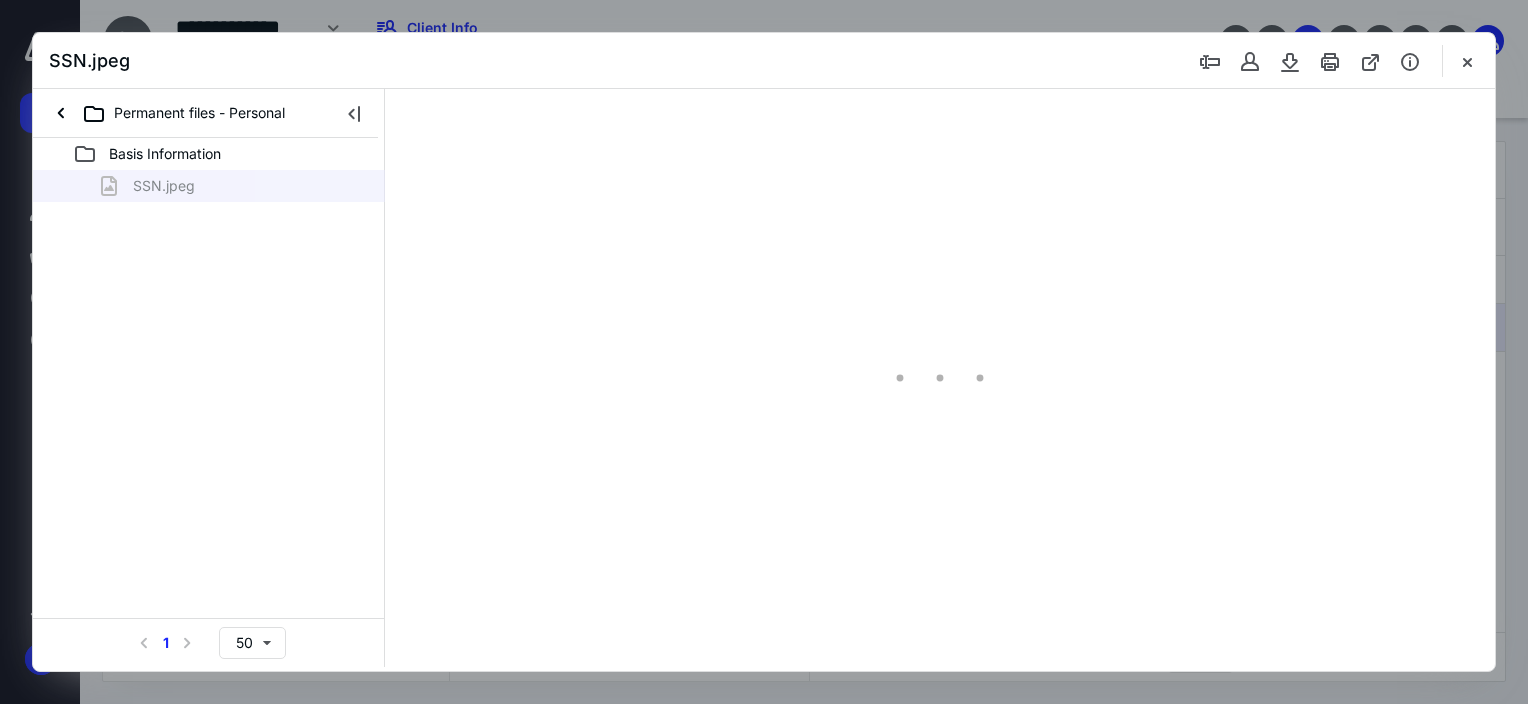 type on "178" 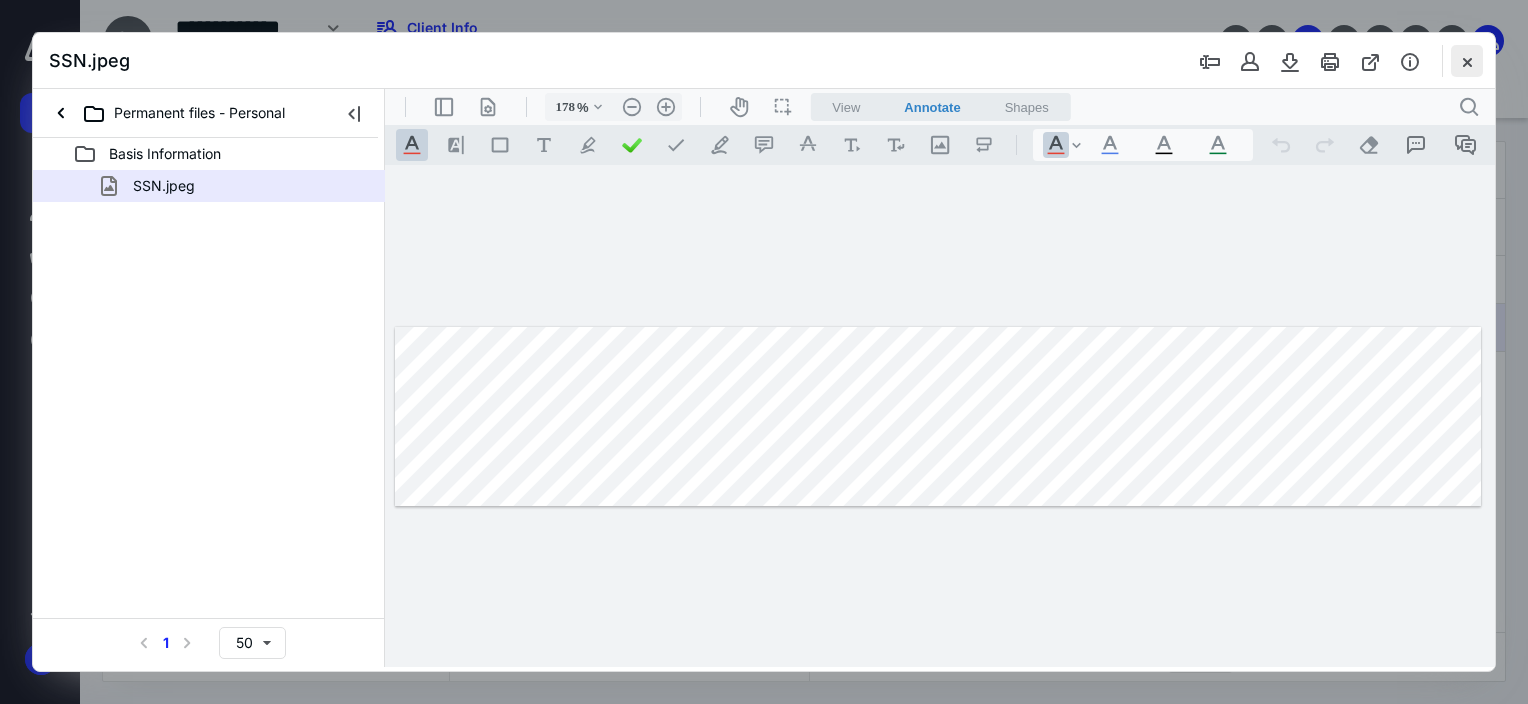 click at bounding box center [1467, 61] 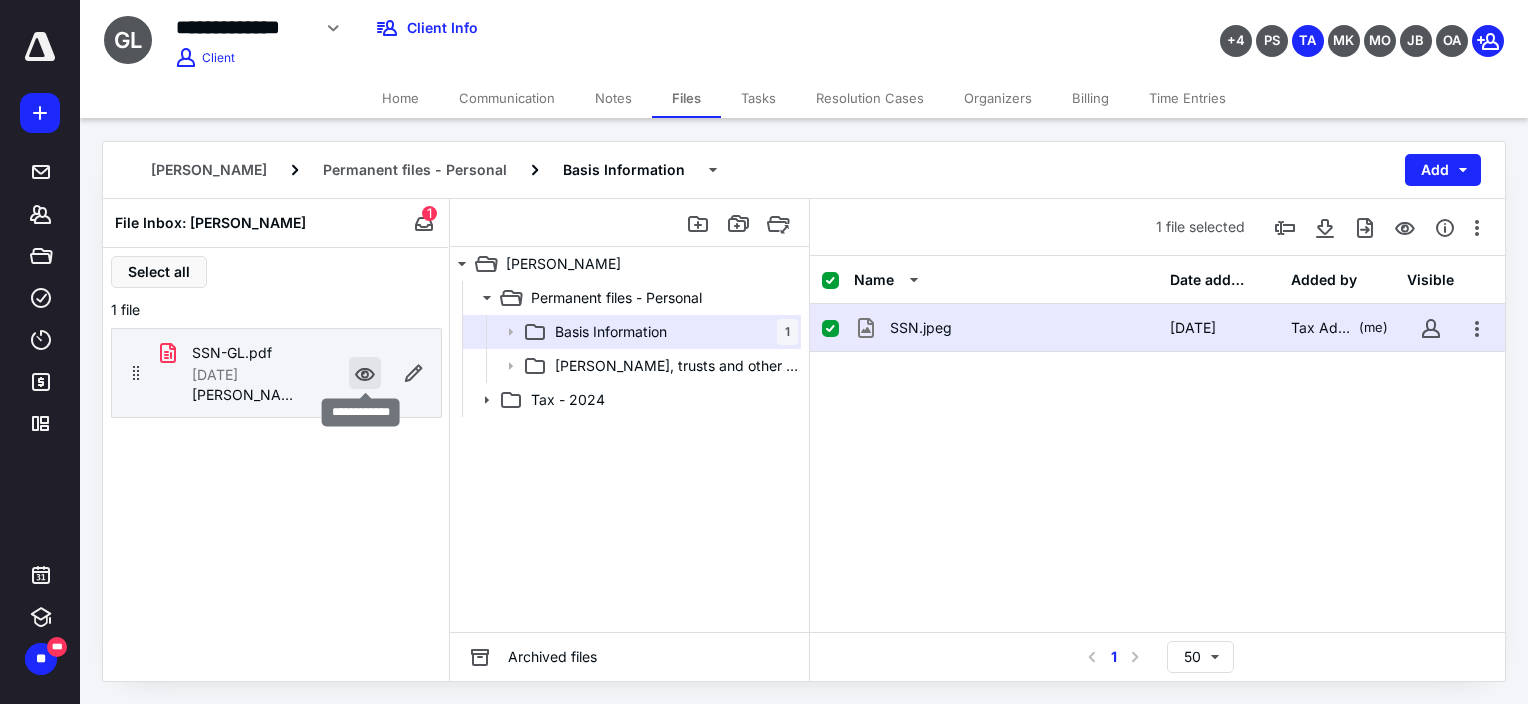 click at bounding box center [365, 373] 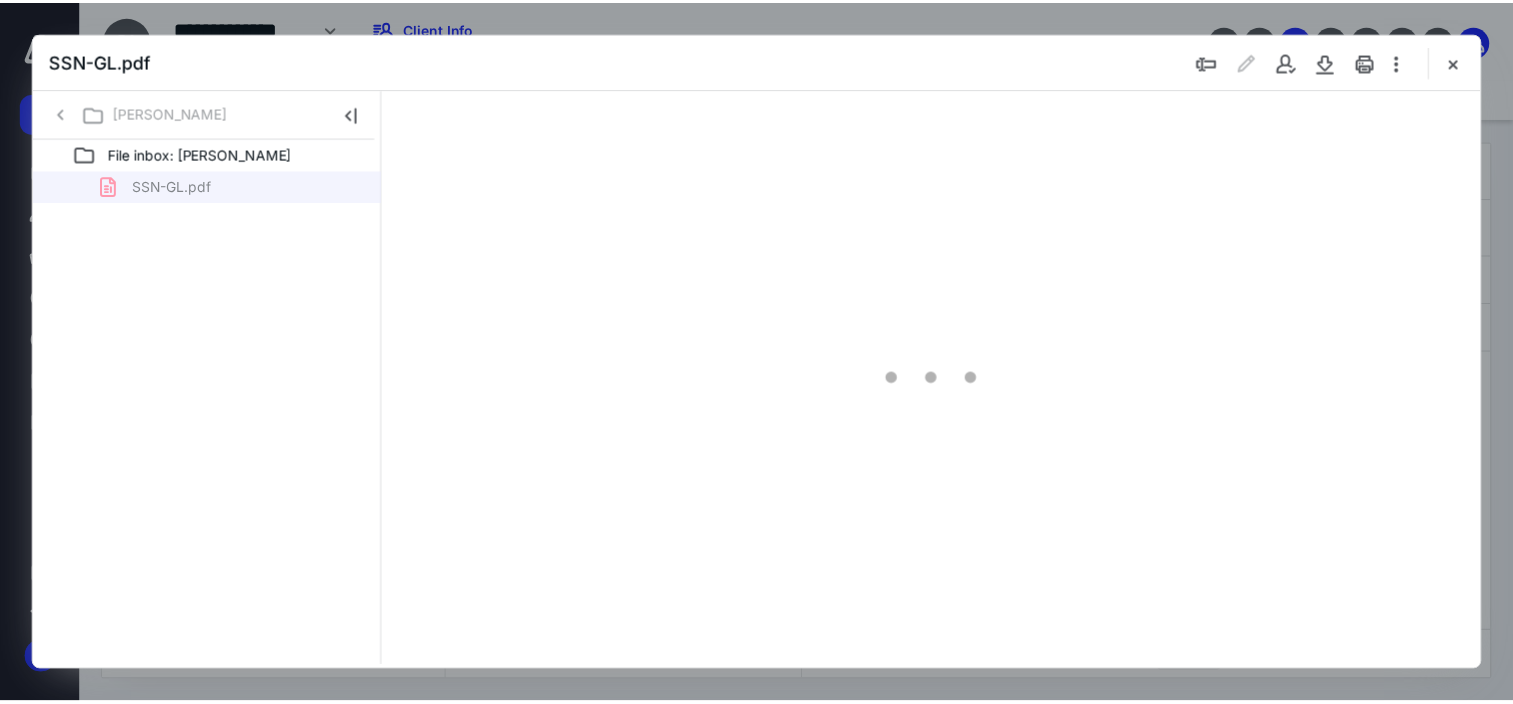 scroll, scrollTop: 0, scrollLeft: 0, axis: both 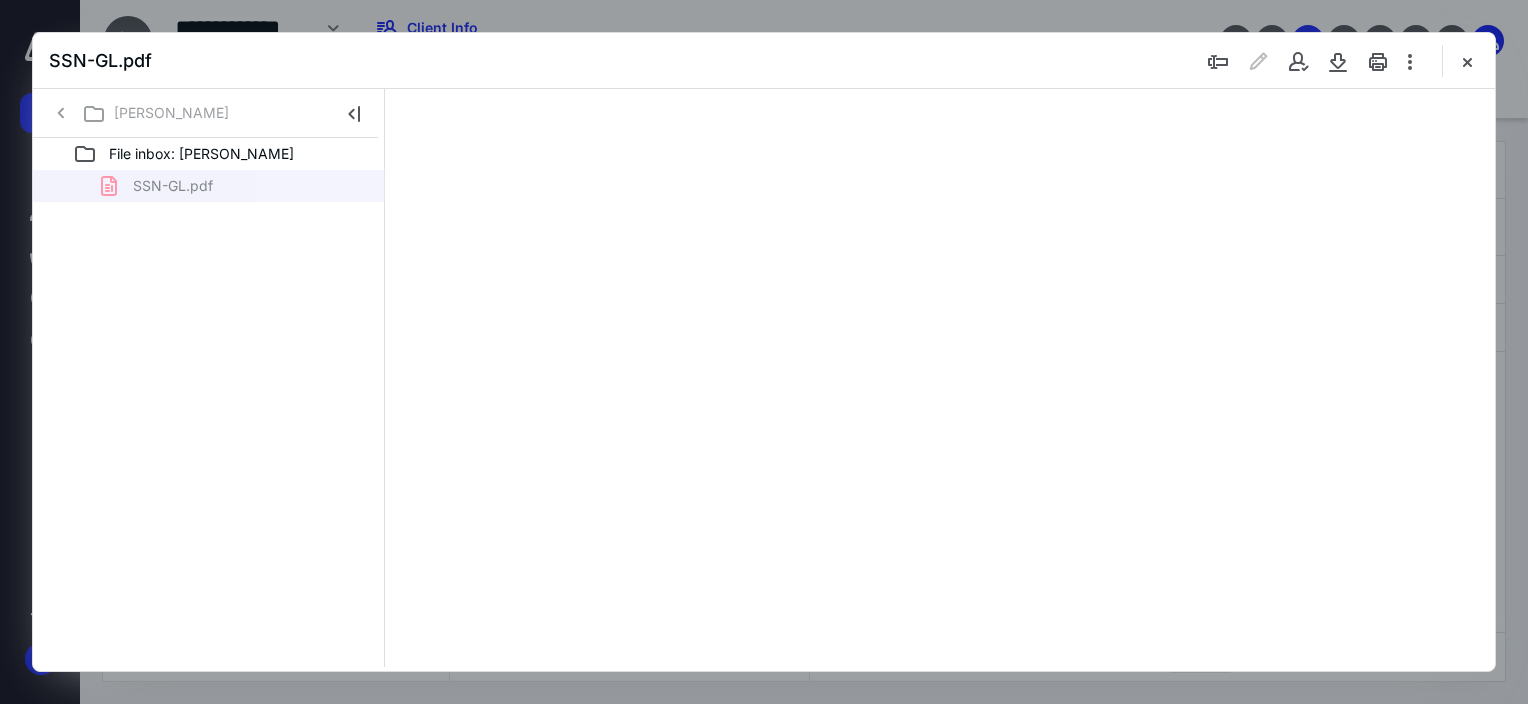 type on "46" 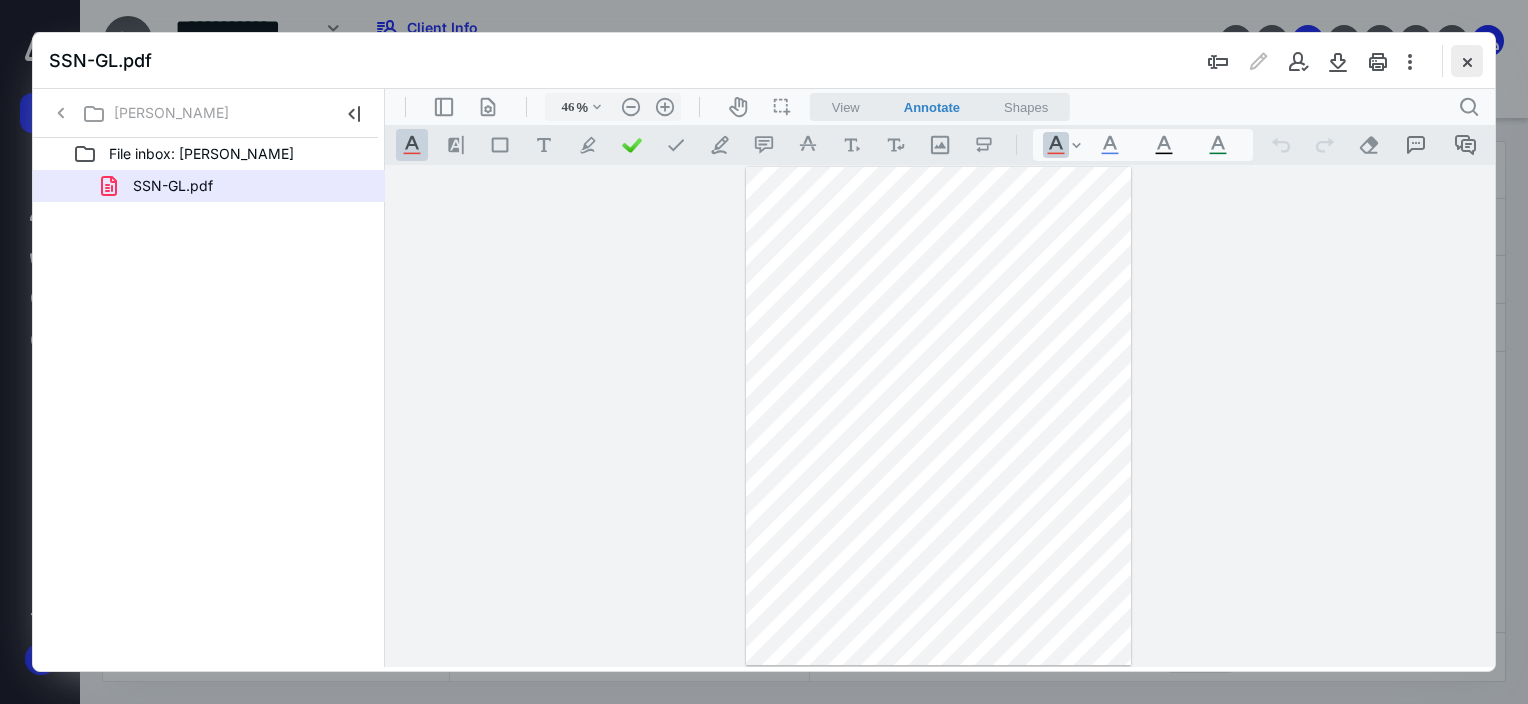 click at bounding box center (1467, 61) 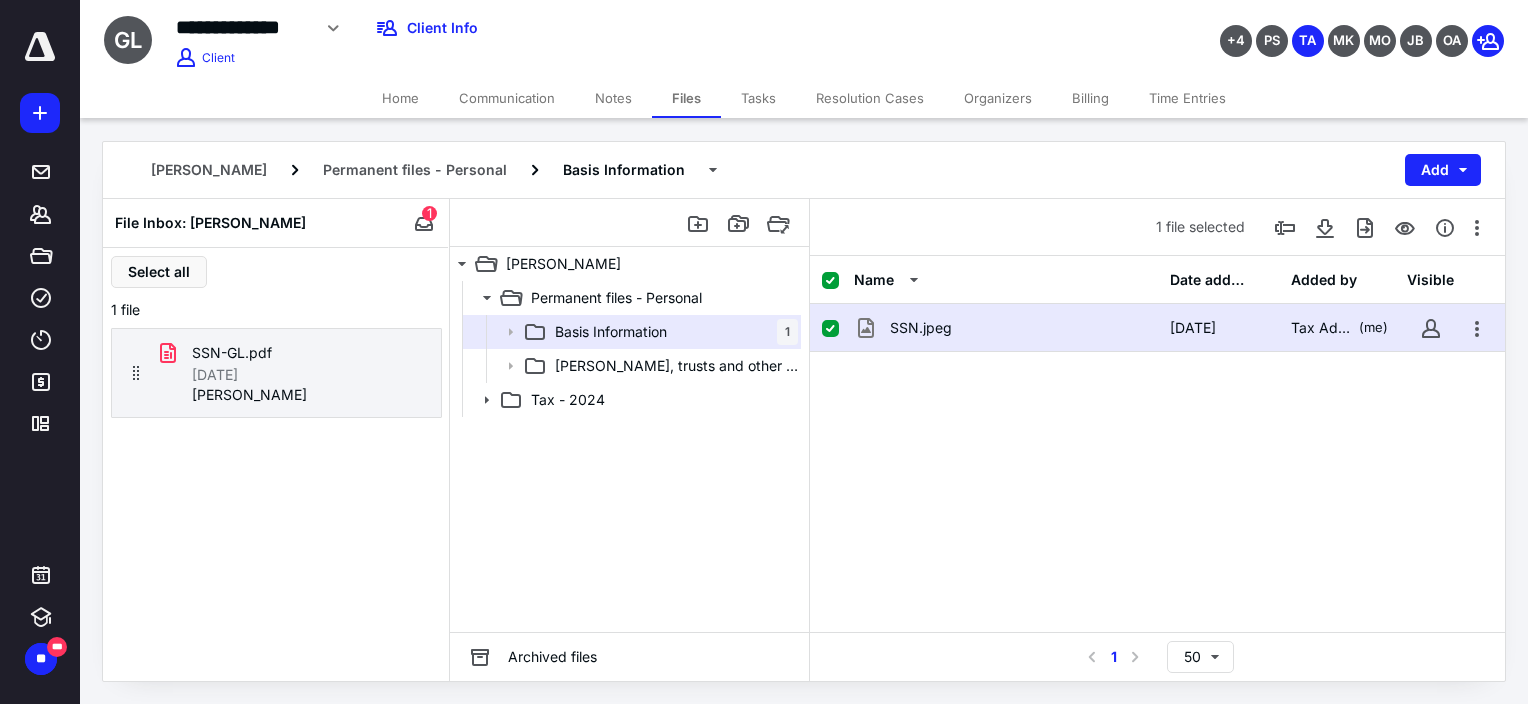 click on "Home" at bounding box center [400, 98] 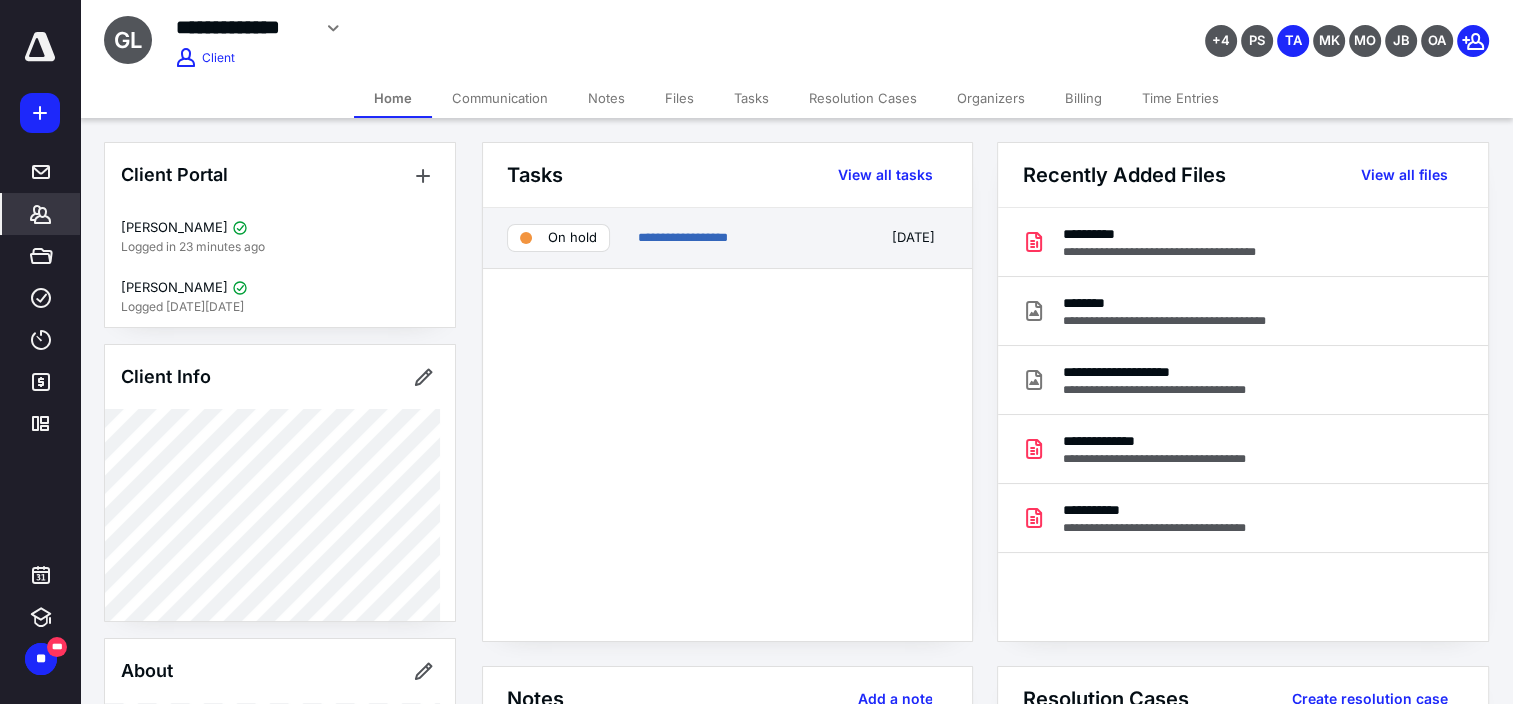 click on "On hold" at bounding box center (572, 238) 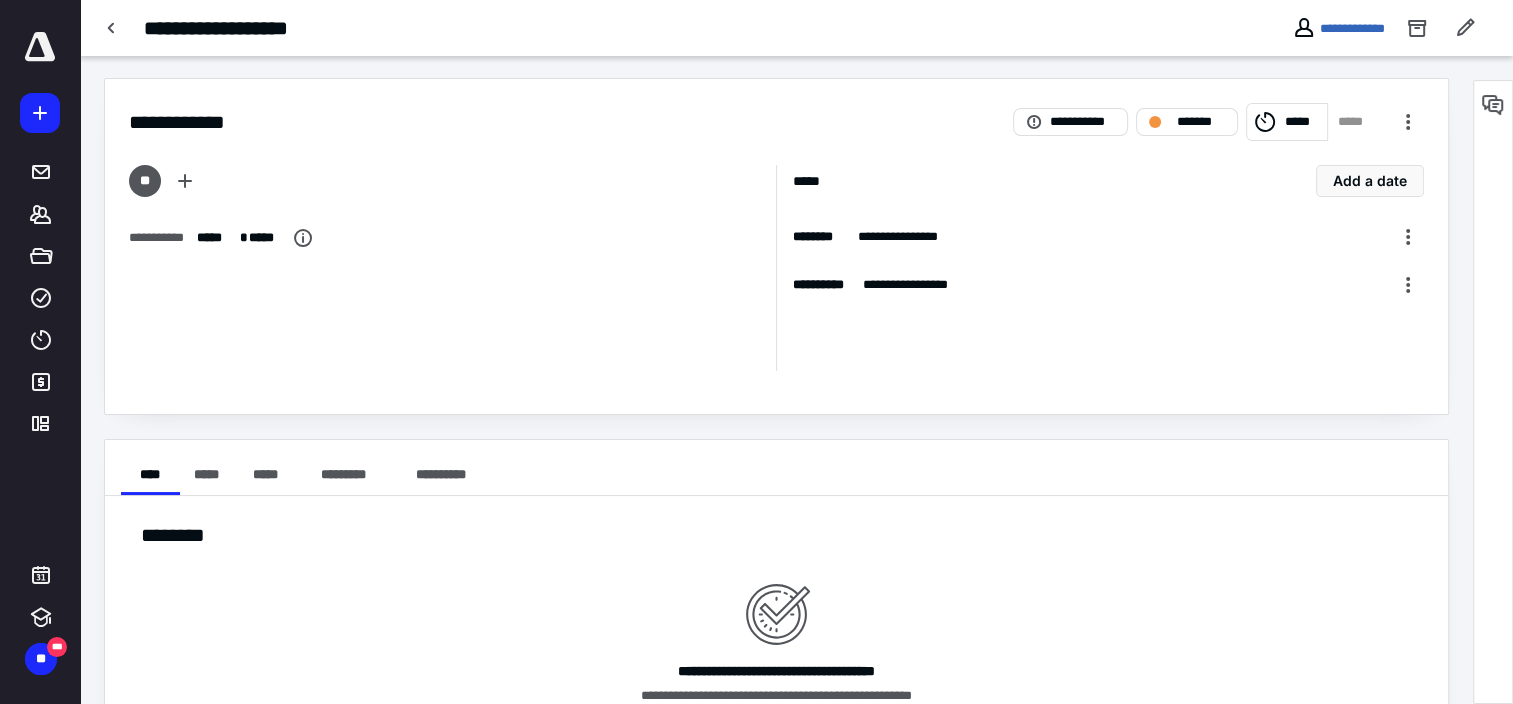 scroll, scrollTop: 0, scrollLeft: 0, axis: both 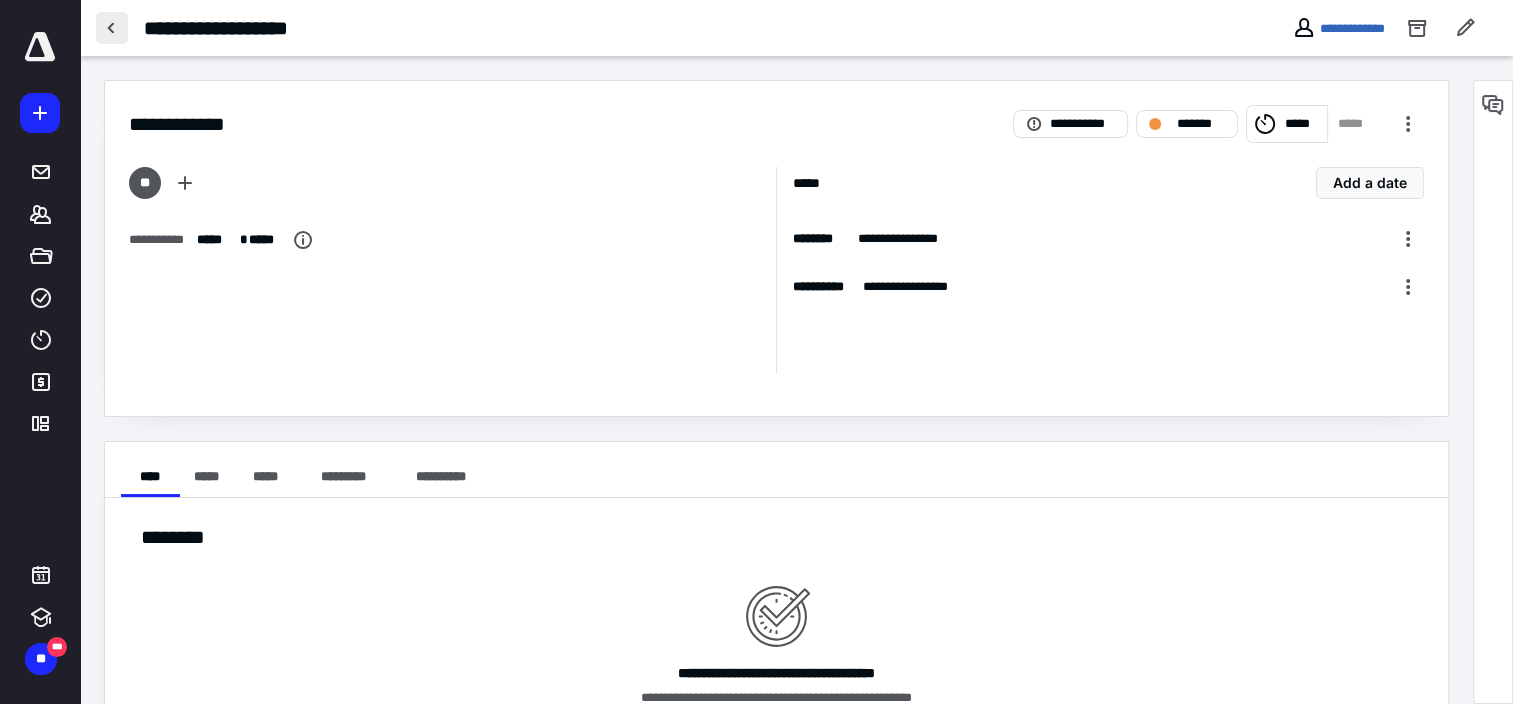click at bounding box center [112, 28] 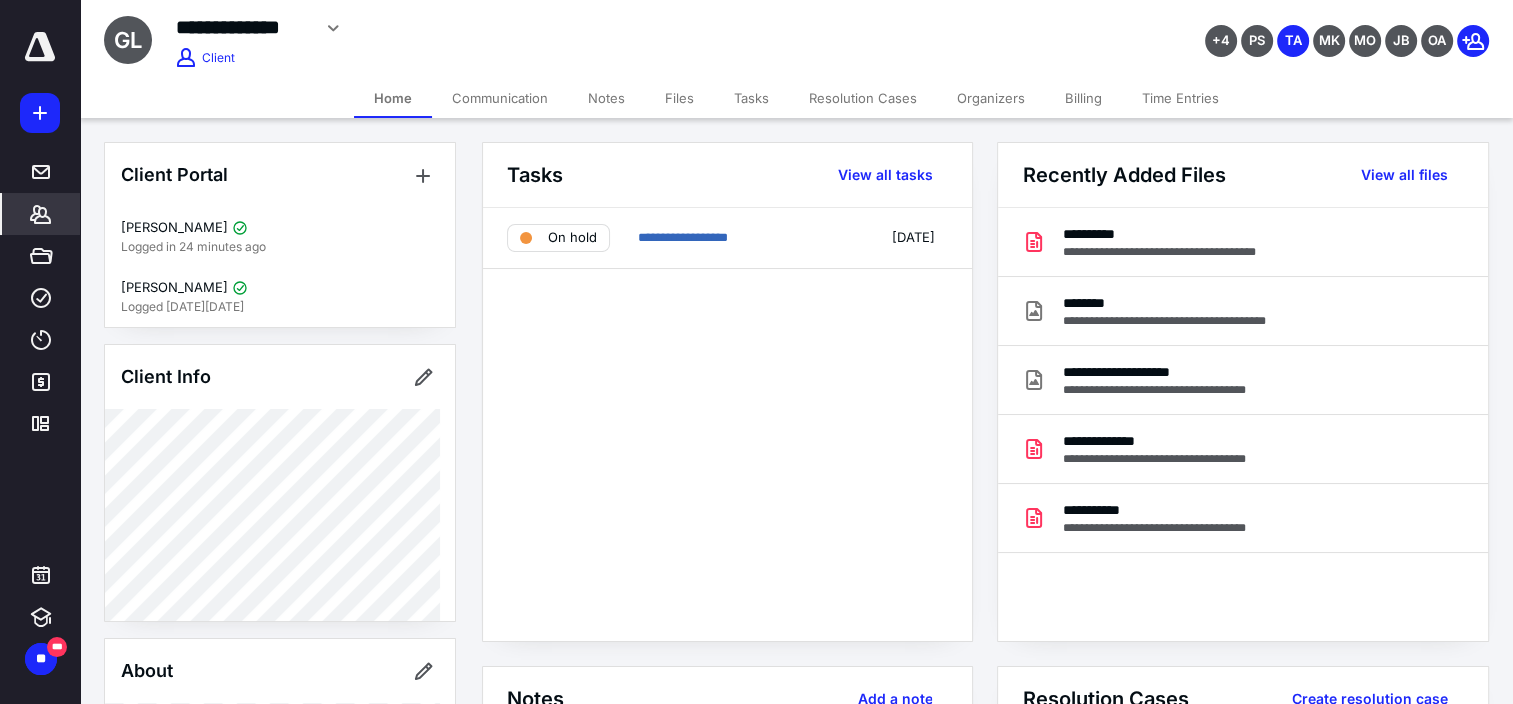 click on "Notes" at bounding box center [606, 98] 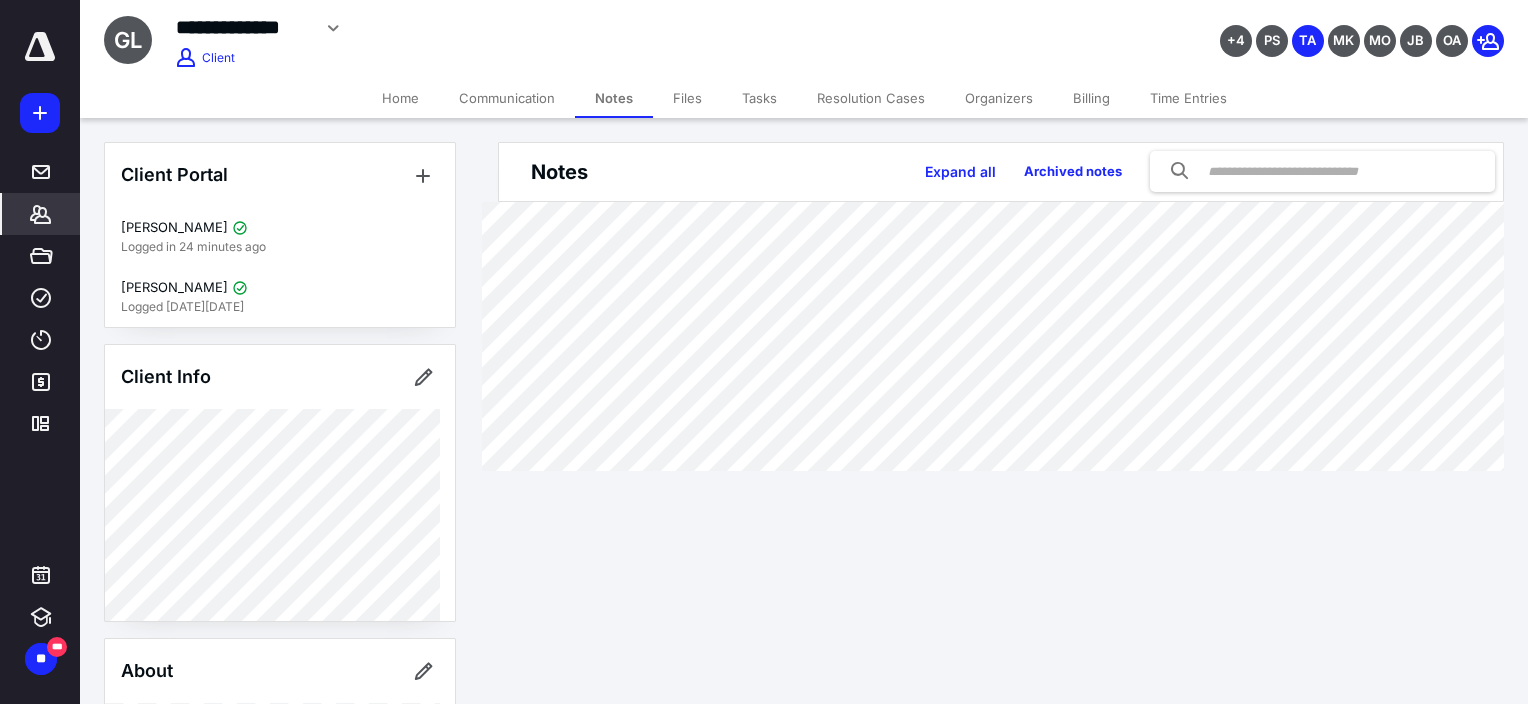 click on "Time Entries" at bounding box center [1188, 98] 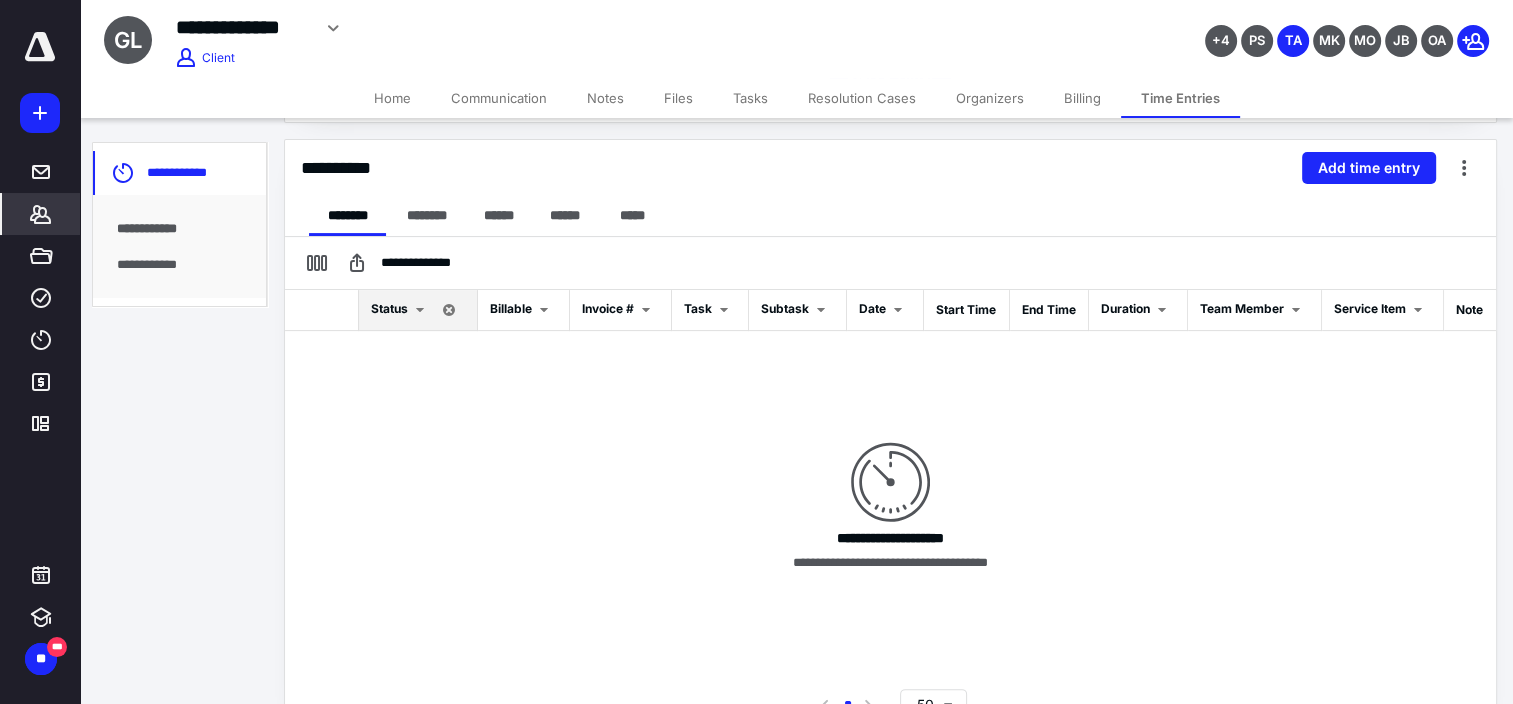 scroll, scrollTop: 444, scrollLeft: 0, axis: vertical 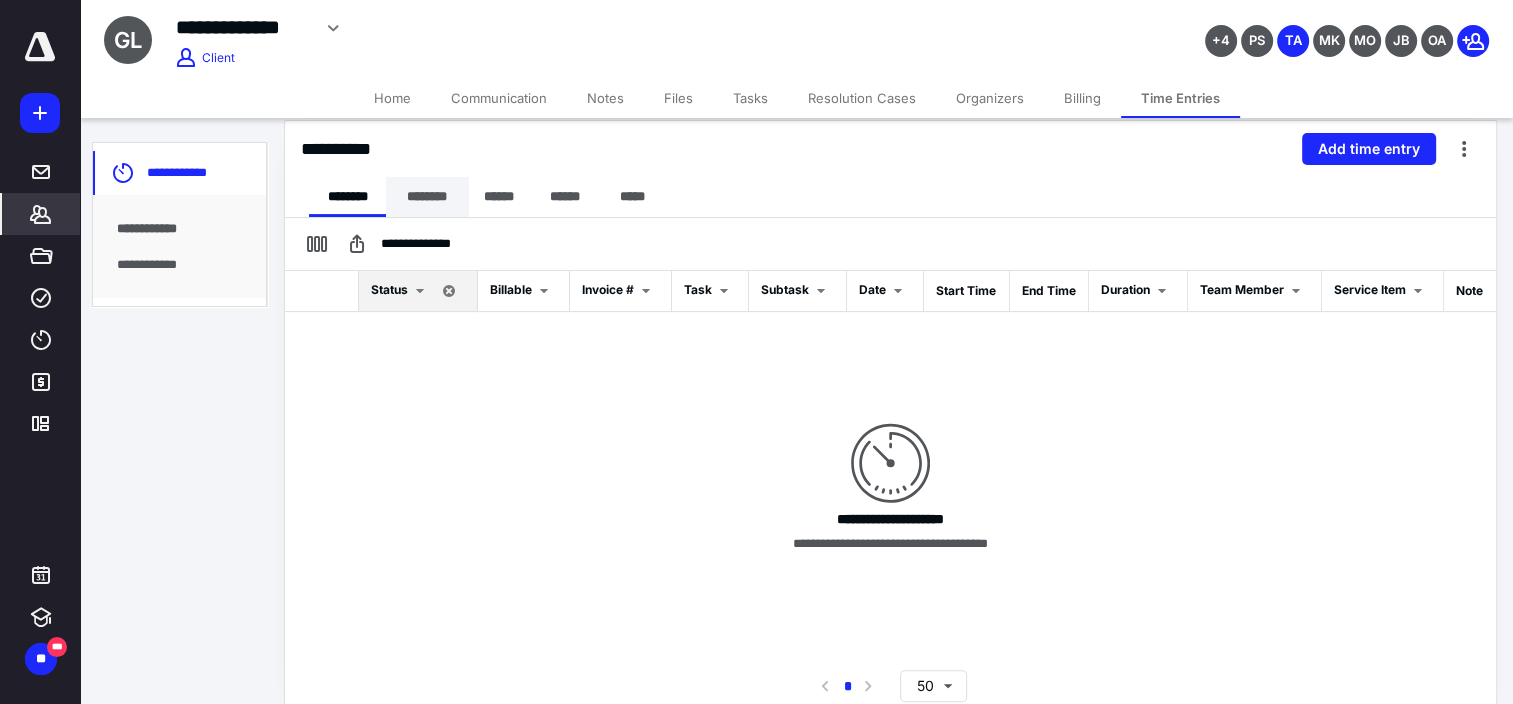 click on "********" at bounding box center [427, 197] 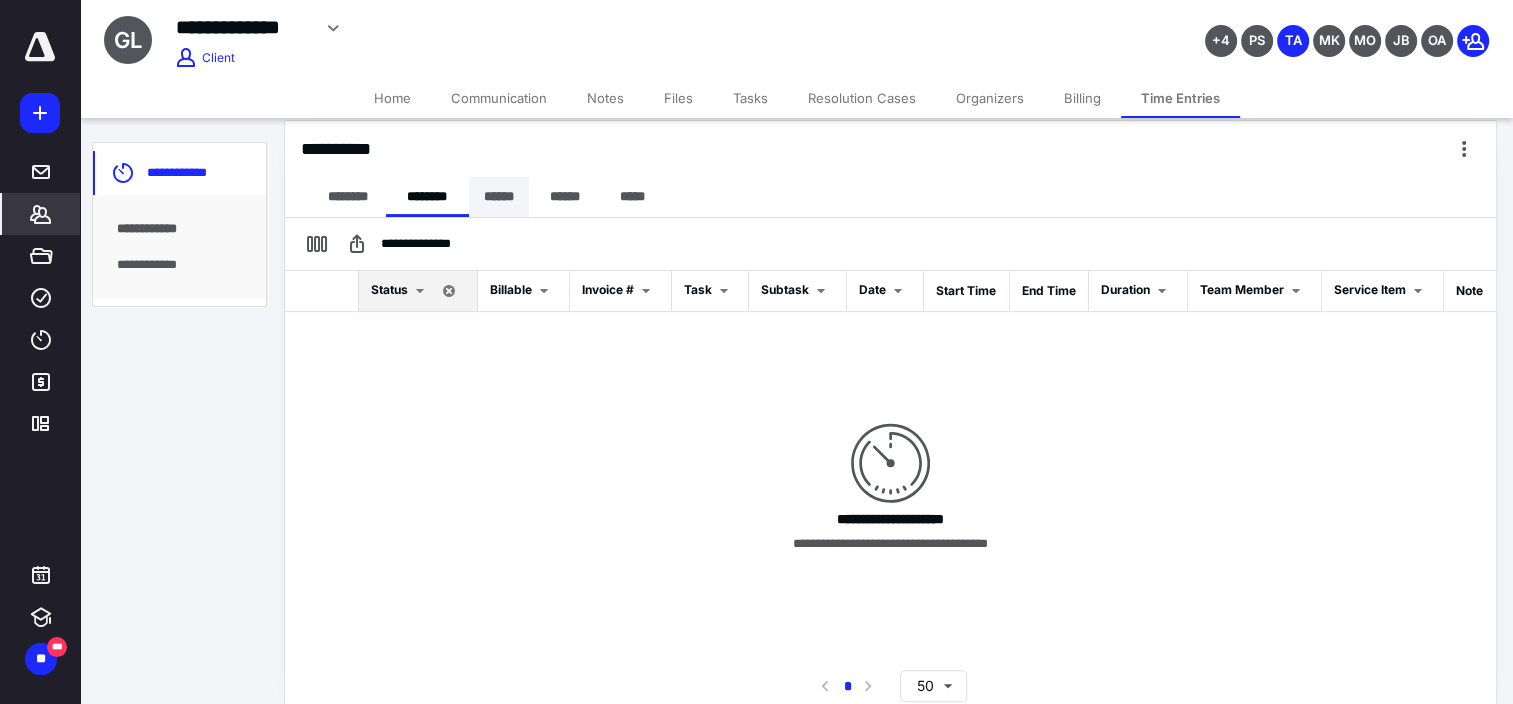 click on "******" at bounding box center [499, 197] 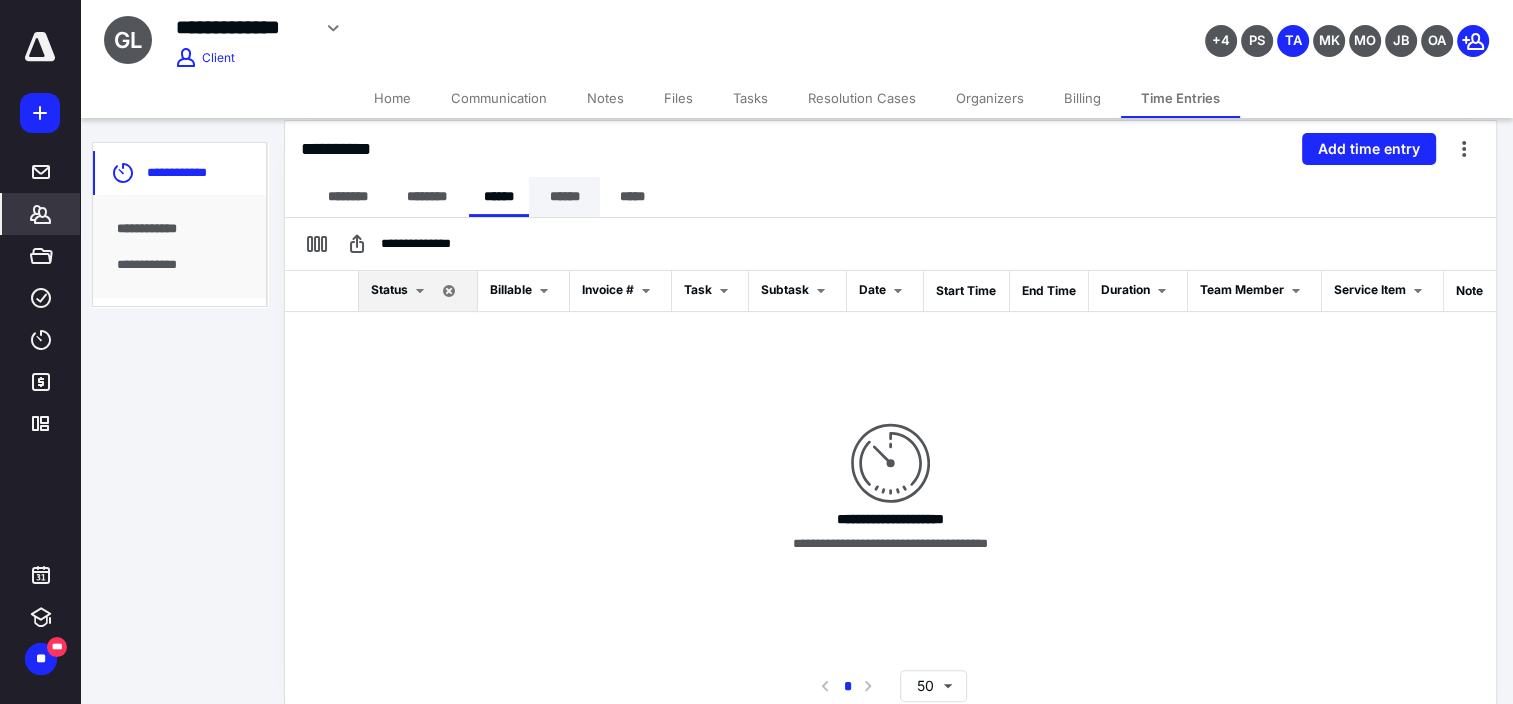 click on "******" at bounding box center (564, 197) 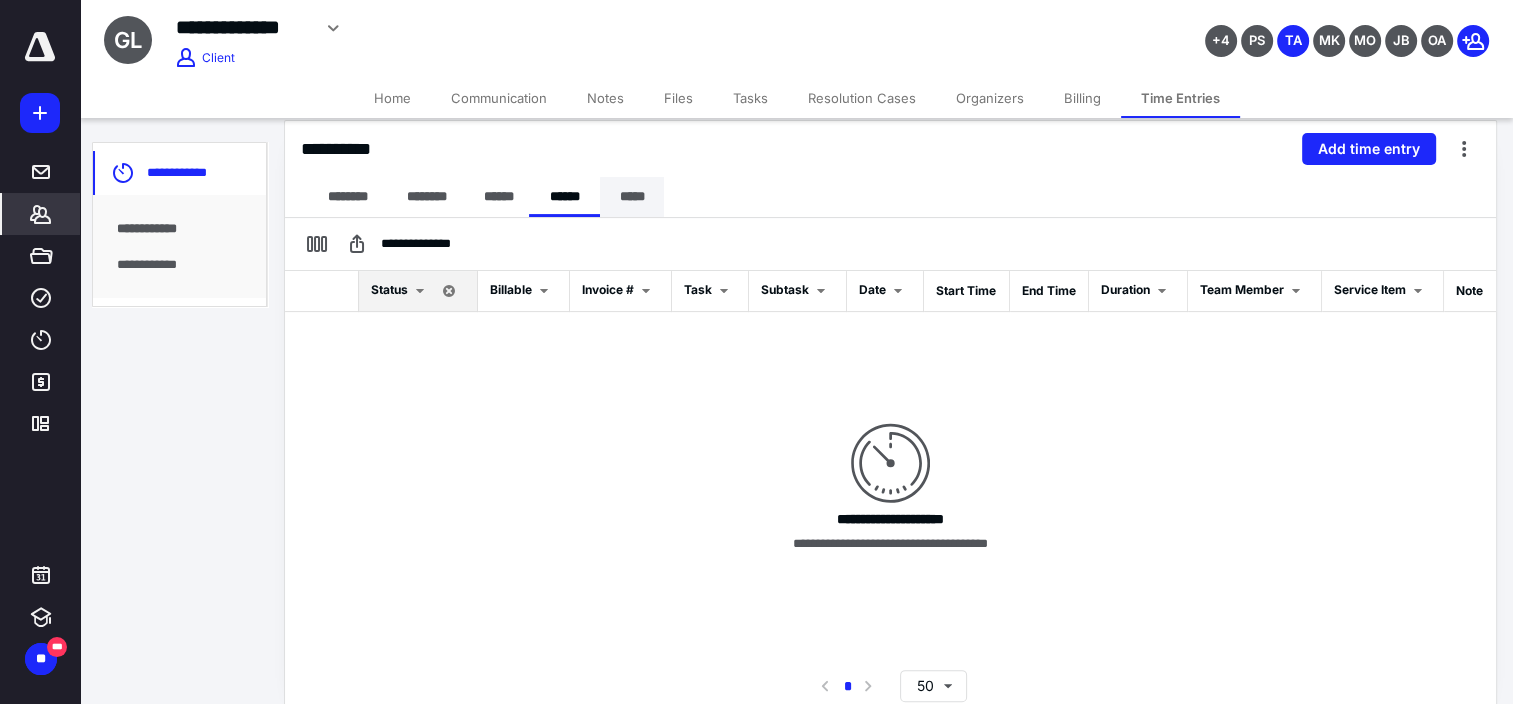 click on "*****" at bounding box center [632, 197] 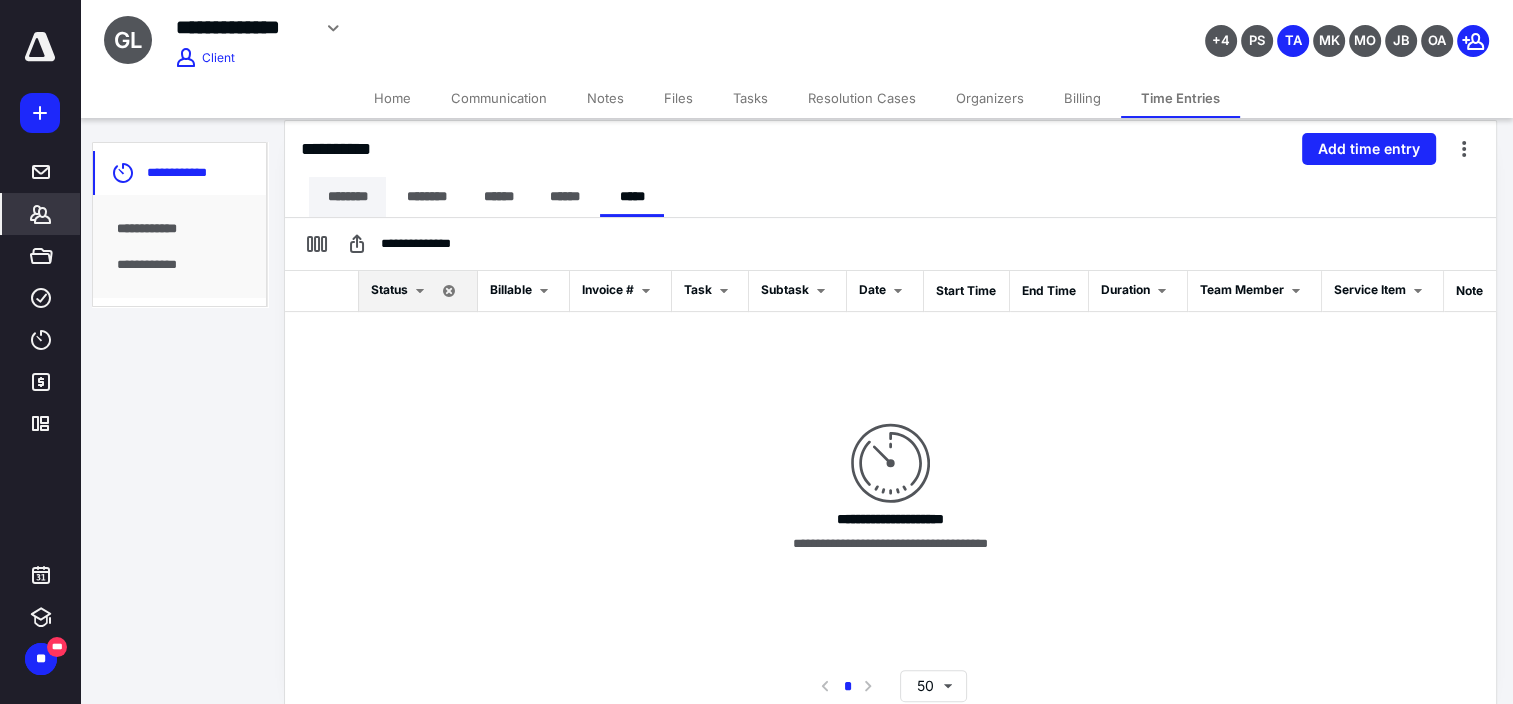 click on "********" at bounding box center (347, 197) 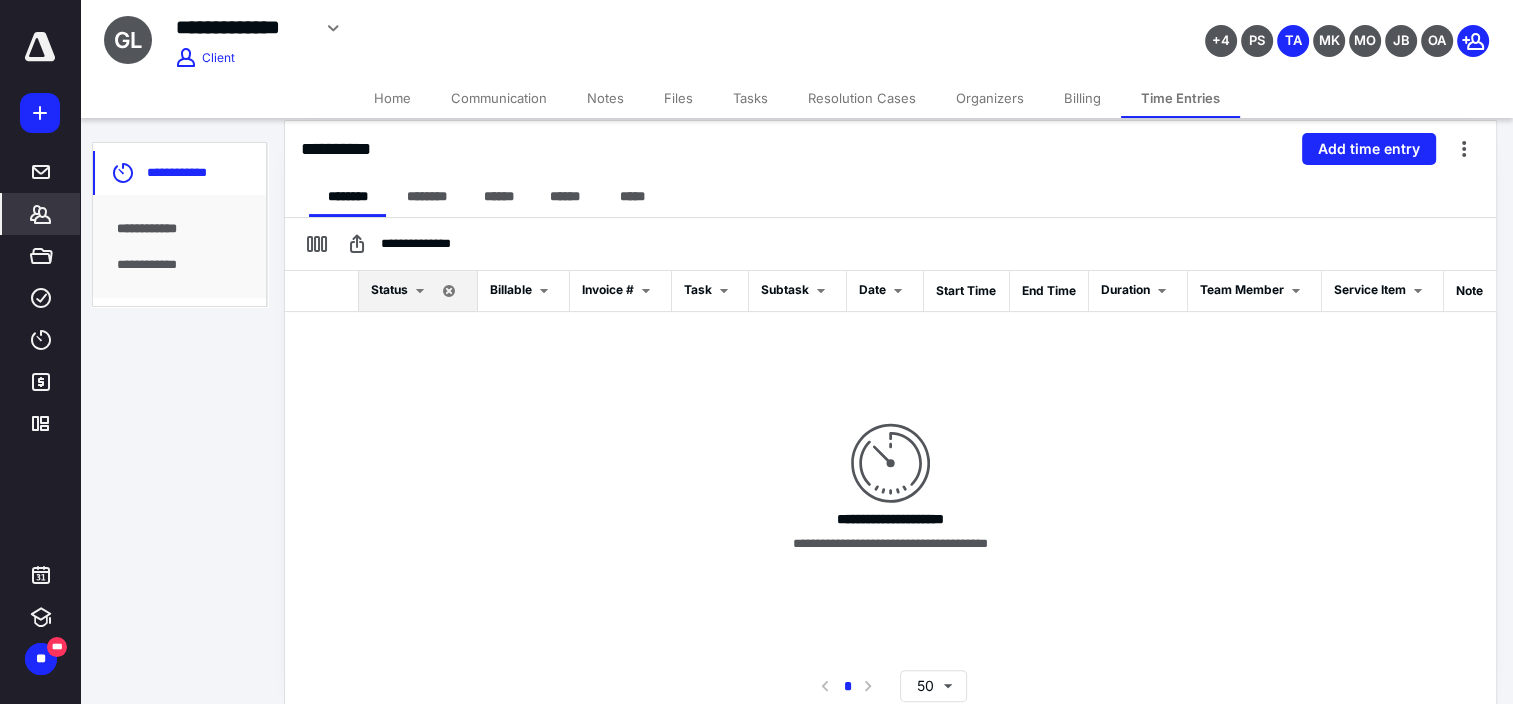 click on "**********" at bounding box center [796, 39] 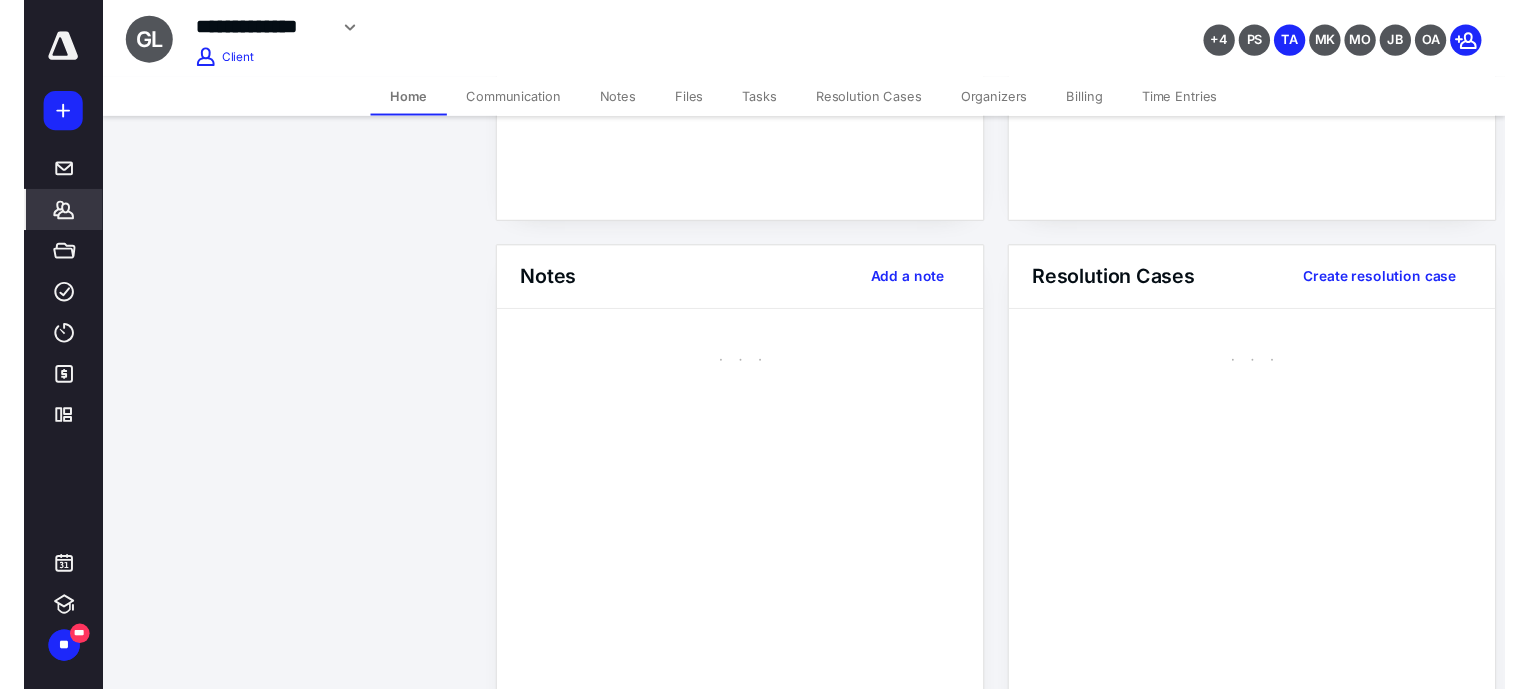 scroll, scrollTop: 0, scrollLeft: 0, axis: both 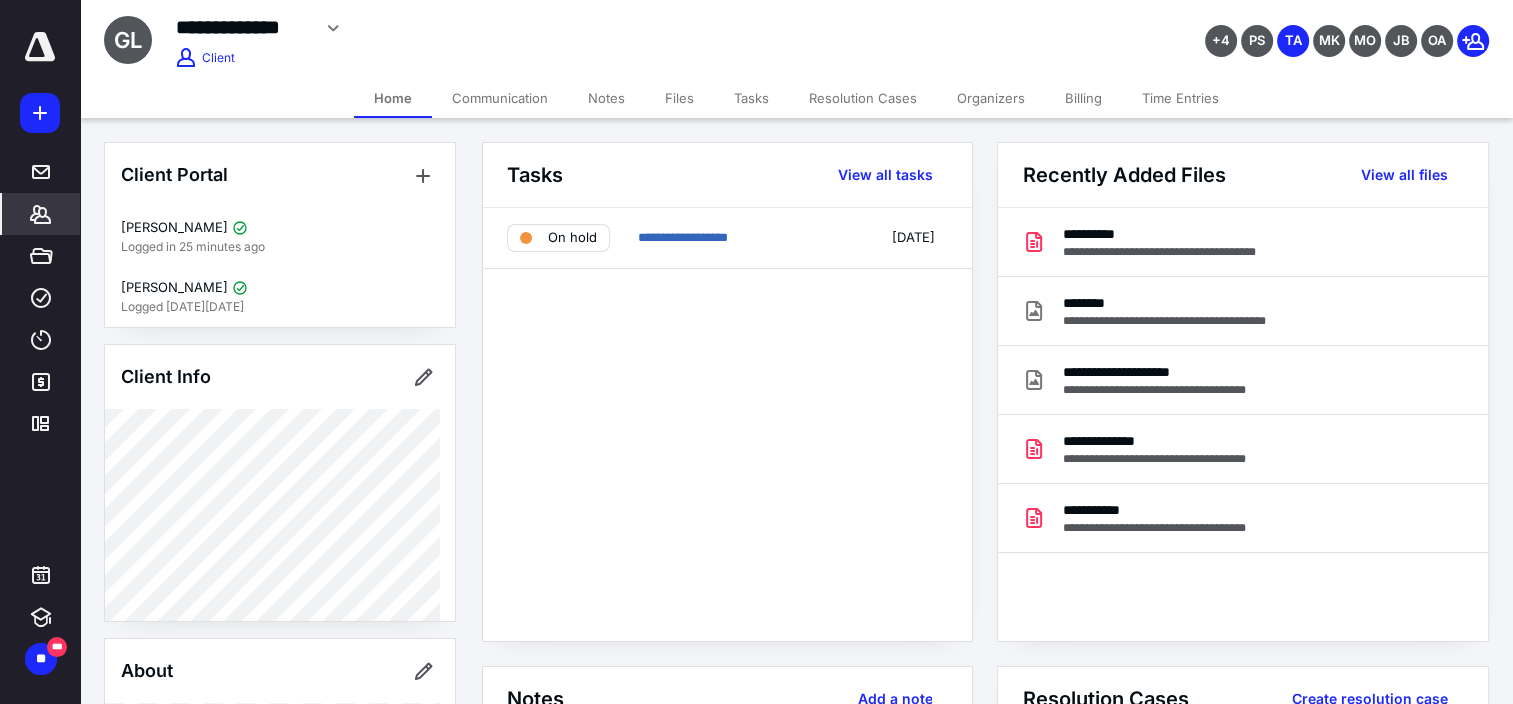 click on "Tasks" at bounding box center [751, 98] 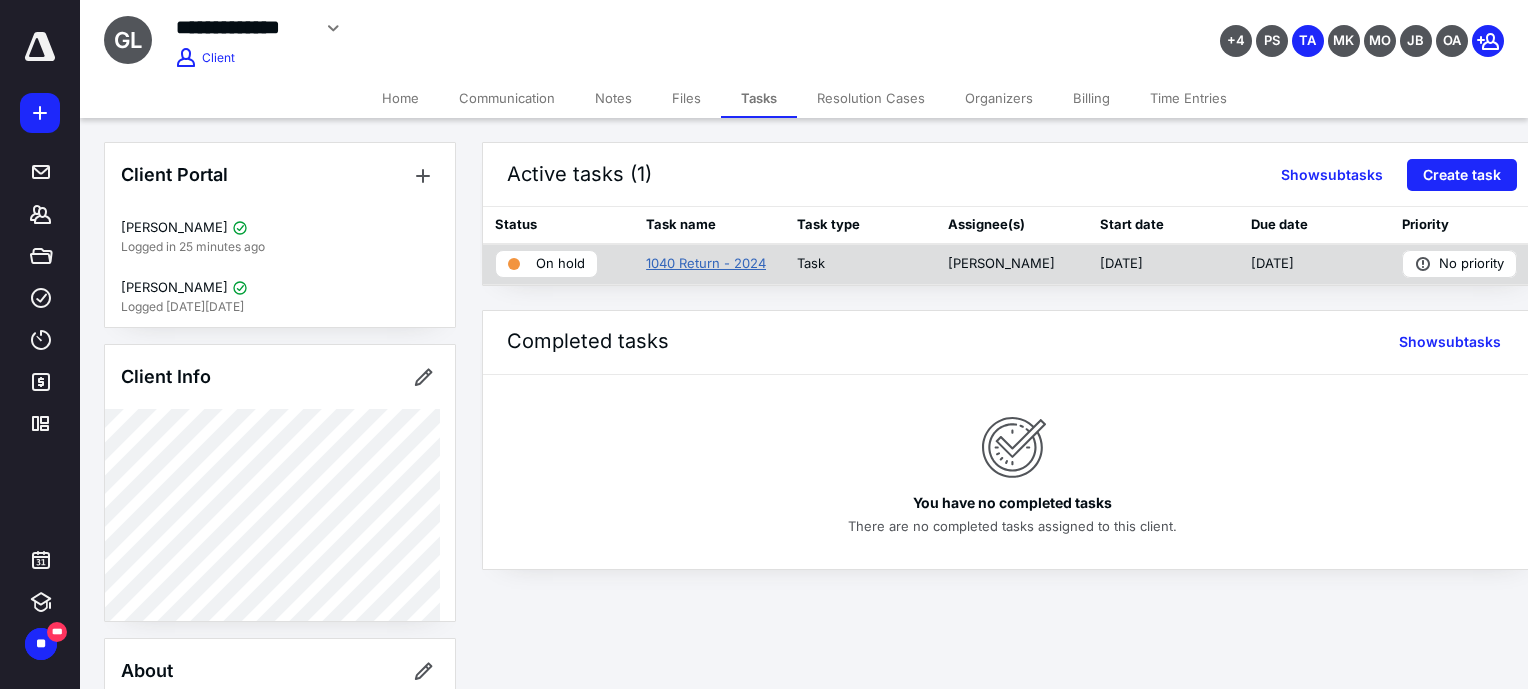 click on "1040 Return - 2024" at bounding box center [706, 264] 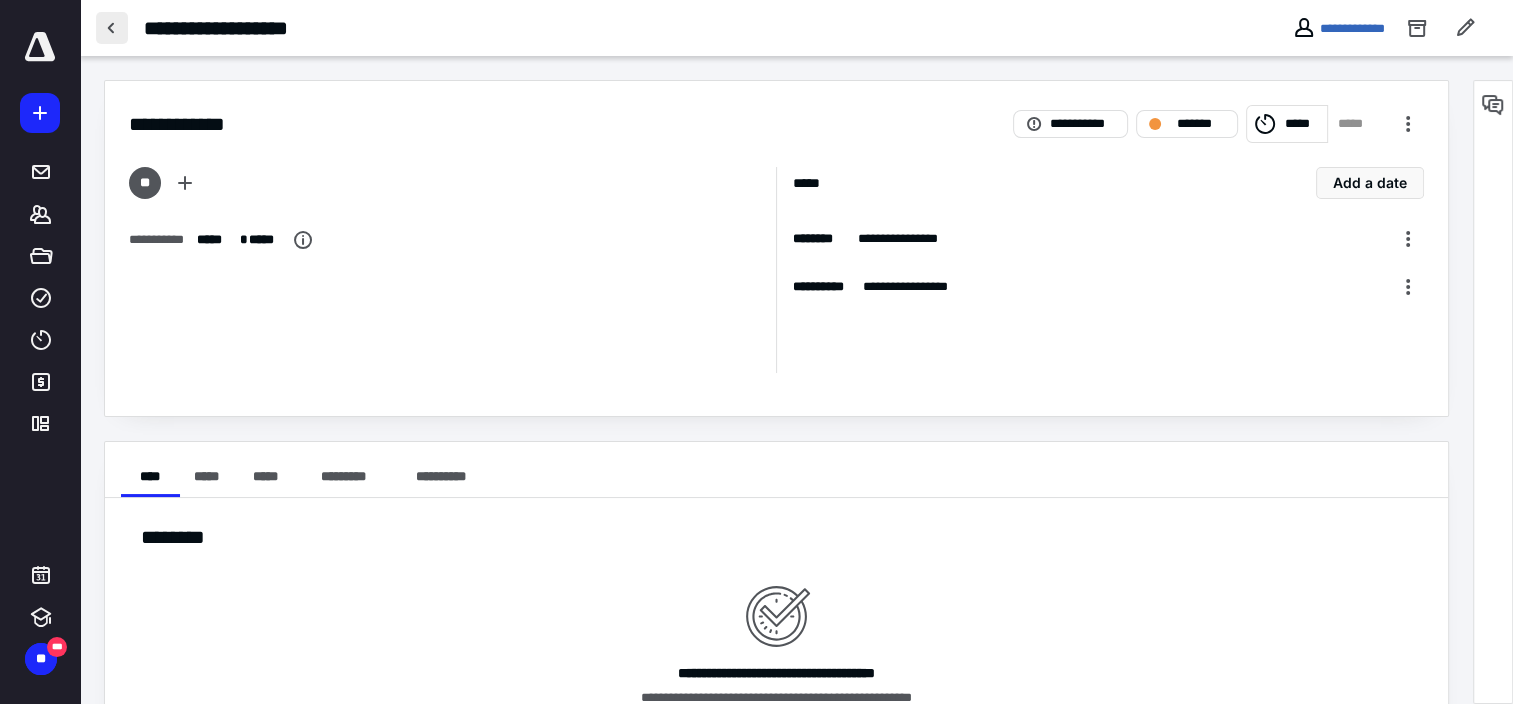 click at bounding box center [112, 28] 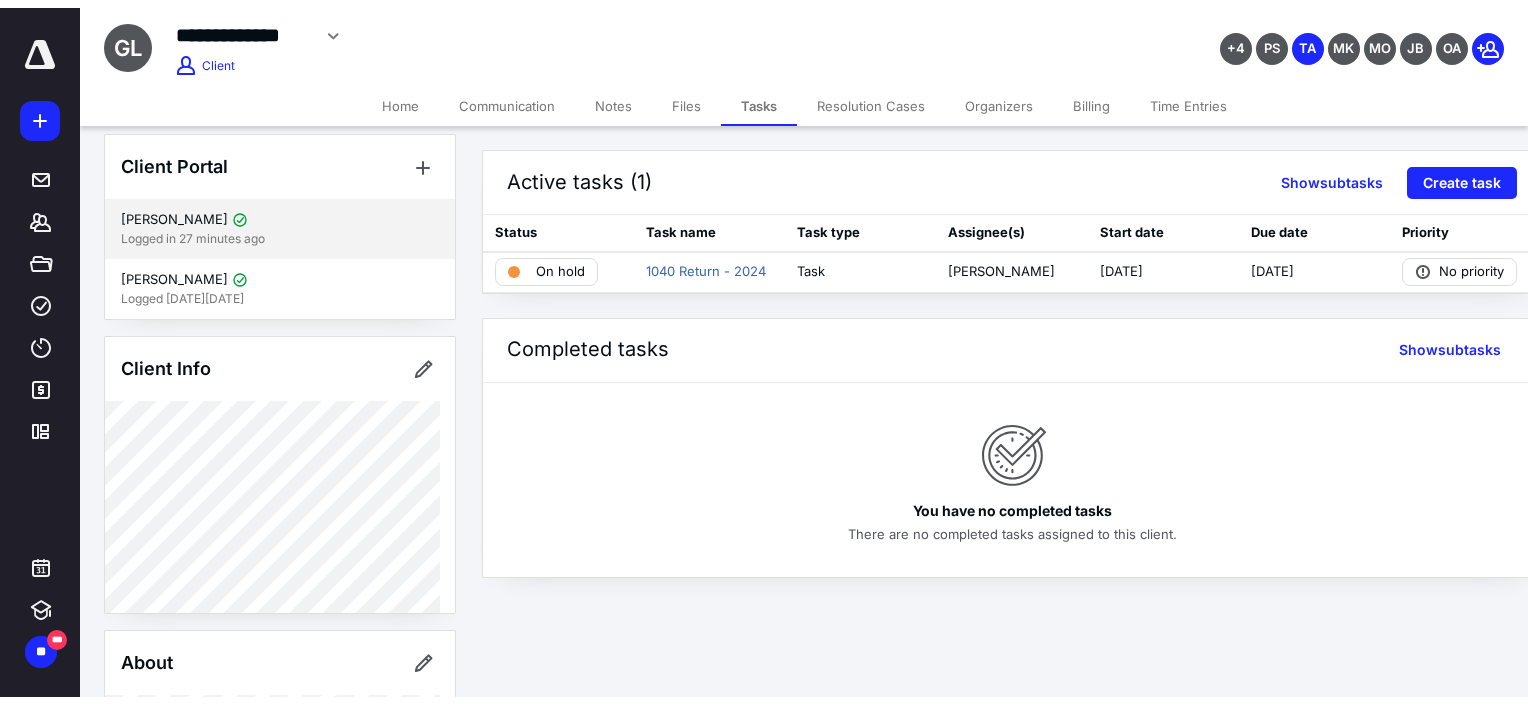 scroll, scrollTop: 0, scrollLeft: 0, axis: both 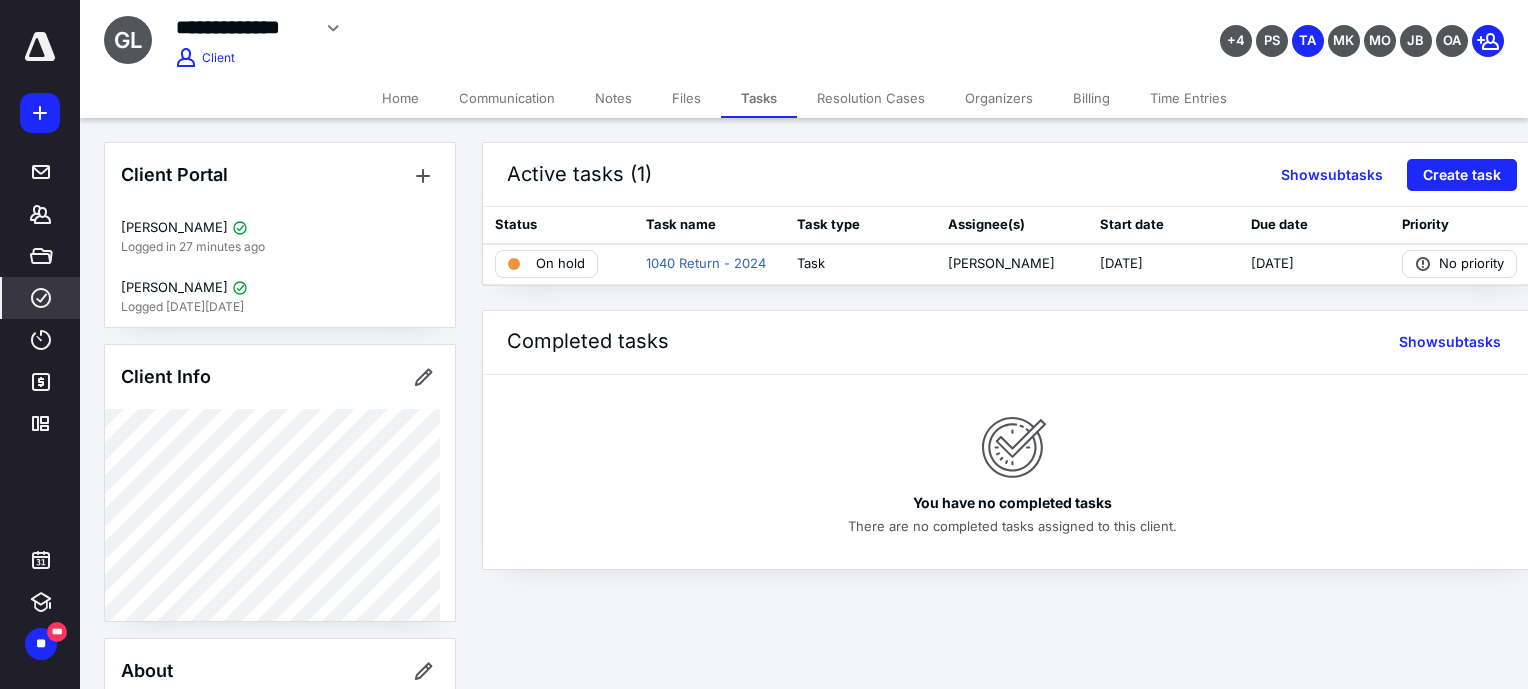 click 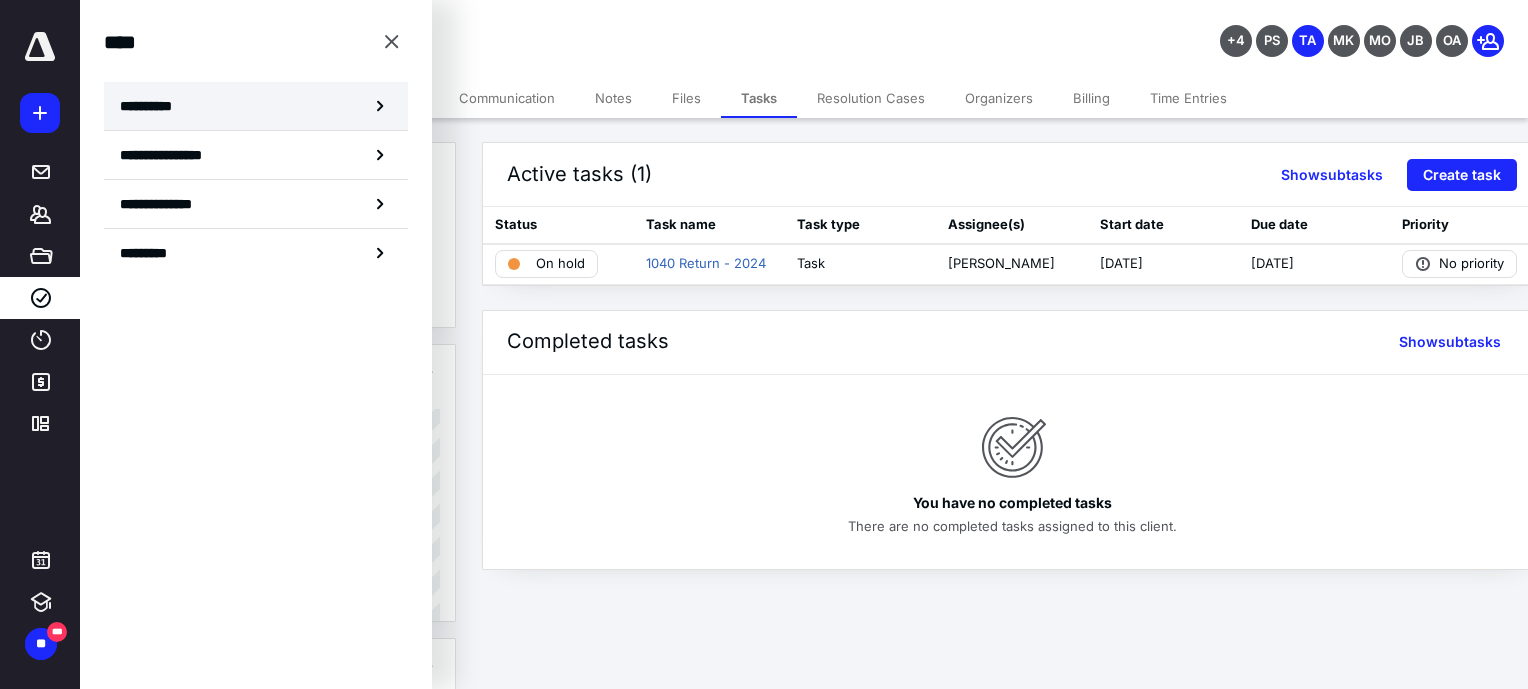 click on "**********" at bounding box center [153, 106] 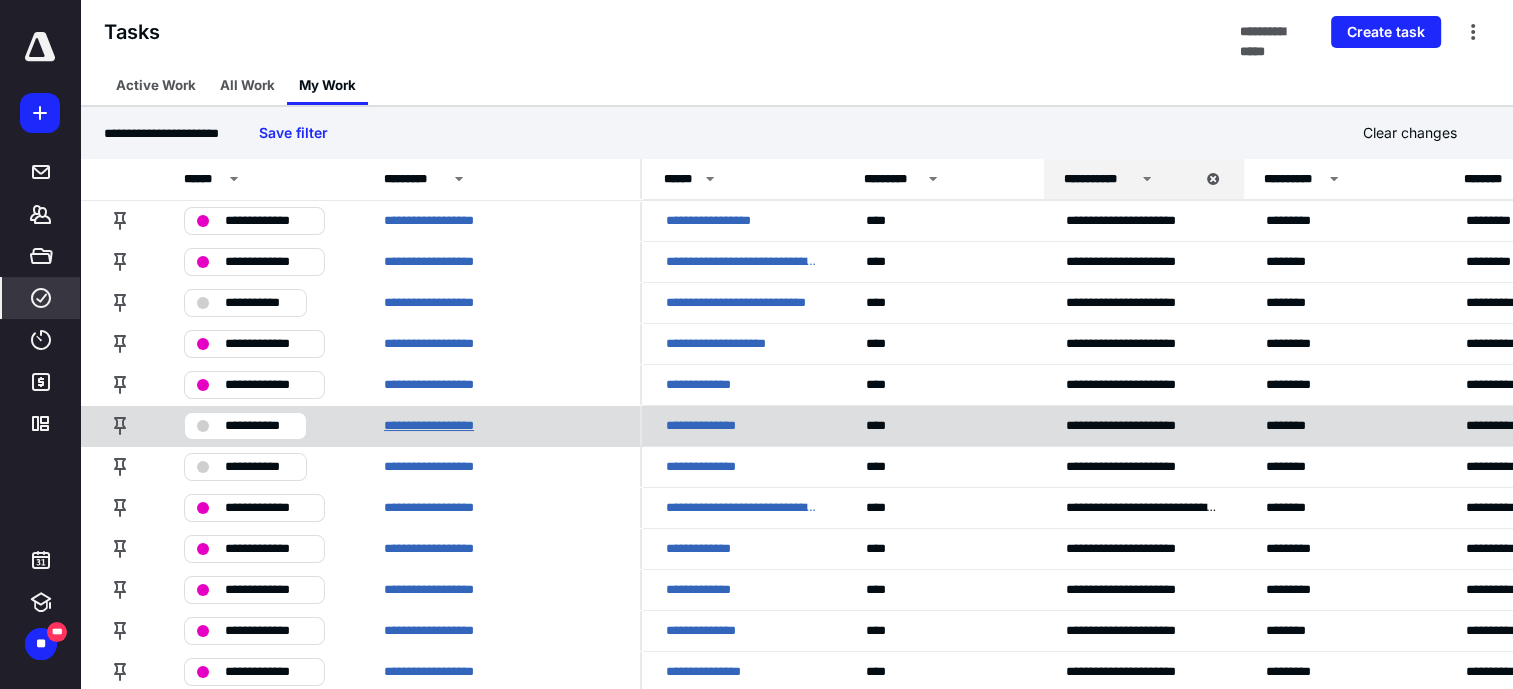 click on "**********" at bounding box center (444, 426) 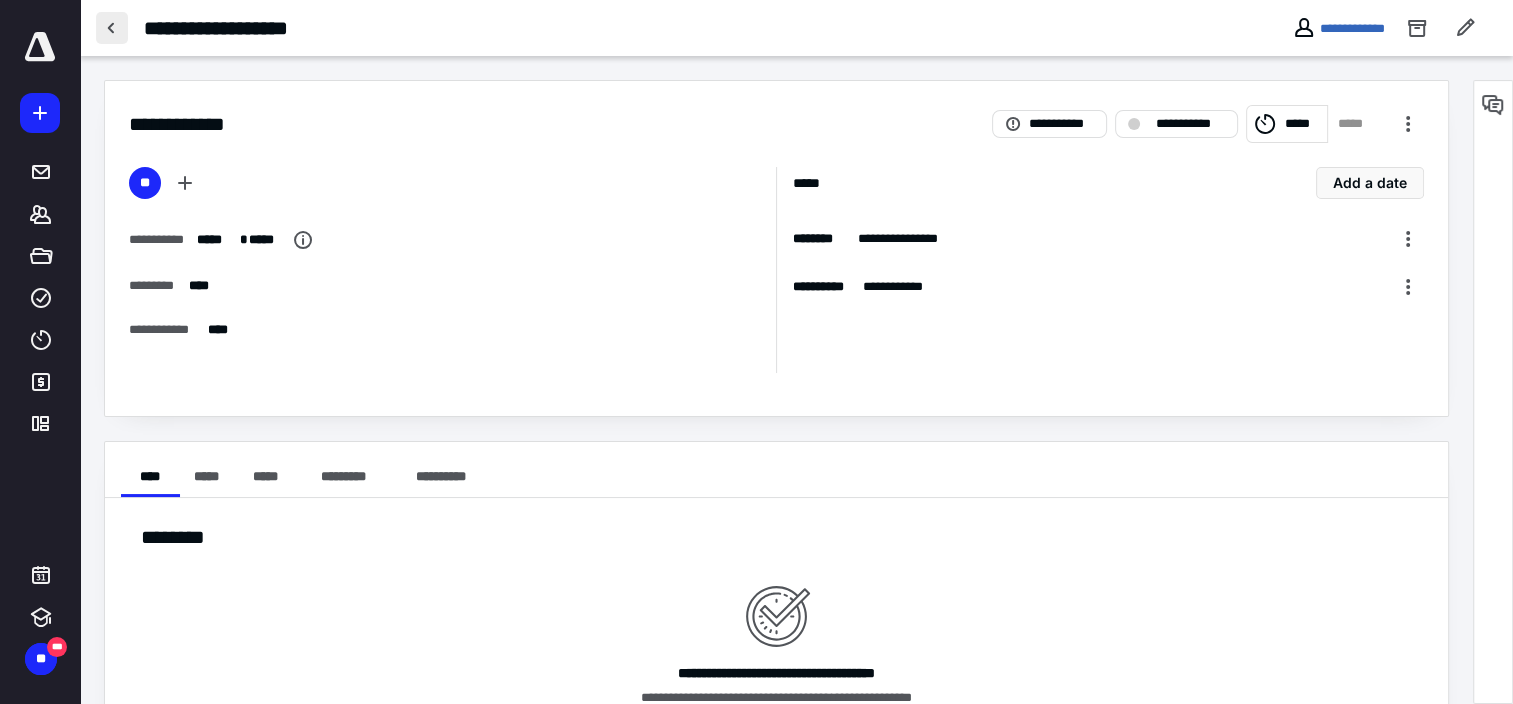 click at bounding box center [112, 28] 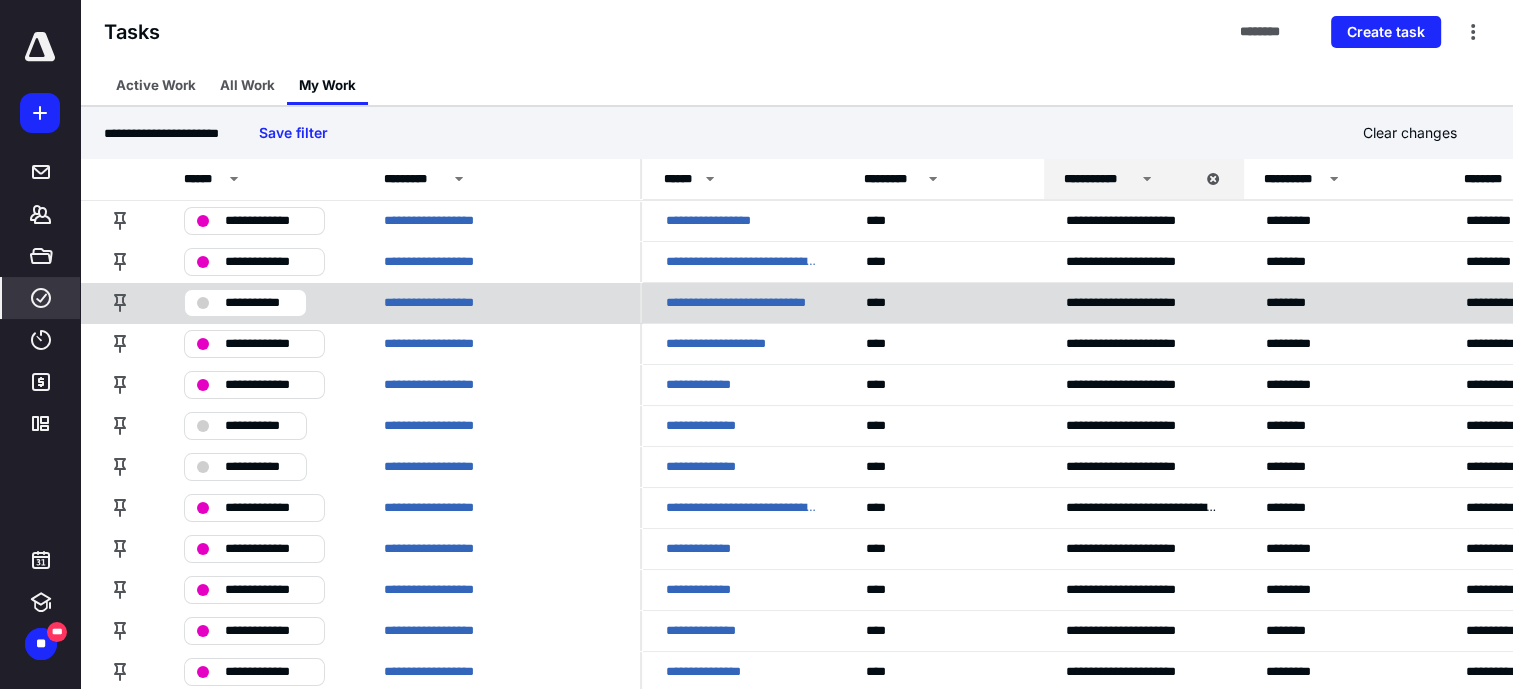 click on "**********" at bounding box center [742, 303] 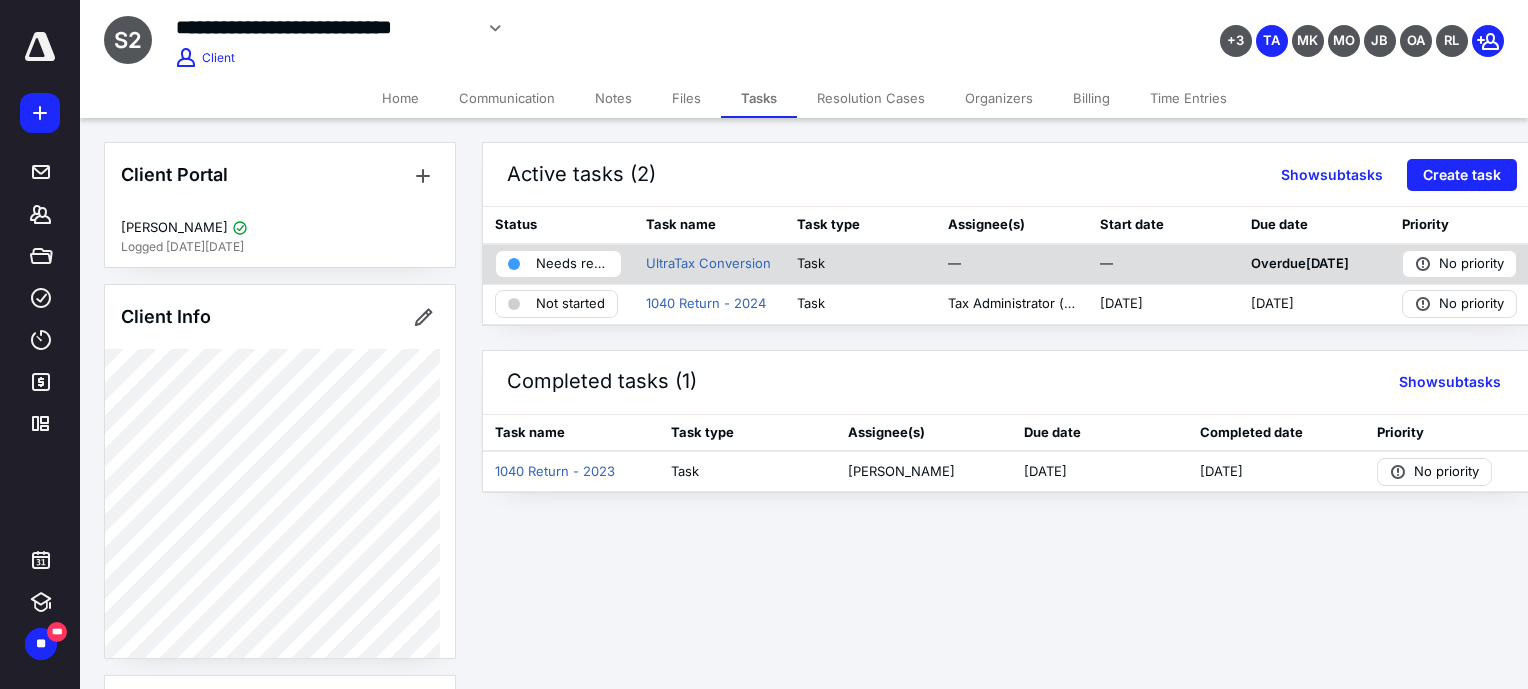 click on "Needs review" at bounding box center (572, 264) 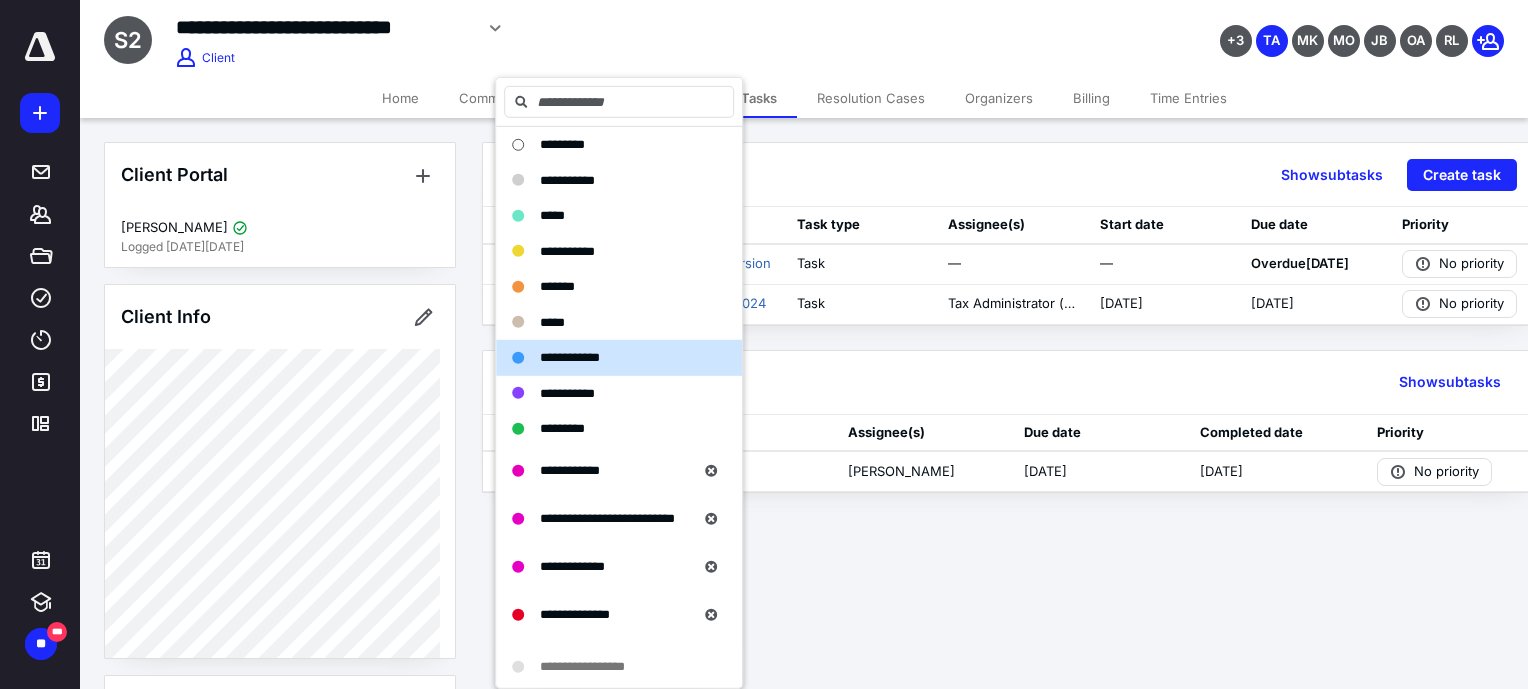 click on "Active   tasks   (2) Show  subtasks Create task Status Task name Task type Assignee(s) Start date Due date Priority Needs review UltraTax Conversion Task — — Overdue  [DATE] No priority Not started 1040 Return - 2024 Task Tax Administrator (me) [DATE] [DATE] No priority Completed   tasks   (1) Show  subtasks Task name Task type Assignee(s) Due date Completed date Priority 1040 Return - 2023 Task [PERSON_NAME] [DATE] [DATE] No priority" at bounding box center [1004, 317] 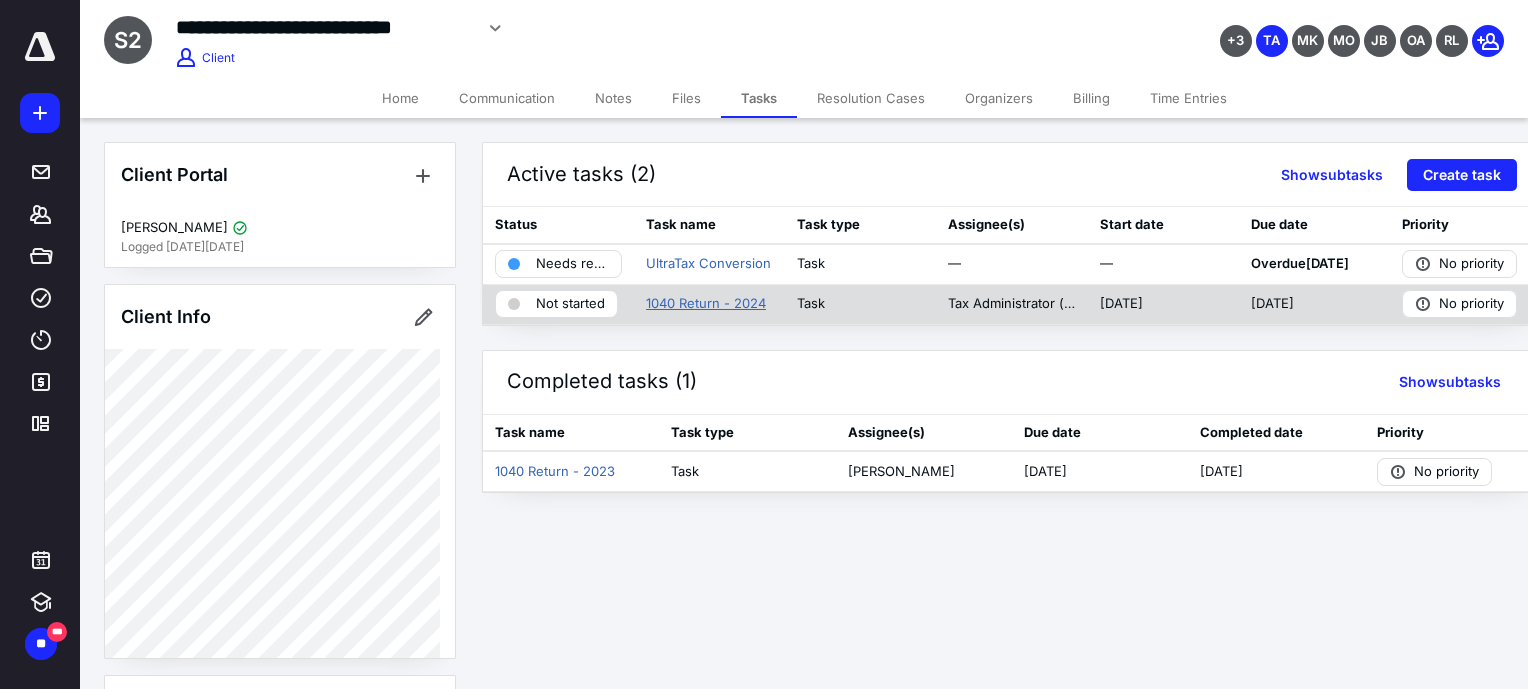 click on "1040 Return - 2024" at bounding box center (706, 304) 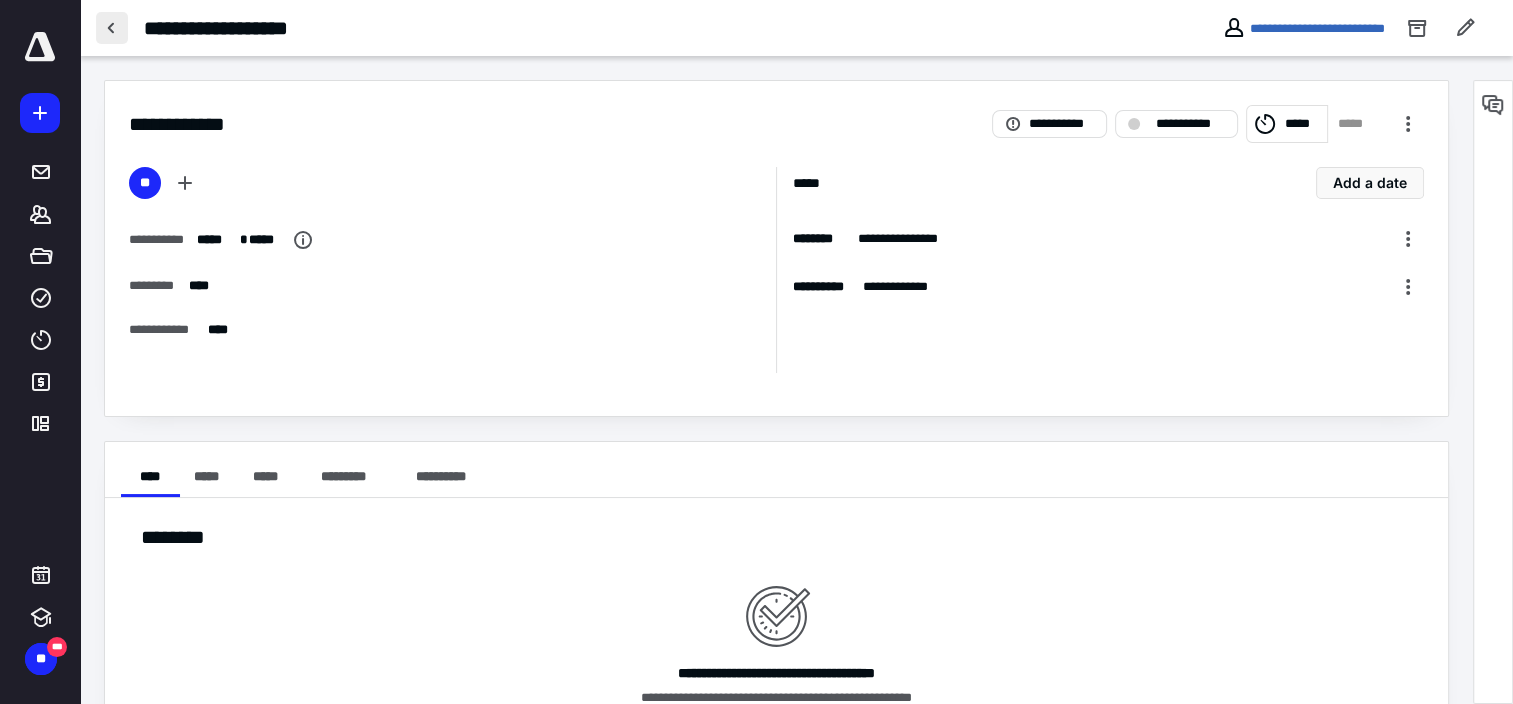 click at bounding box center [112, 28] 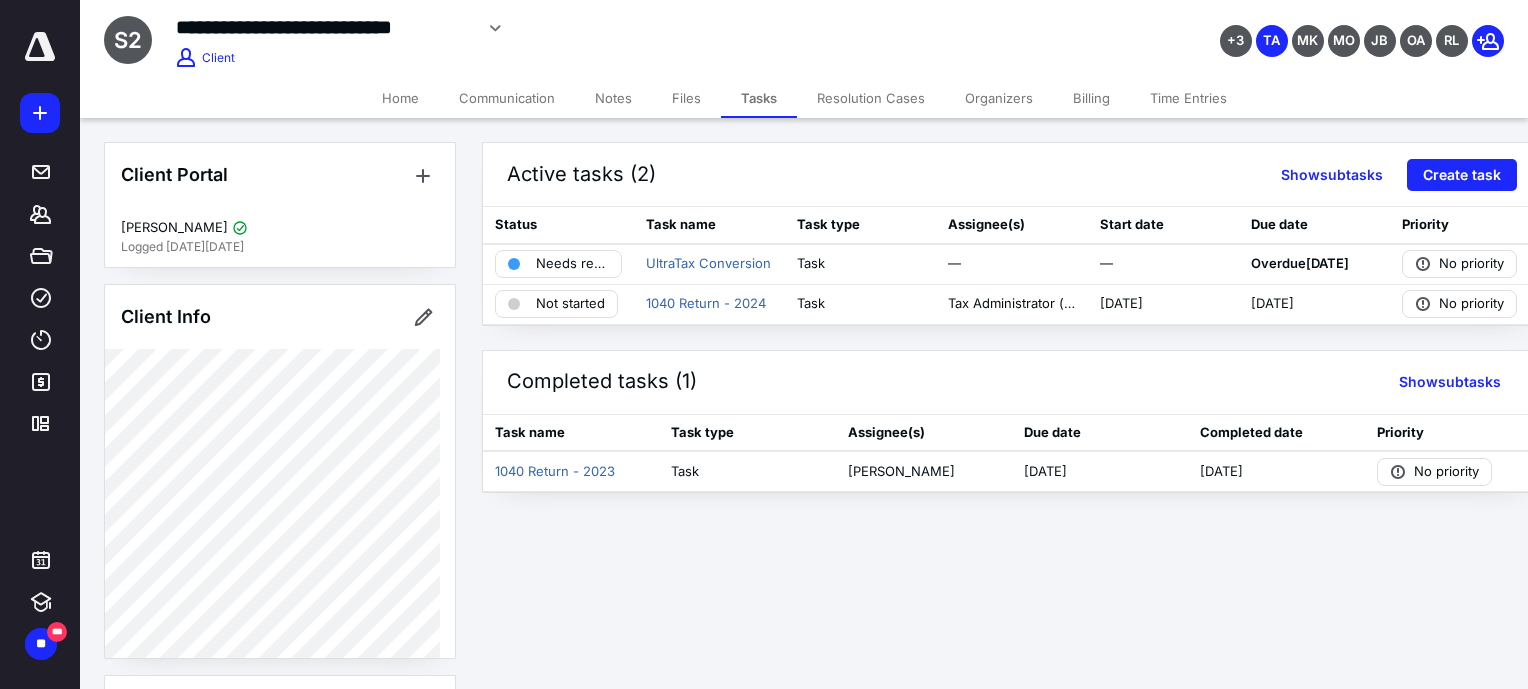 click on "Files" at bounding box center [686, 98] 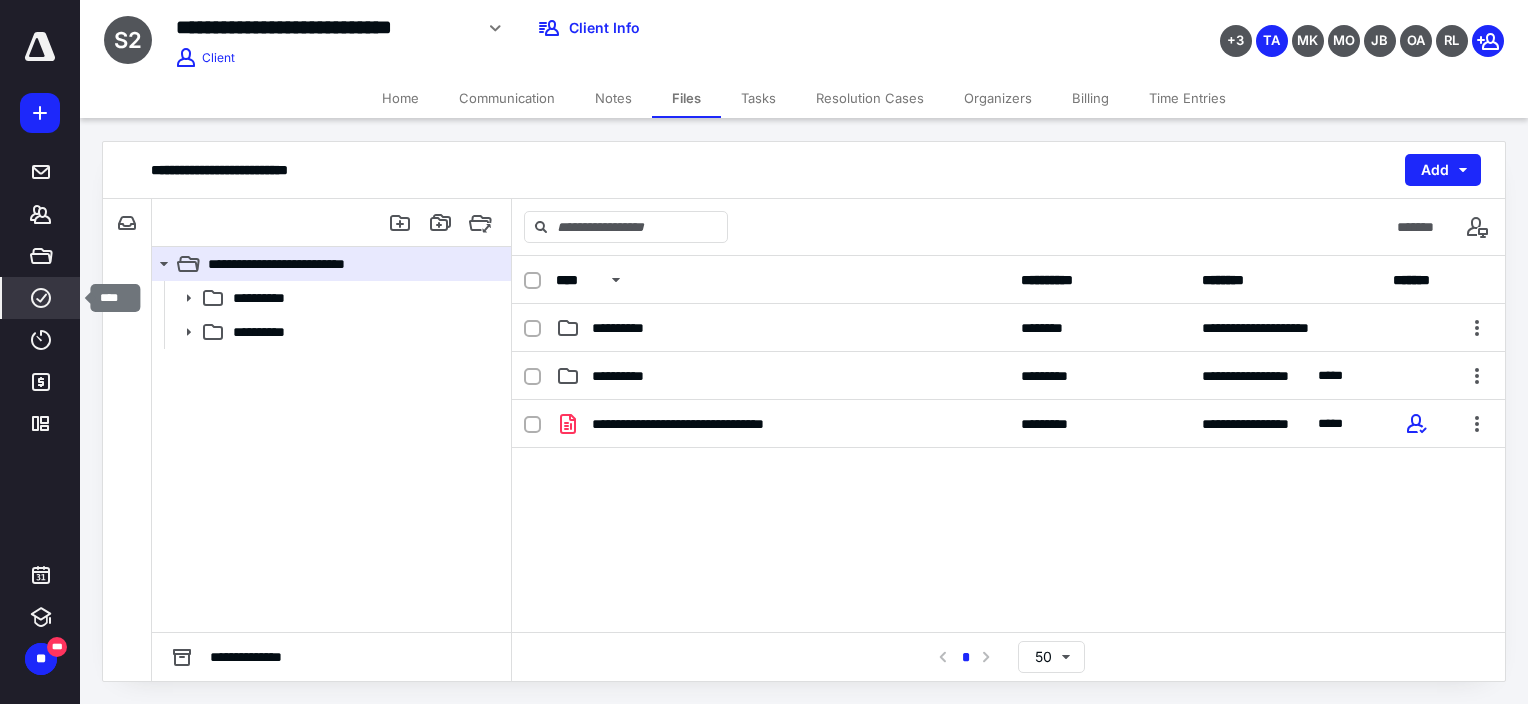 click on "****" at bounding box center [41, 298] 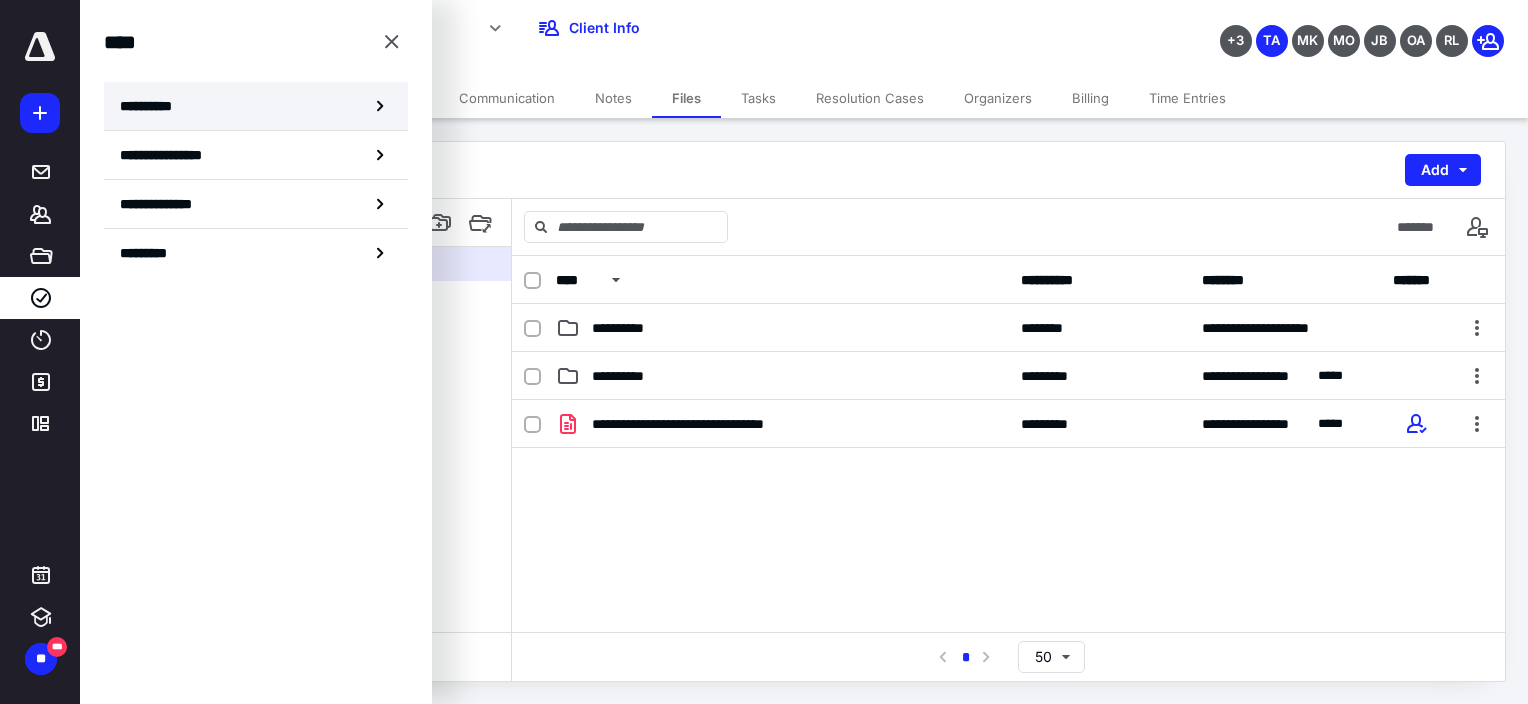 click on "**********" at bounding box center (256, 106) 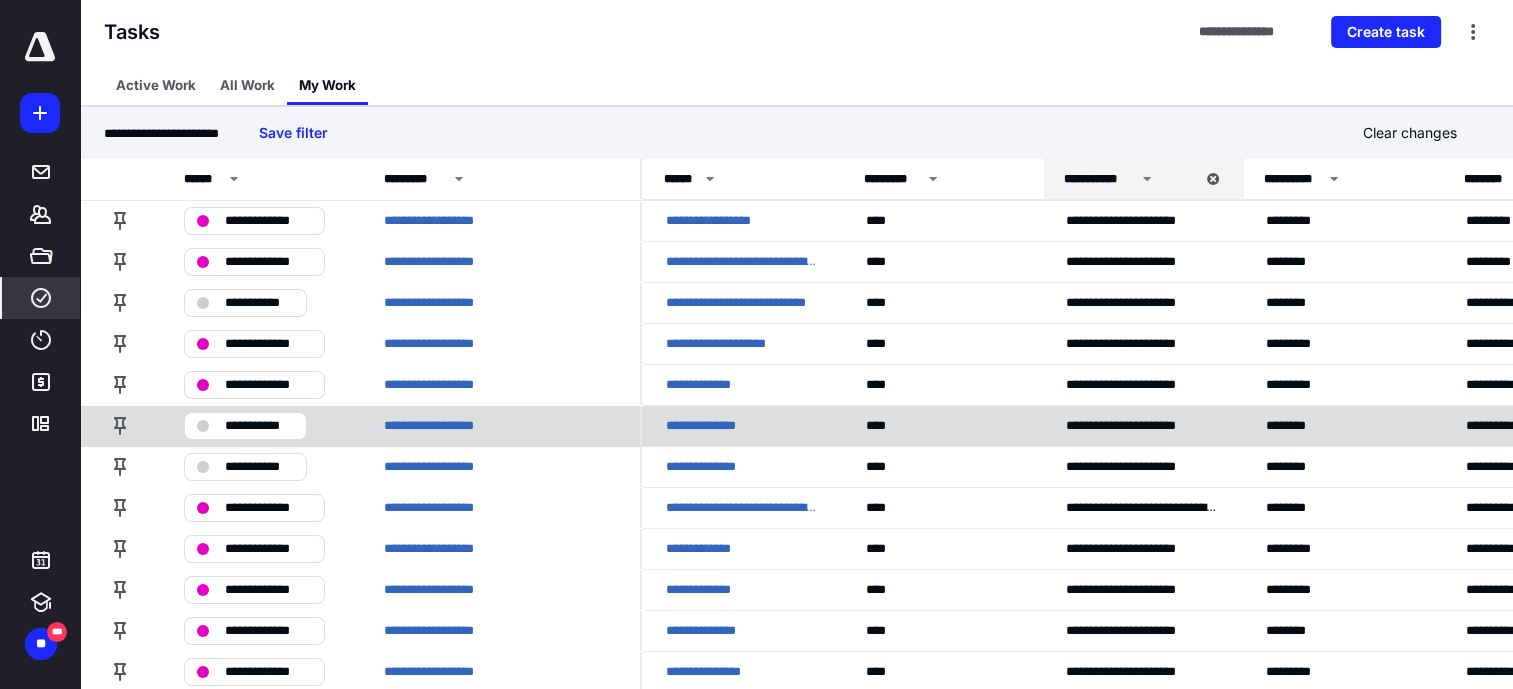click on "**********" at bounding box center [708, 426] 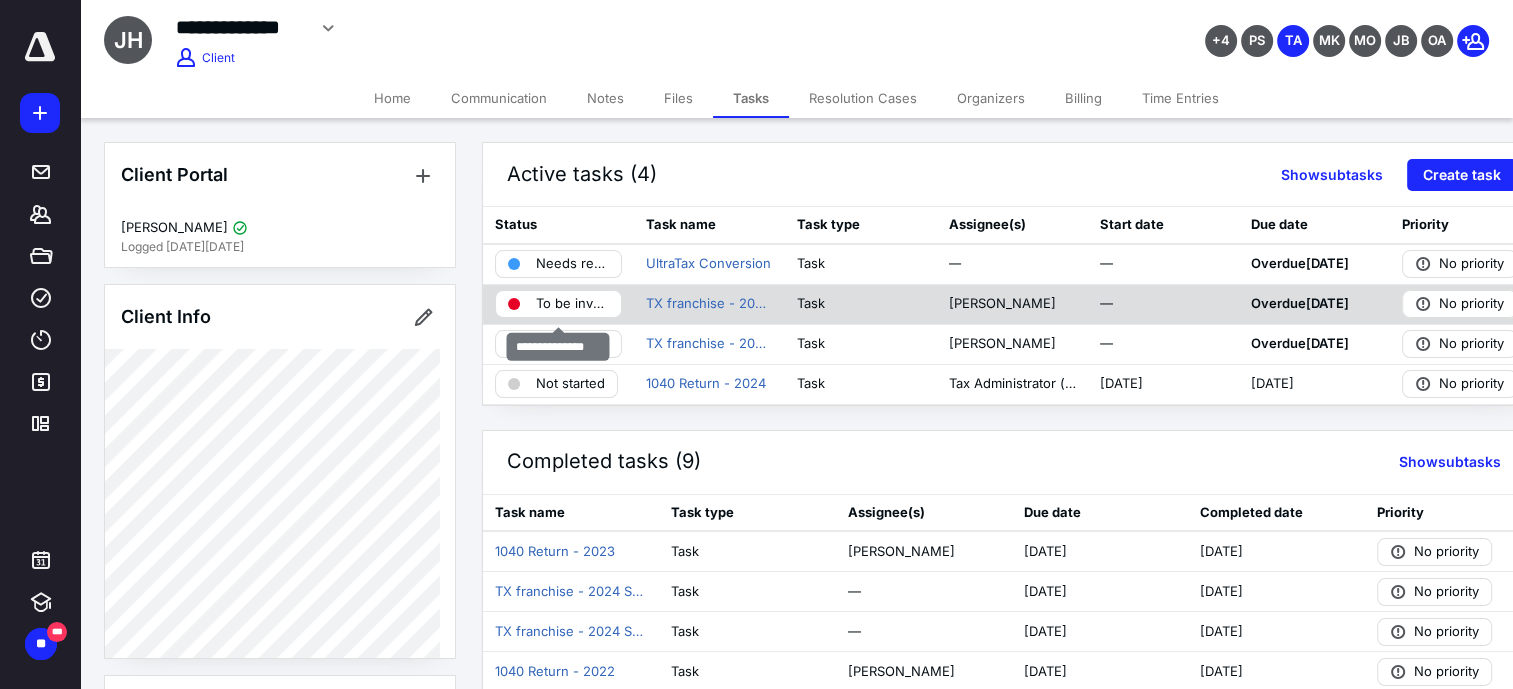 click on "To be invoiced" at bounding box center (572, 304) 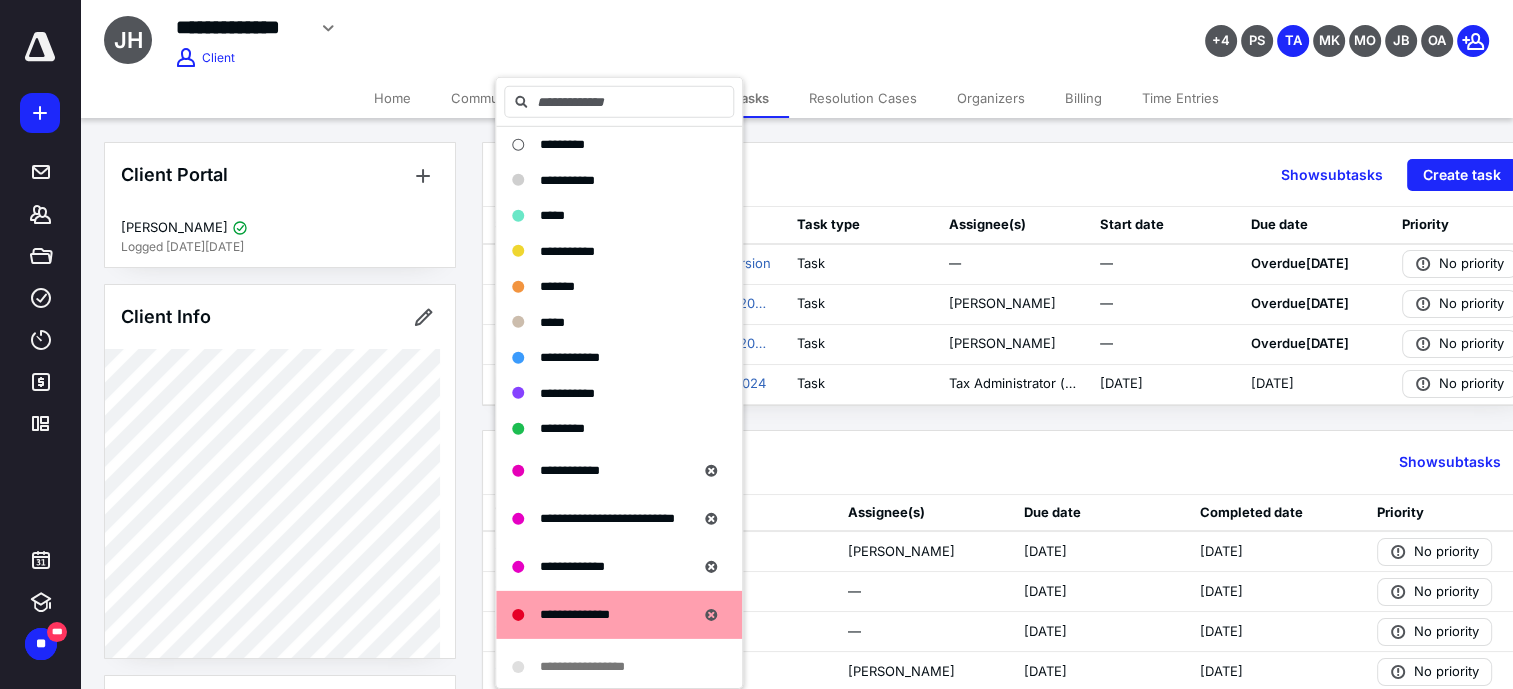 click on "Active   tasks   (4) Show  subtasks Create task" at bounding box center [1012, 175] 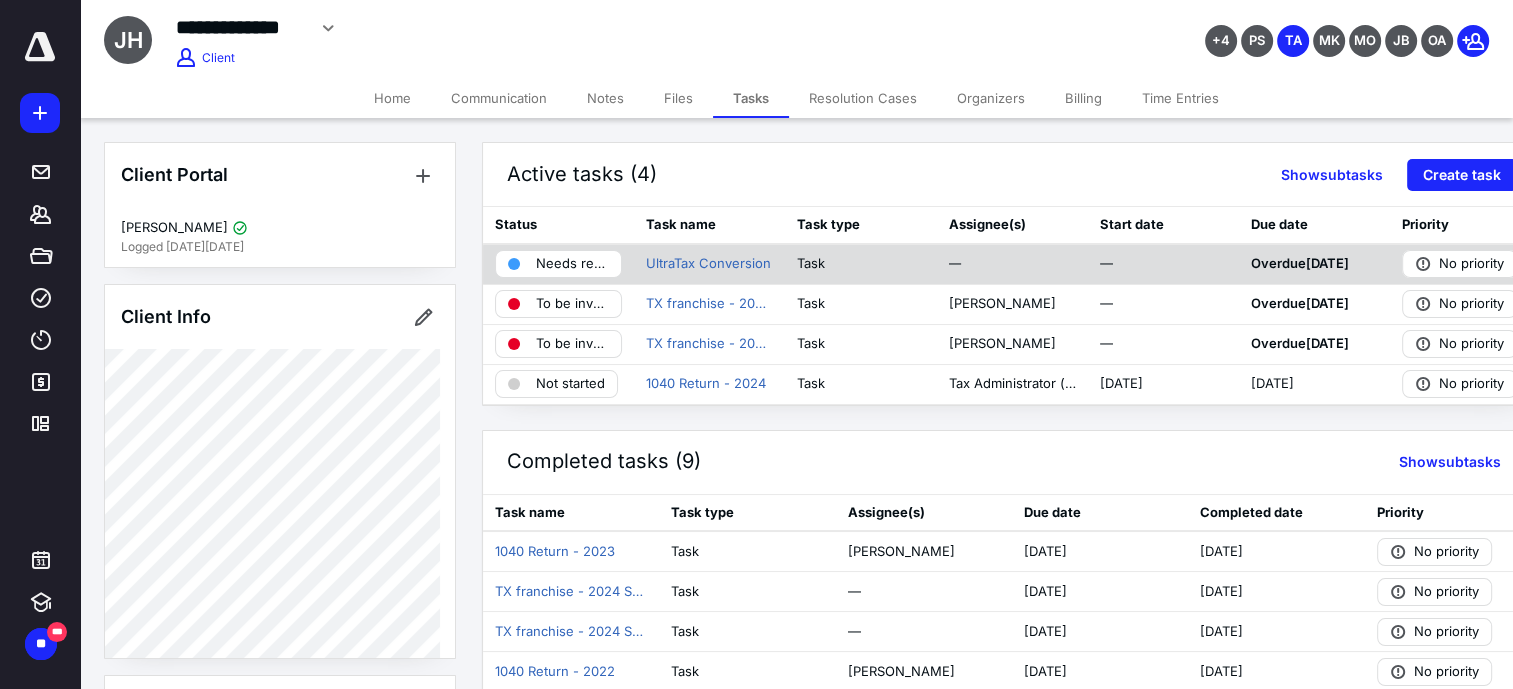 click on "Needs review" at bounding box center (572, 264) 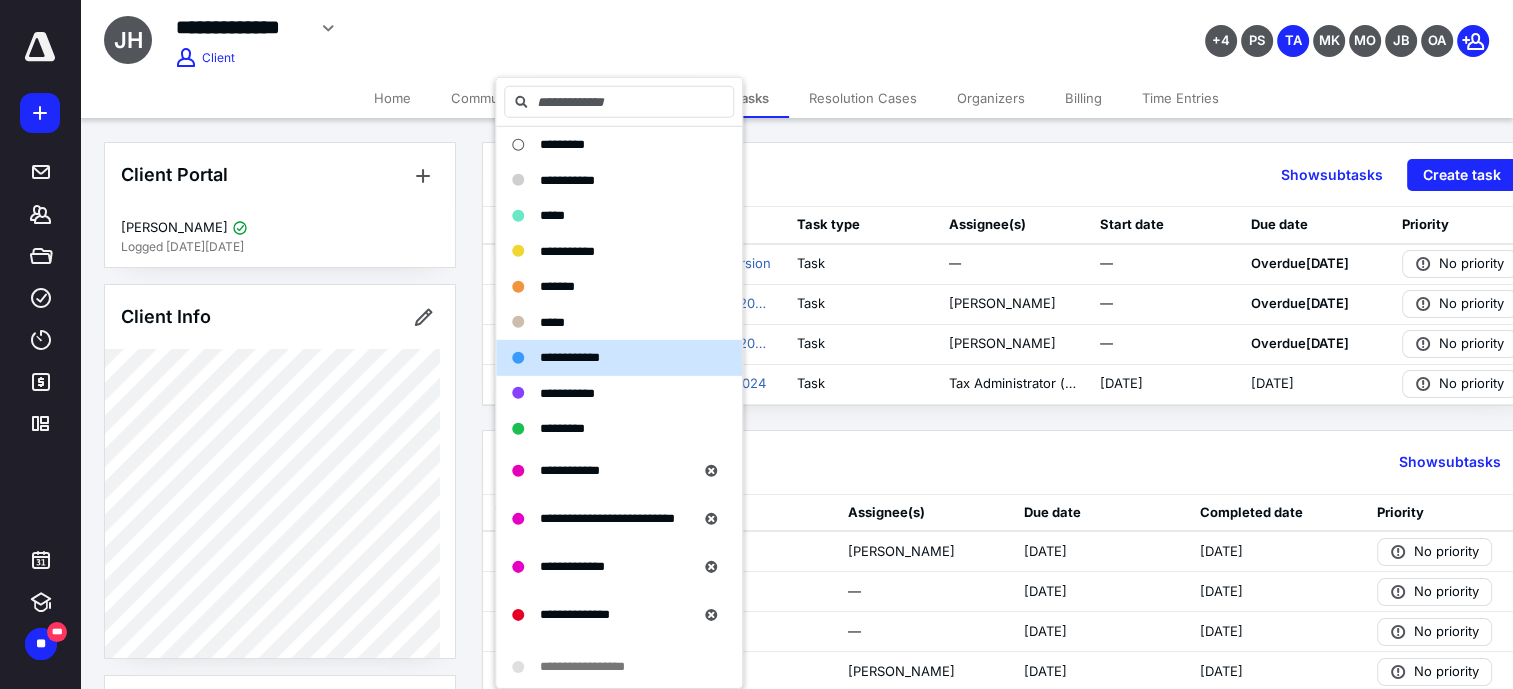 click on "Active   tasks   (4) Show  subtasks Create task Status Task name Task type Assignee(s) Start date Due date Priority Needs review UltraTax Conversion Task — — Overdue  [DATE] No priority To be invoiced [GEOGRAPHIC_DATA] franchise - 2025 SMLLC JCNCH, LLC Task [PERSON_NAME] — Overdue  [DATE] No priority To be invoiced [GEOGRAPHIC_DATA] franchise - 2025 SMLLC Salty Point, LLC Task [PERSON_NAME] — Overdue  [DATE] No priority Not started 1040 Return - 2024 Task Tax Administrator (me) [DATE] [DATE] No priority Completed   tasks   (9) Show  subtasks Task name Task type Assignee(s) Due date Completed date Priority 1040 Return - 2023 Task [PERSON_NAME] [DATE] [DATE] No priority [GEOGRAPHIC_DATA] franchise - 2024 SMLLC [GEOGRAPHIC_DATA], LLC Task — [DATE] [DATE] No priority [GEOGRAPHIC_DATA] franchise - 2024 SMLLC JCNCH, LLC Task — [DATE] [DATE] No priority 1040 Return - 2022 Task [PERSON_NAME] [DATE] [DATE] No priority [GEOGRAPHIC_DATA], LLC - 2023 Task Office Administration [DATE] [DATE] No priority JCNCH, LLC - 2023 Task Task" at bounding box center (996, 517) 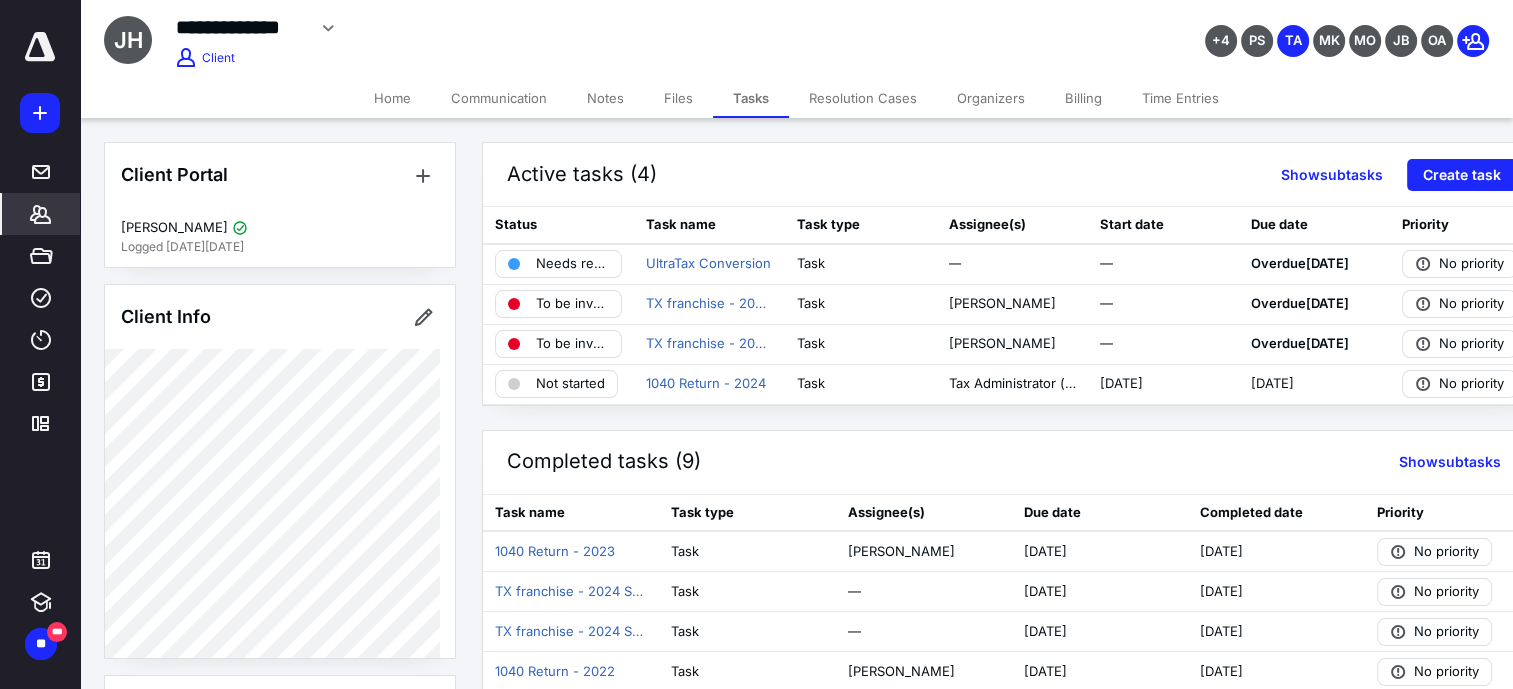 click on "*******" at bounding box center (41, 214) 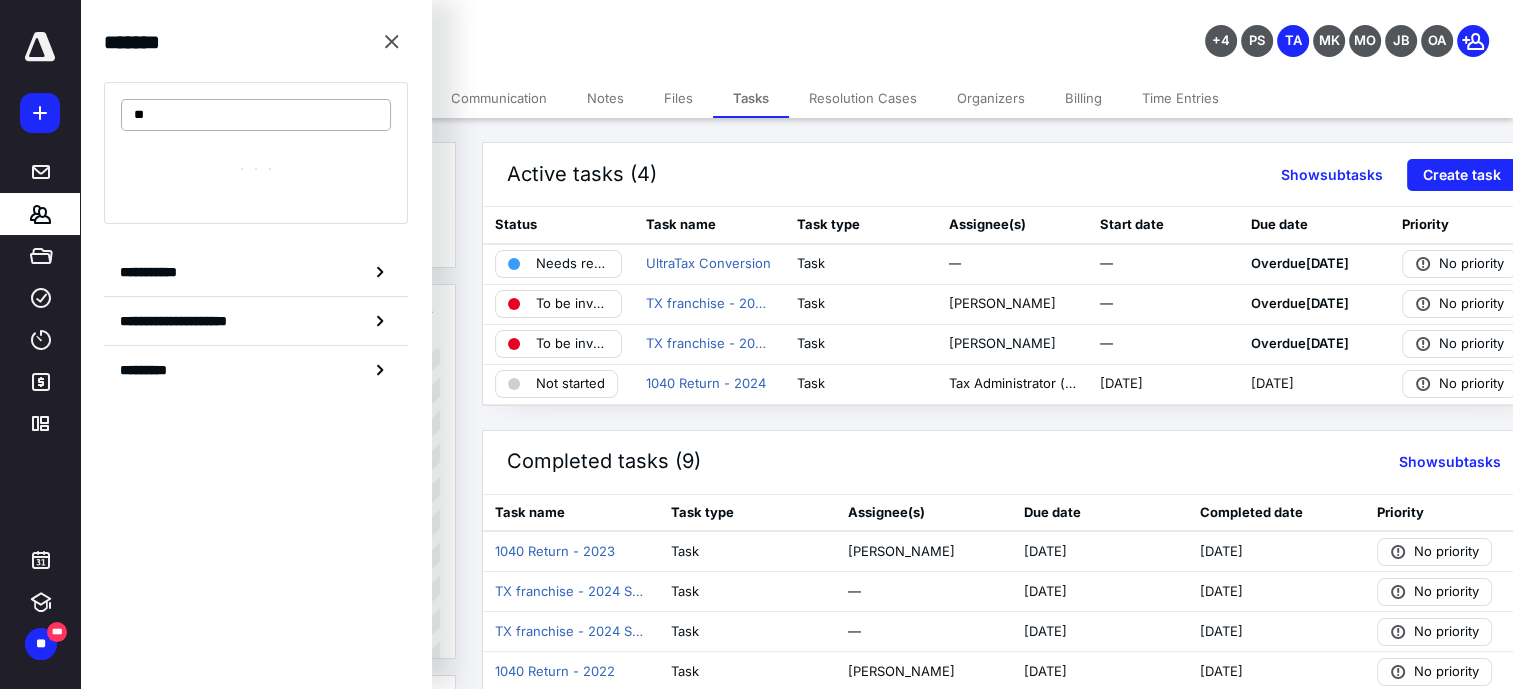 type on "*" 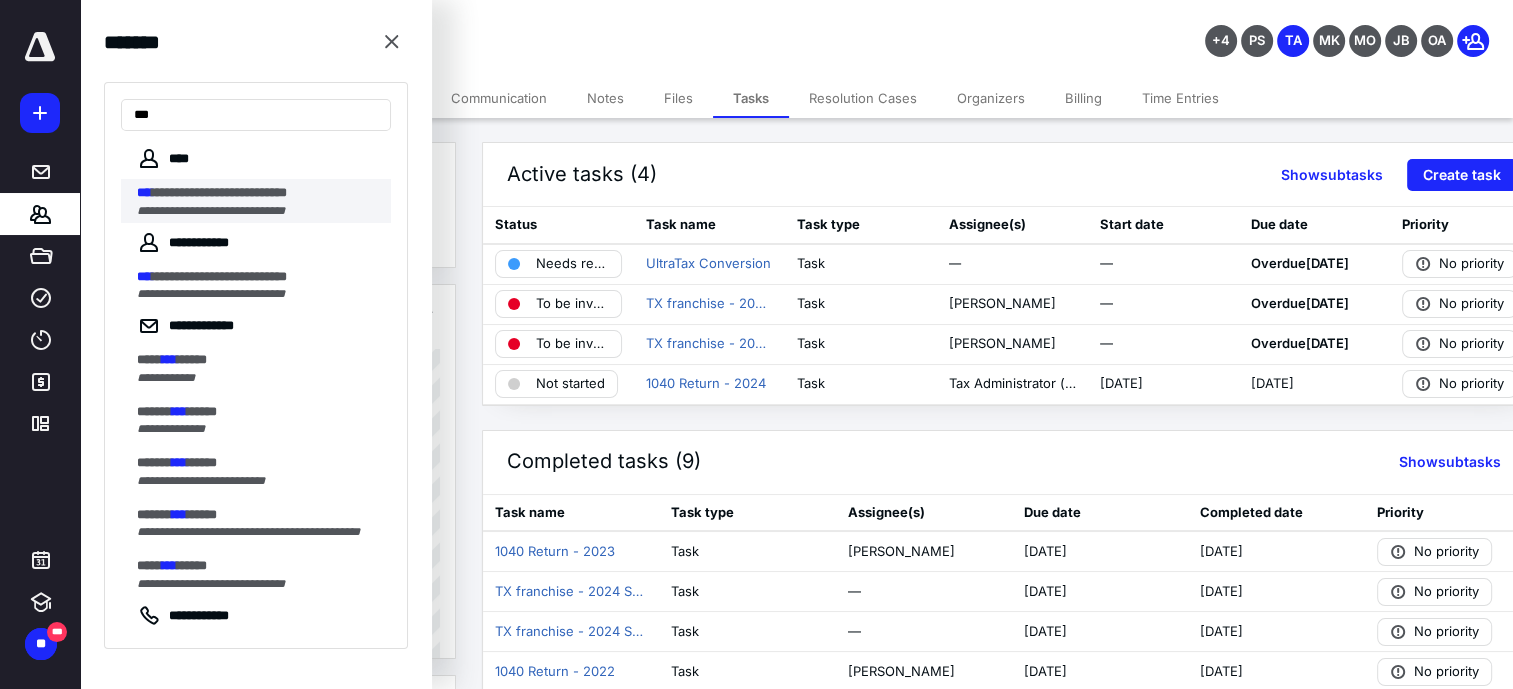 type on "***" 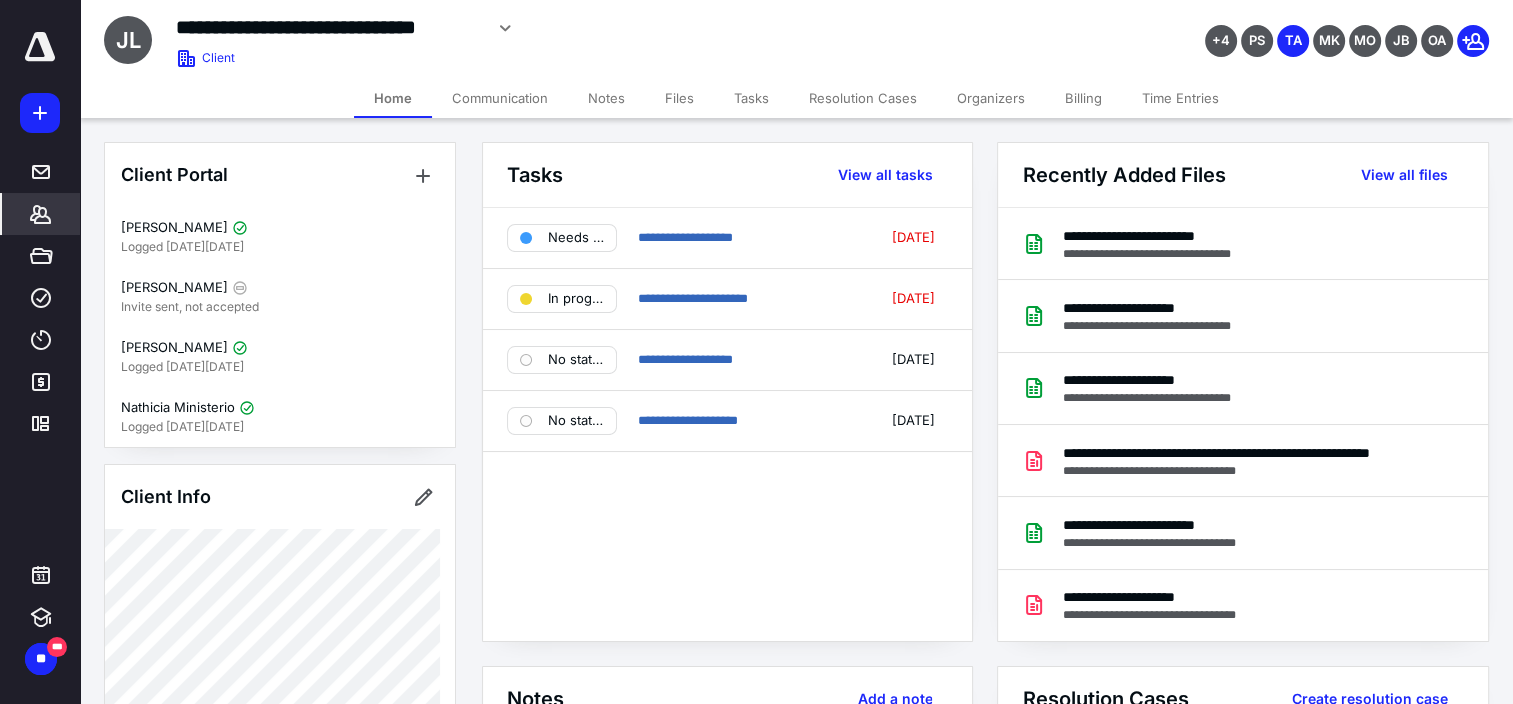 click on "Files" at bounding box center [679, 98] 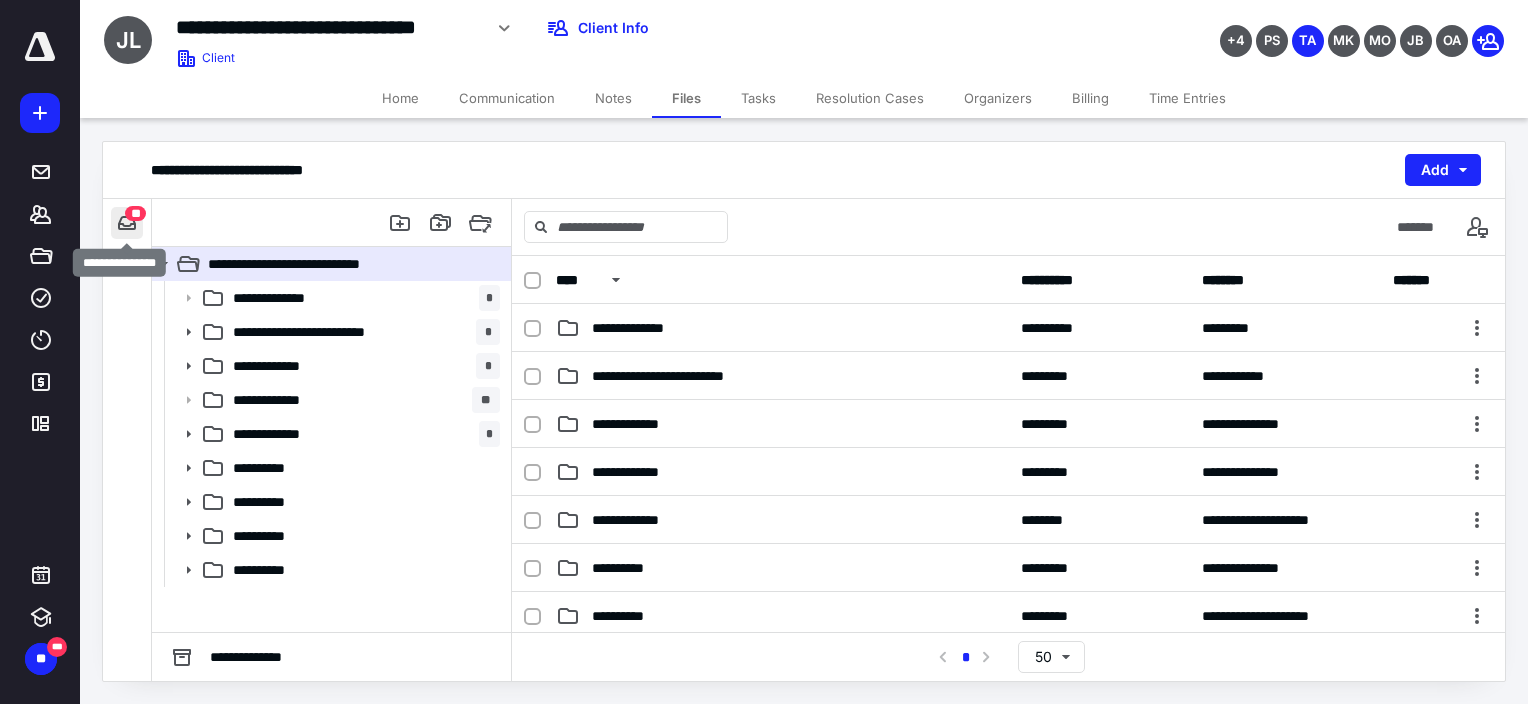 click at bounding box center [127, 223] 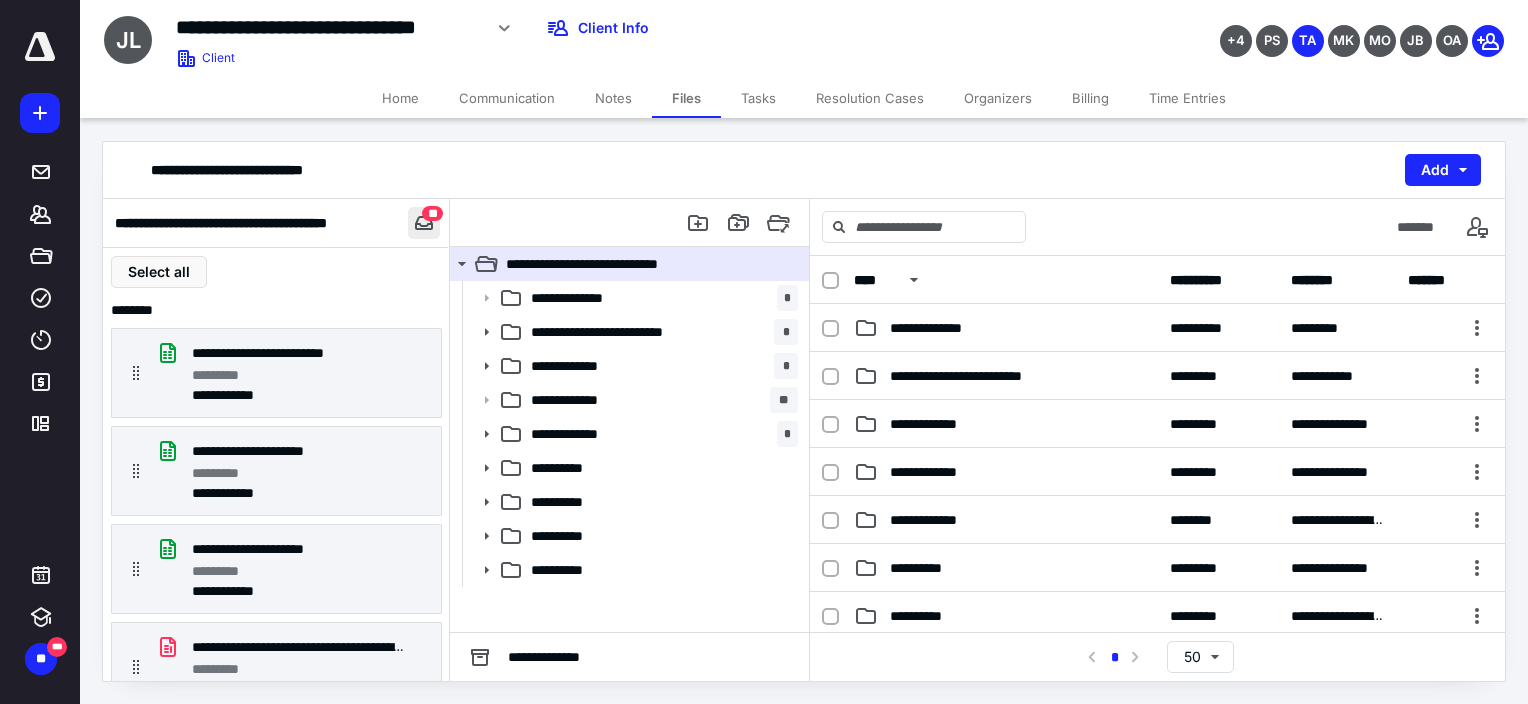 click at bounding box center [424, 223] 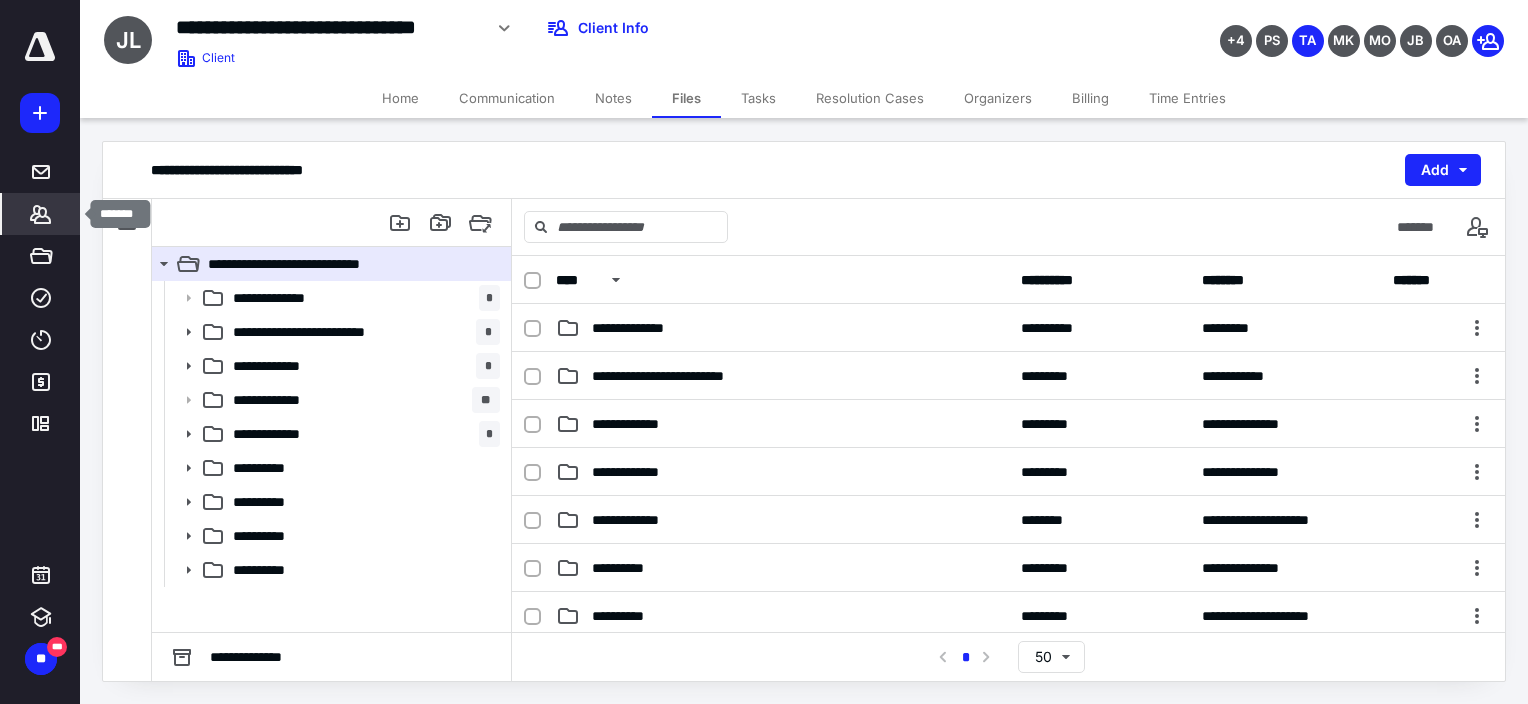 click 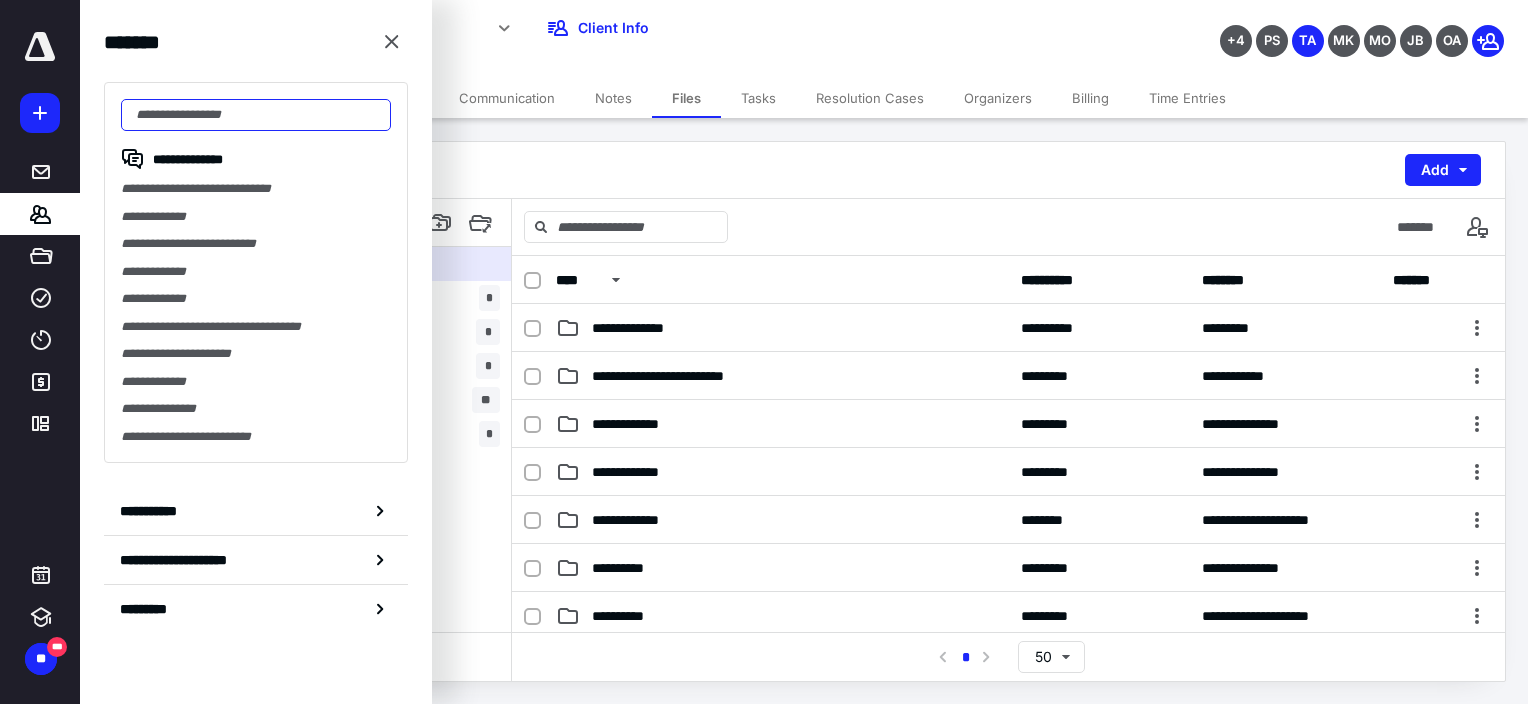click at bounding box center (256, 115) 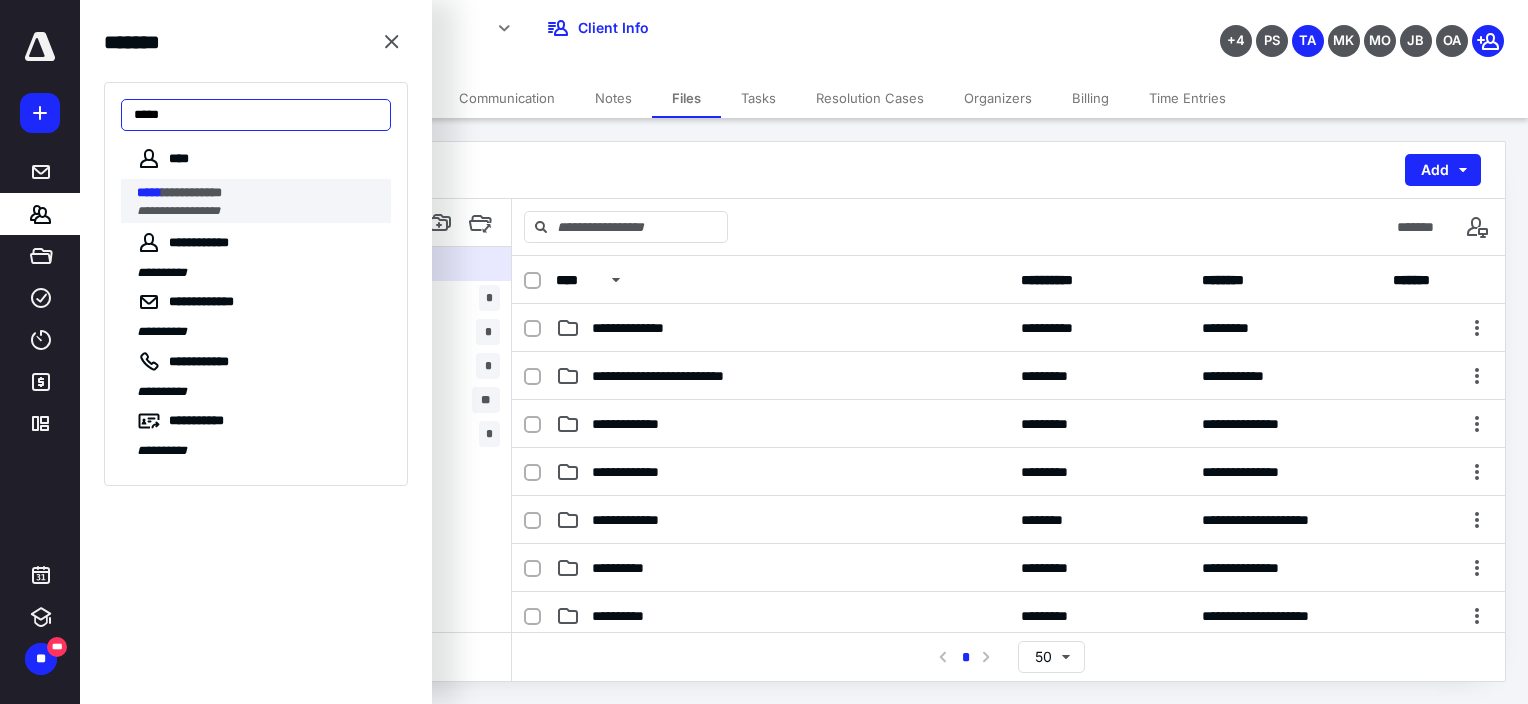 type on "*****" 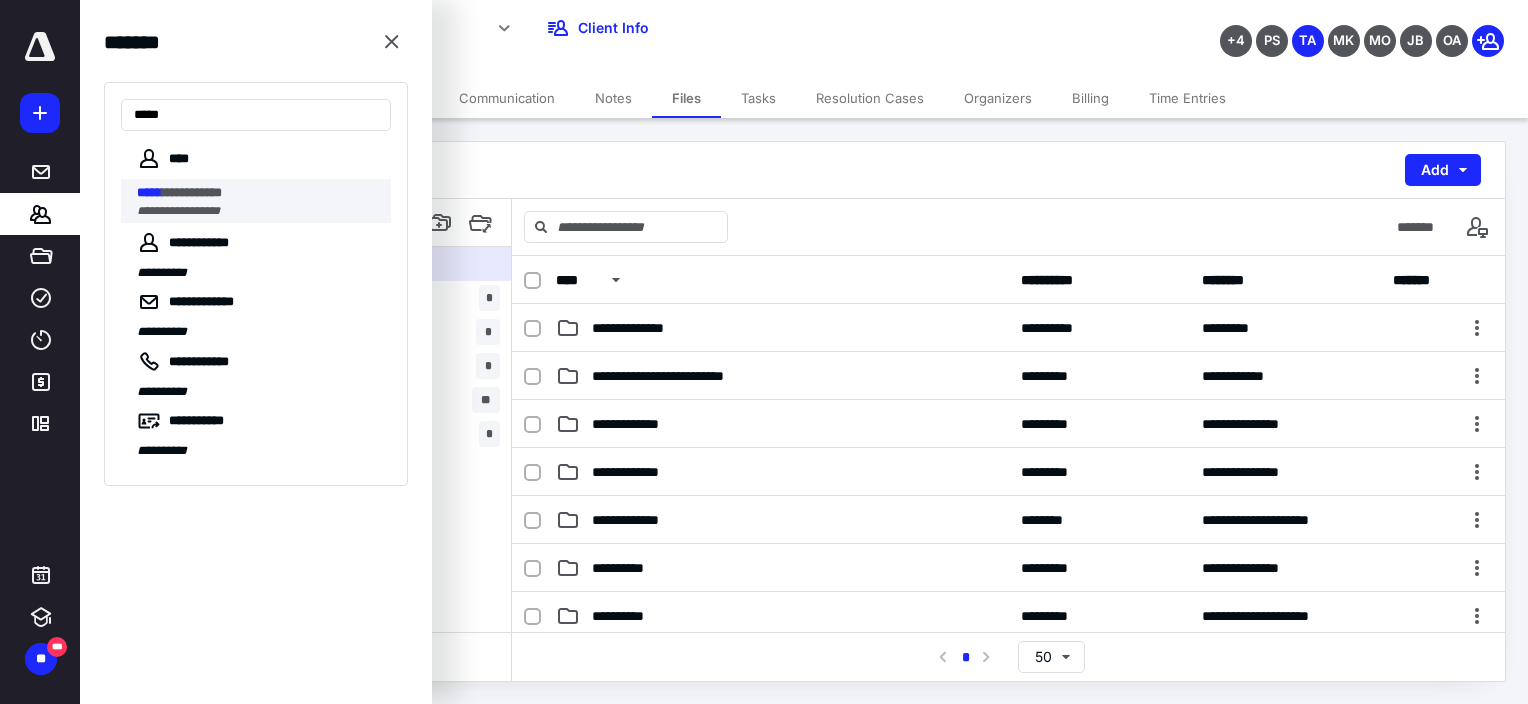 click on "**********" at bounding box center [258, 193] 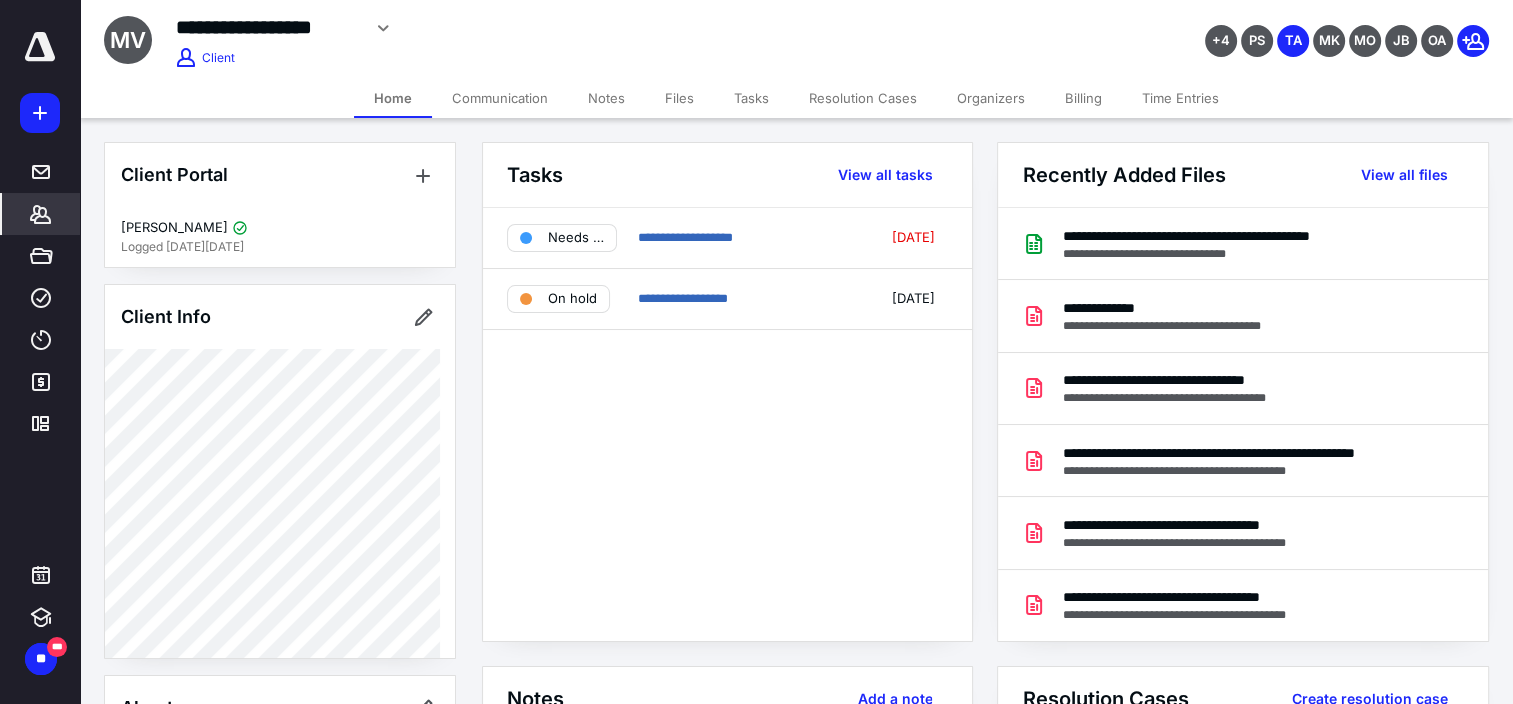 click on "Files" at bounding box center (679, 98) 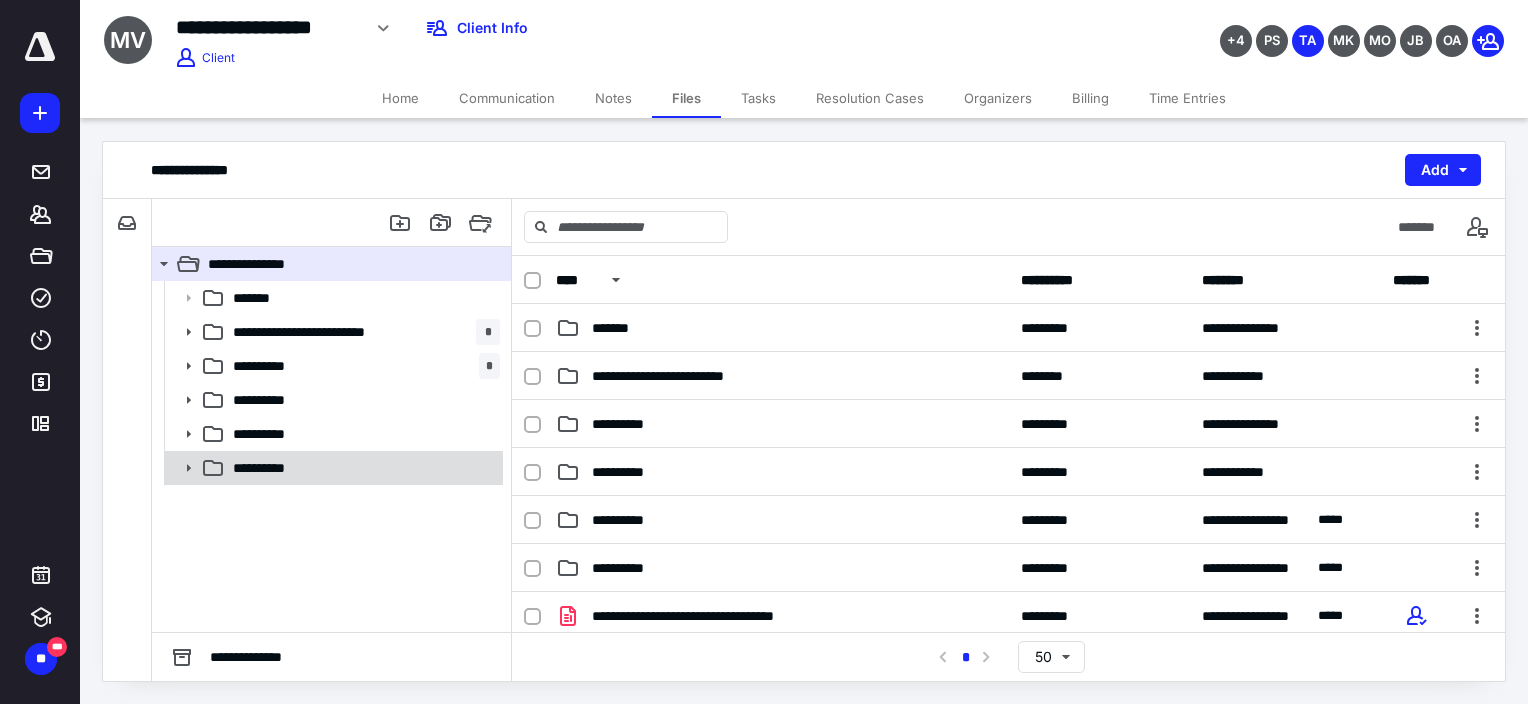 click on "**********" at bounding box center [332, 468] 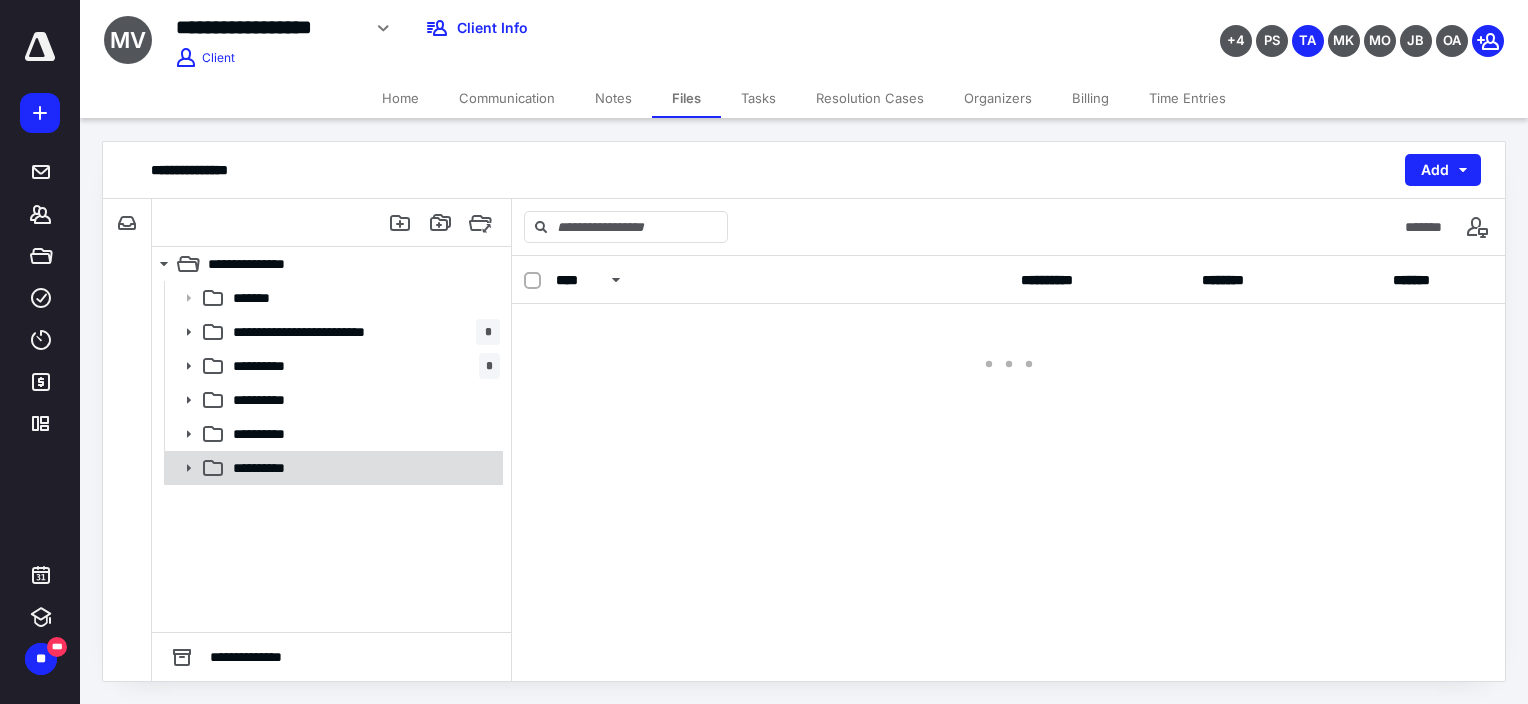 click on "**********" at bounding box center [332, 468] 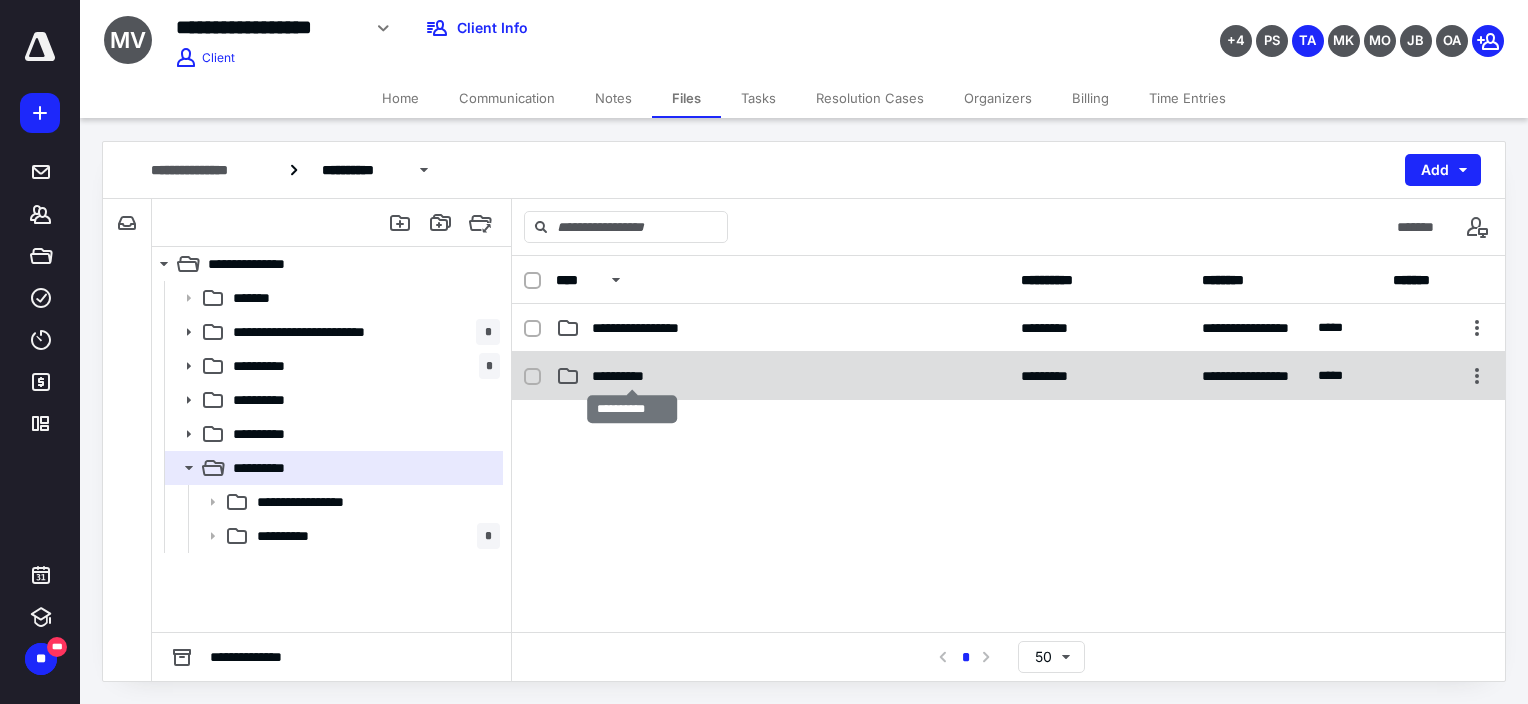 click on "**********" at bounding box center (632, 376) 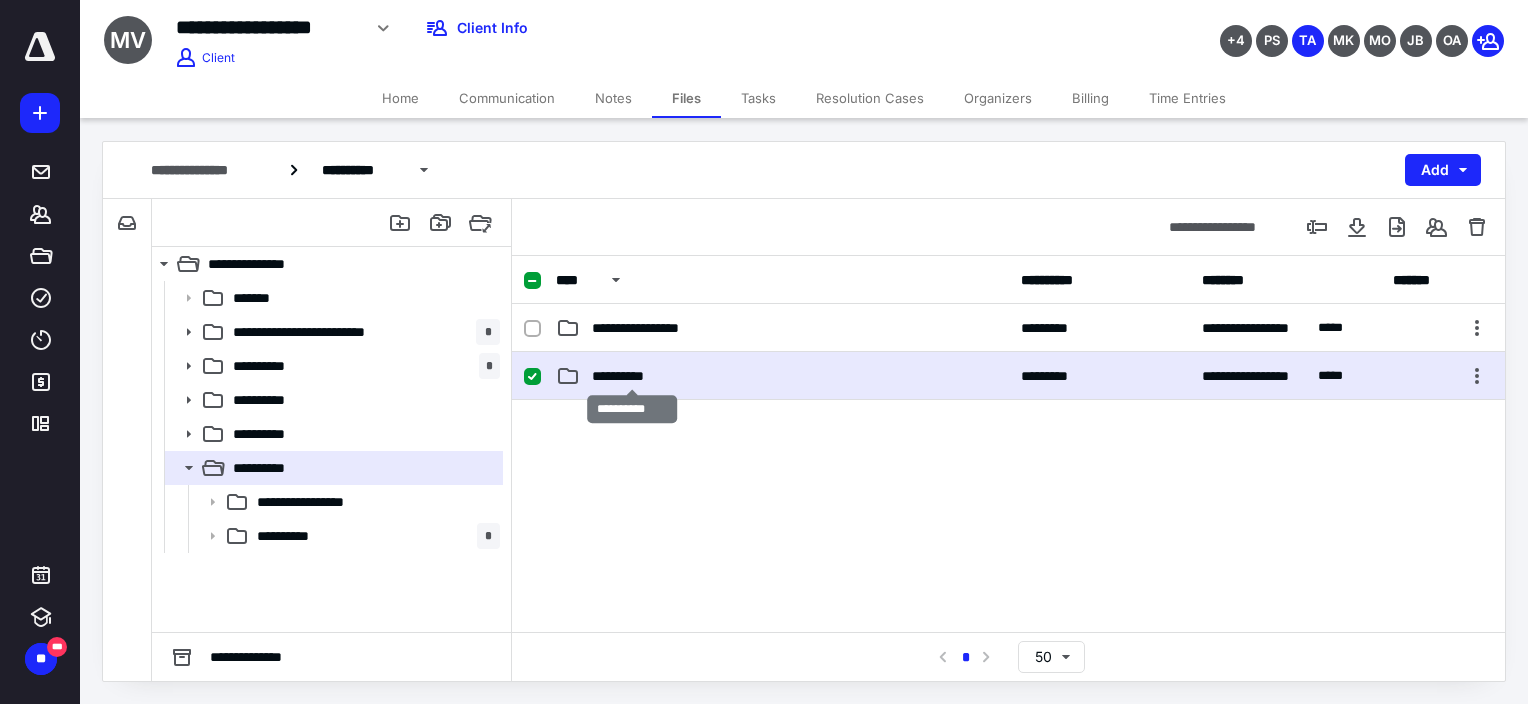 click on "**********" at bounding box center (632, 376) 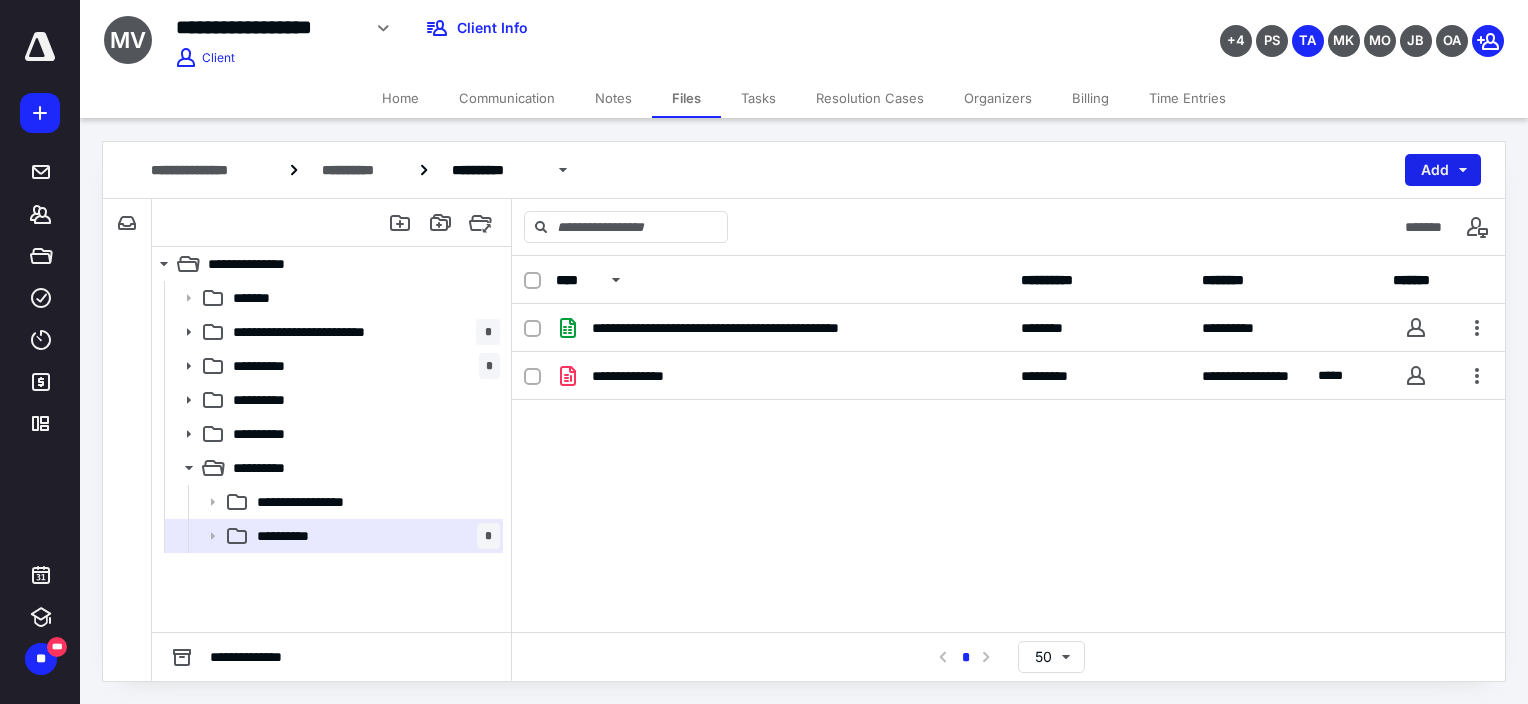 click on "Add" at bounding box center [1443, 170] 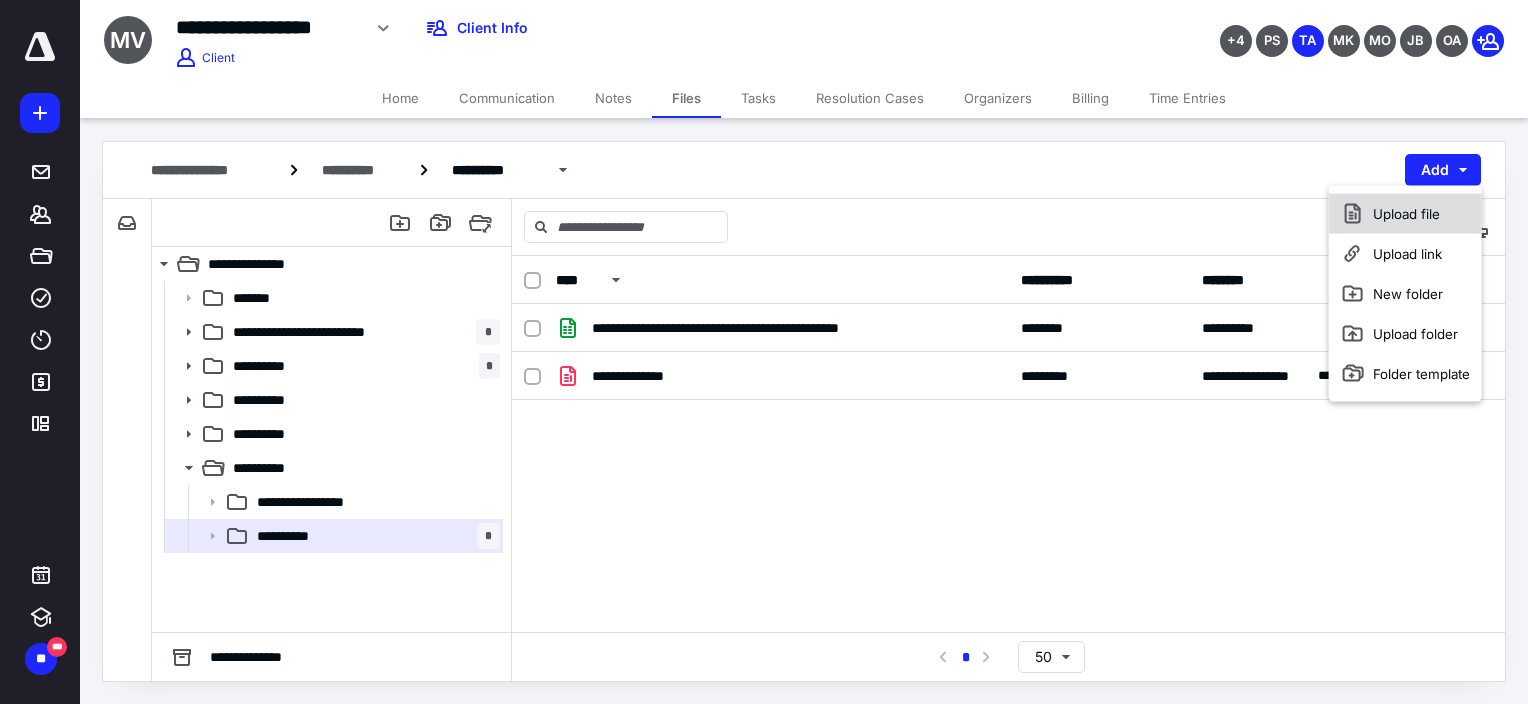 click on "Upload file" at bounding box center (1405, 214) 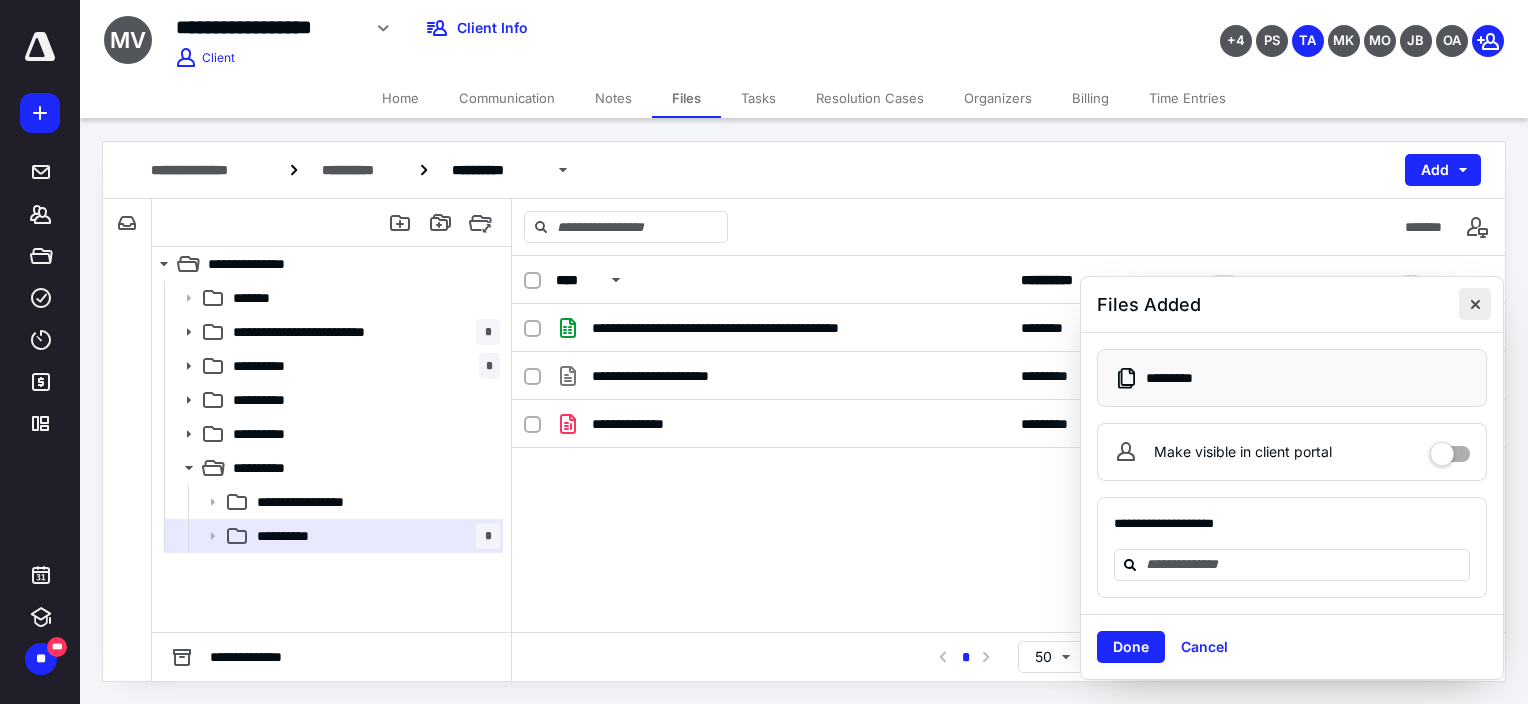click at bounding box center (1475, 304) 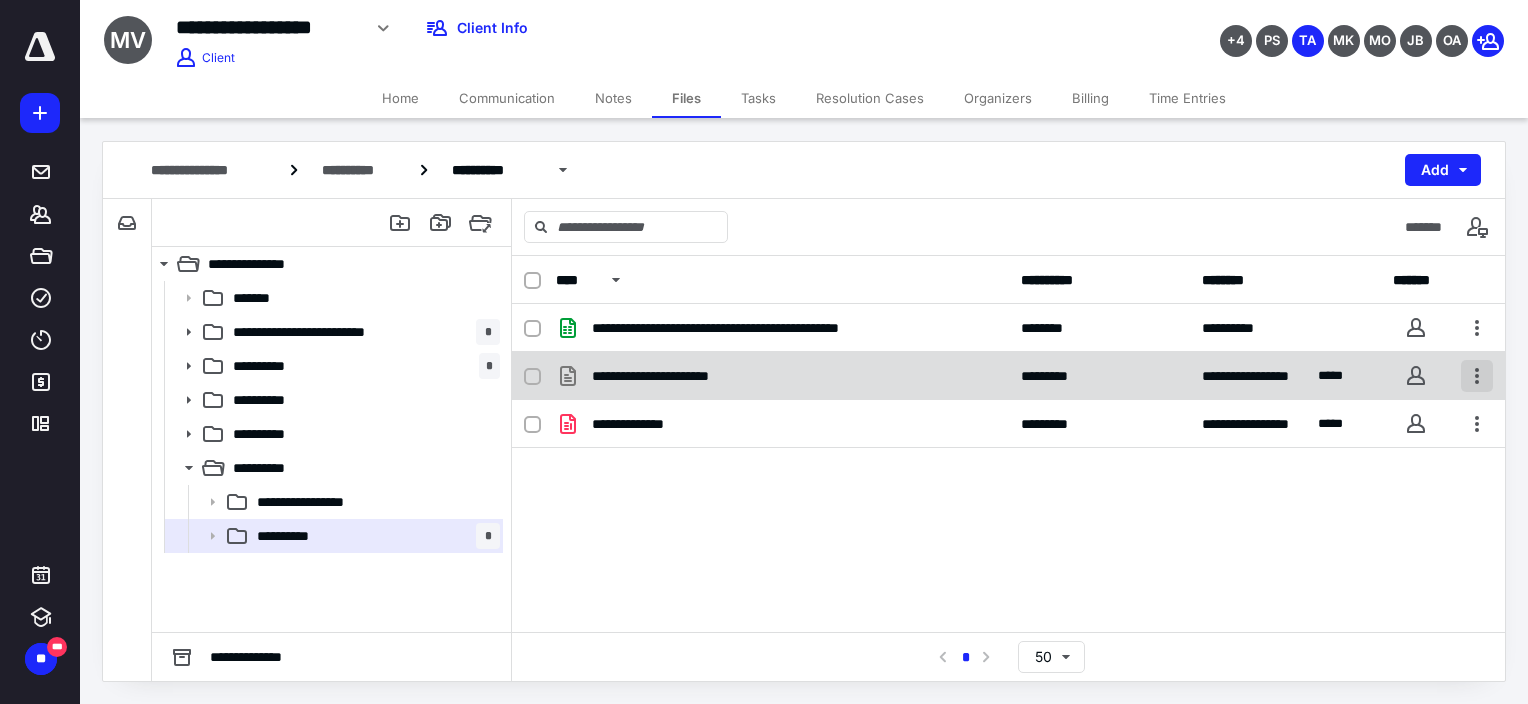 click at bounding box center [1477, 376] 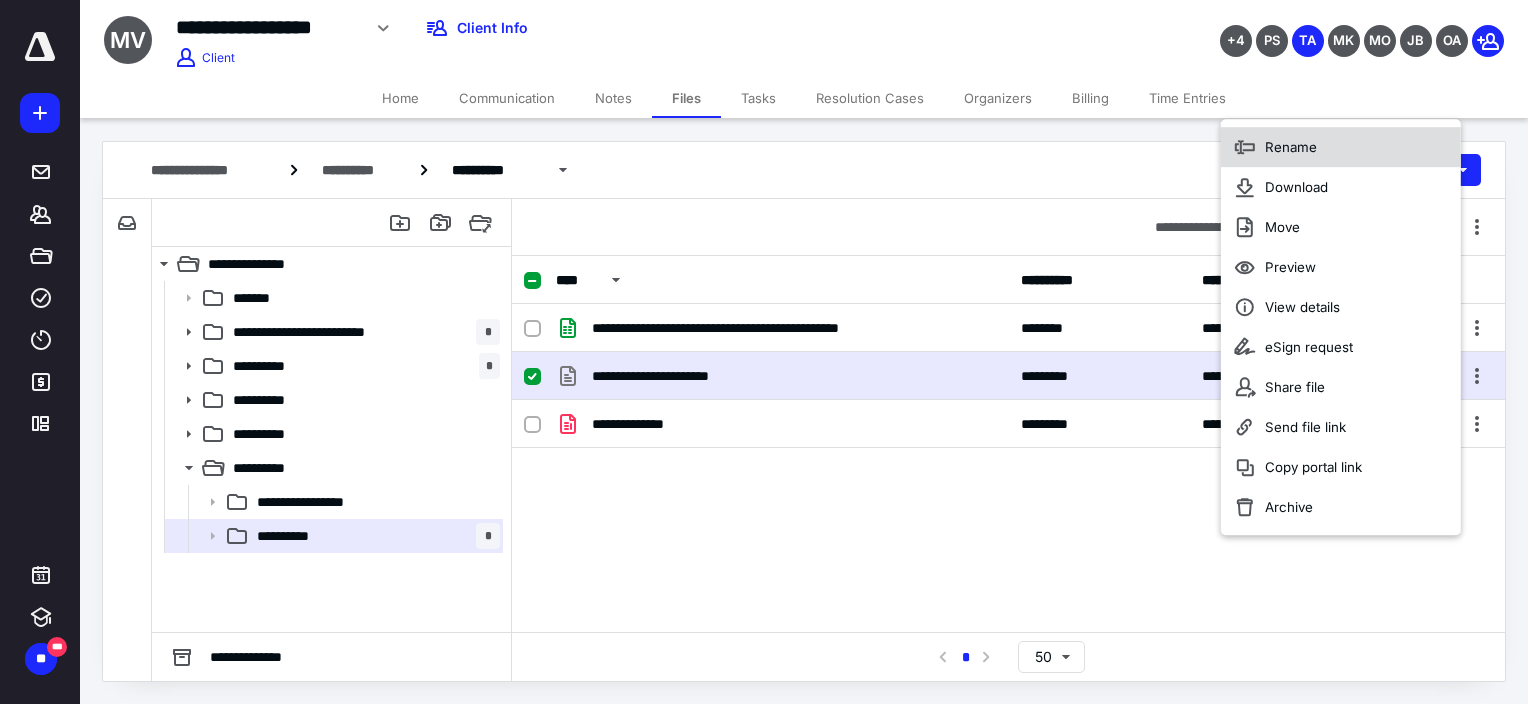 click on "Rename" at bounding box center [1341, 147] 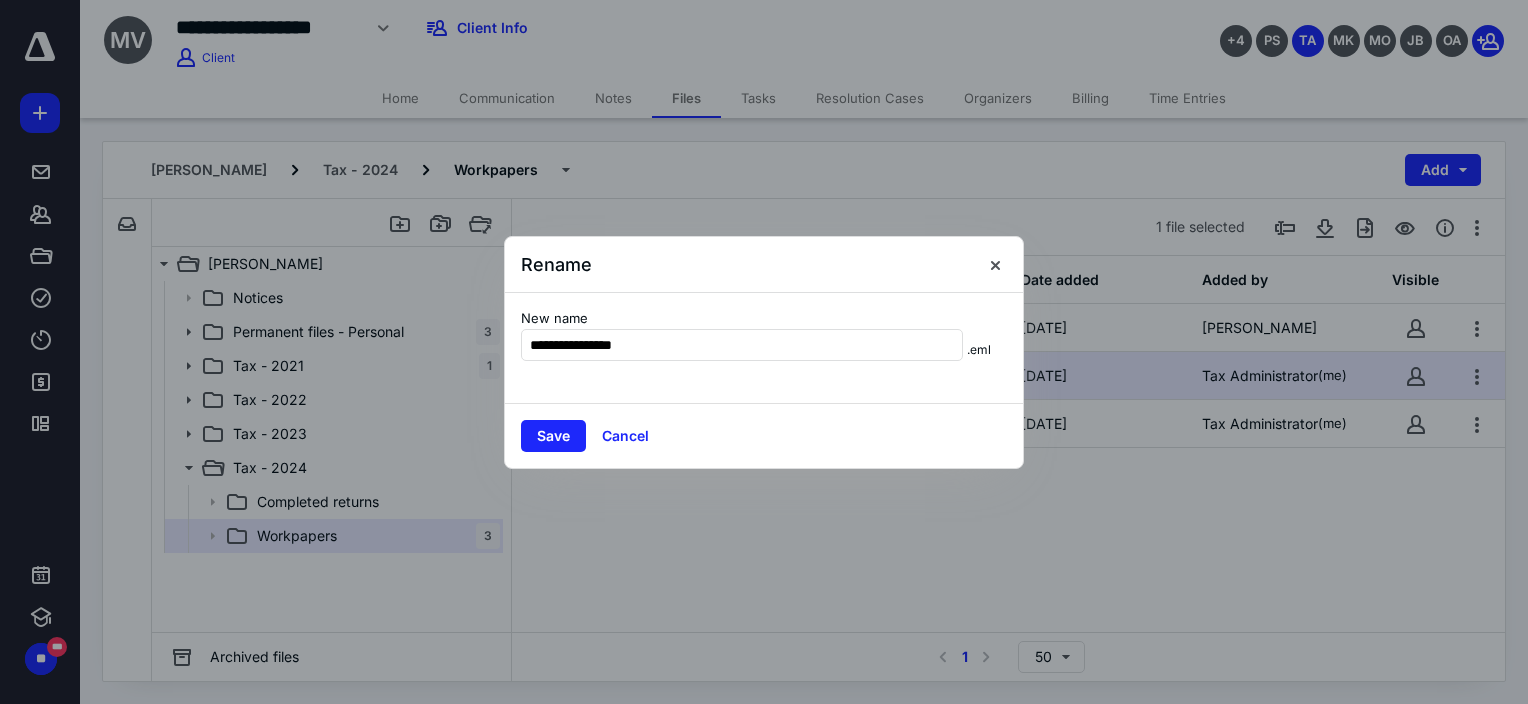 type on "**********" 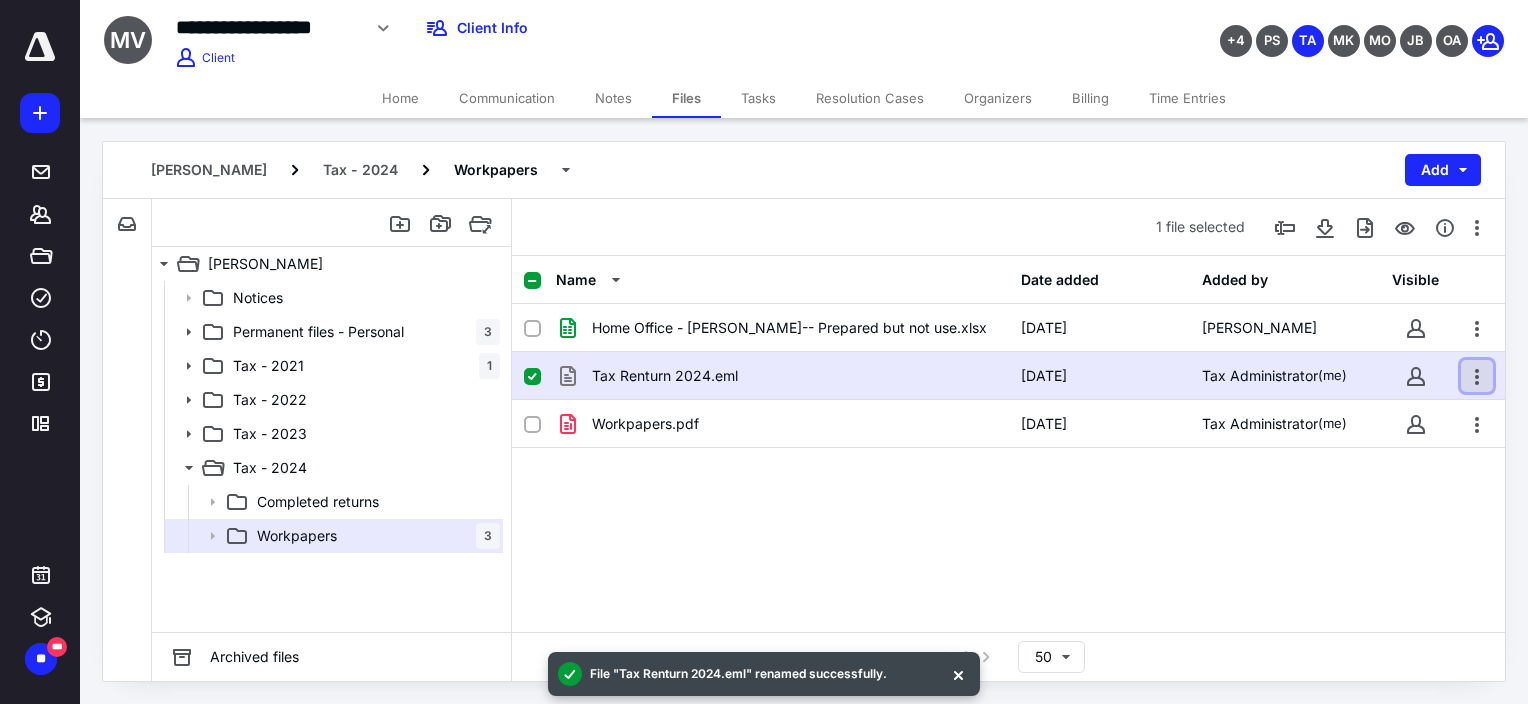 click at bounding box center [1477, 376] 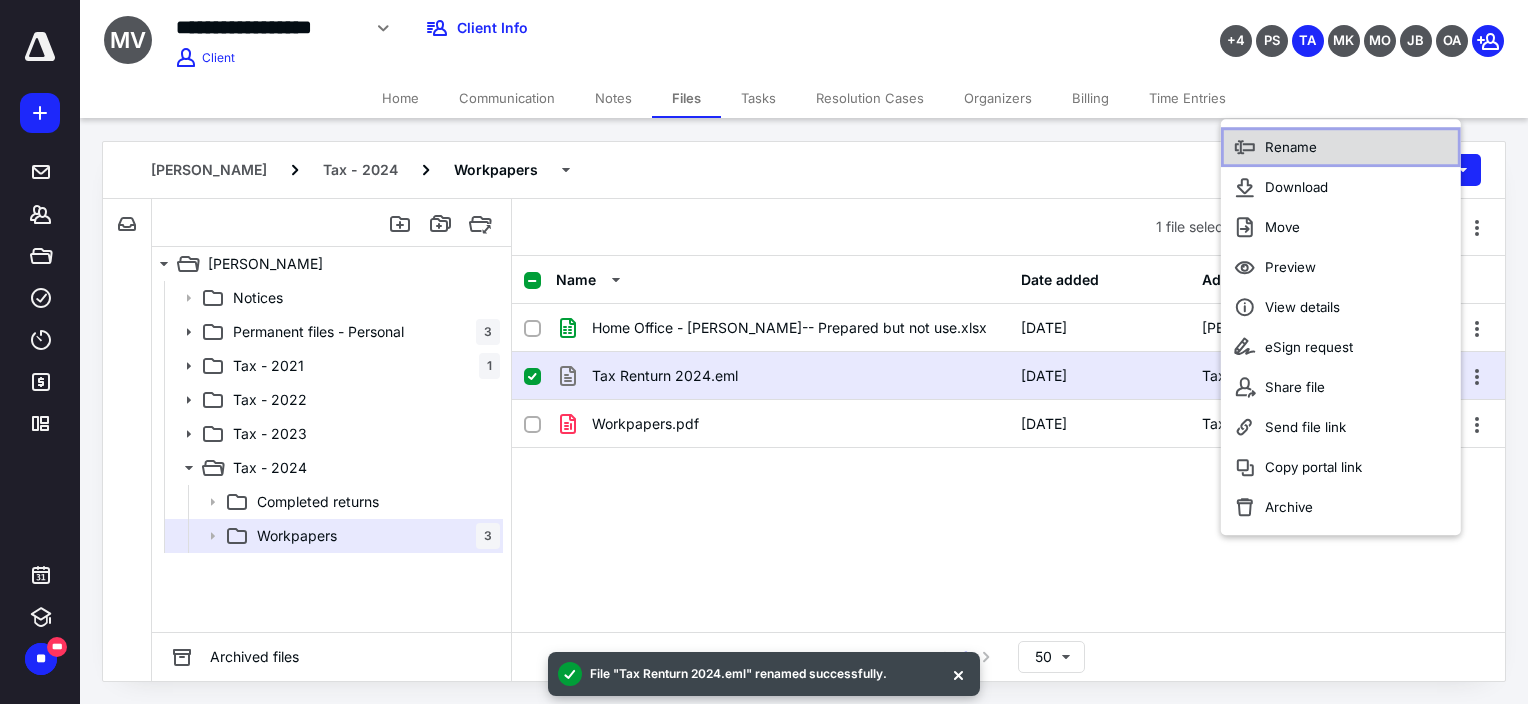 click on "Rename" at bounding box center (1291, 147) 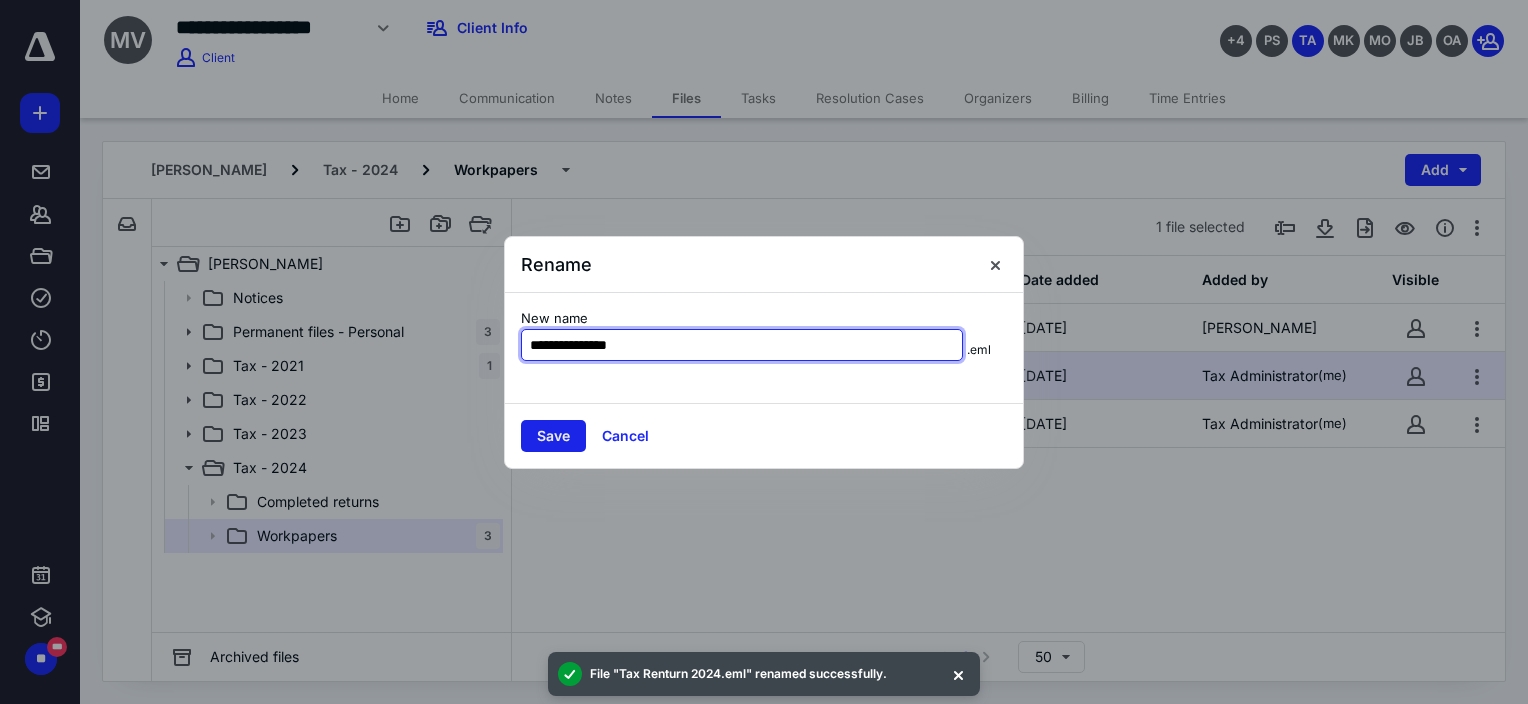 type on "**********" 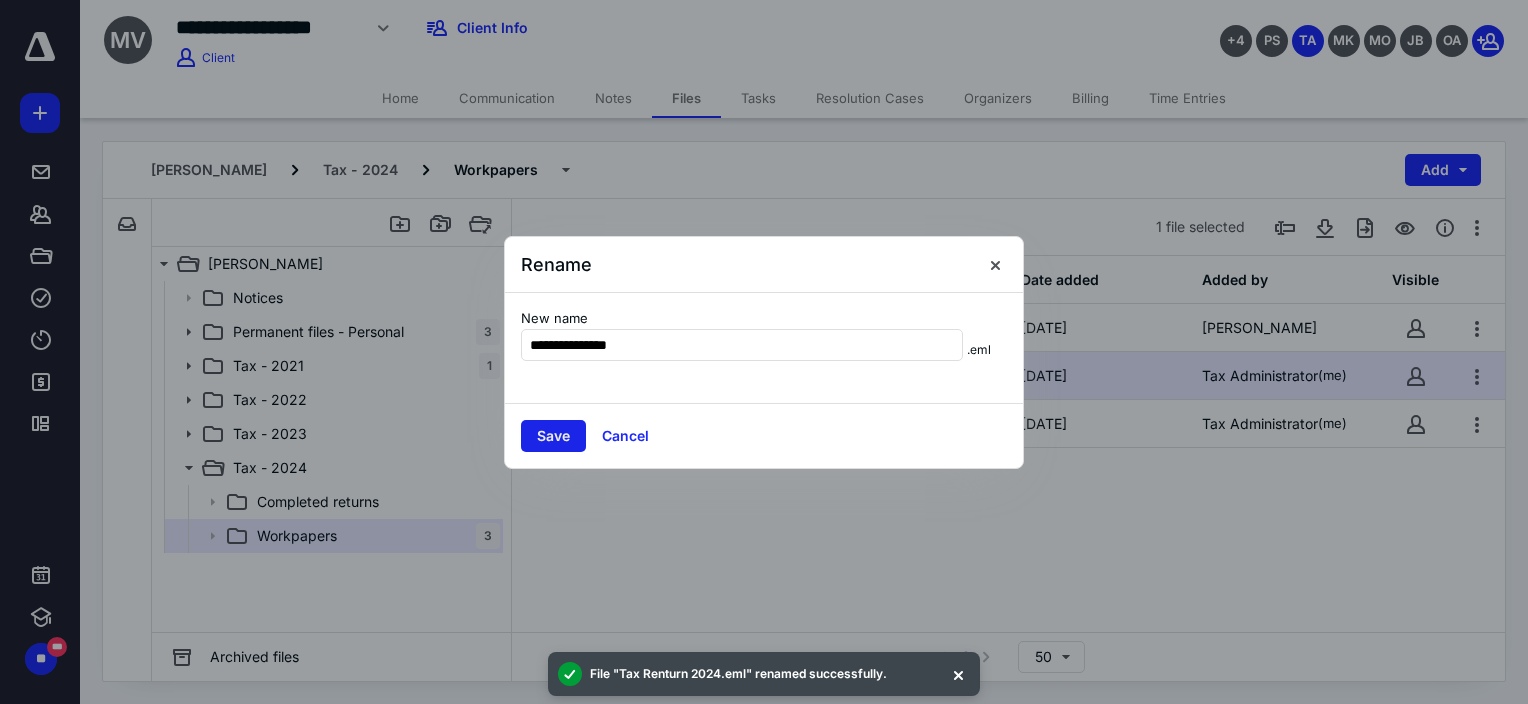 click on "Save" at bounding box center [553, 436] 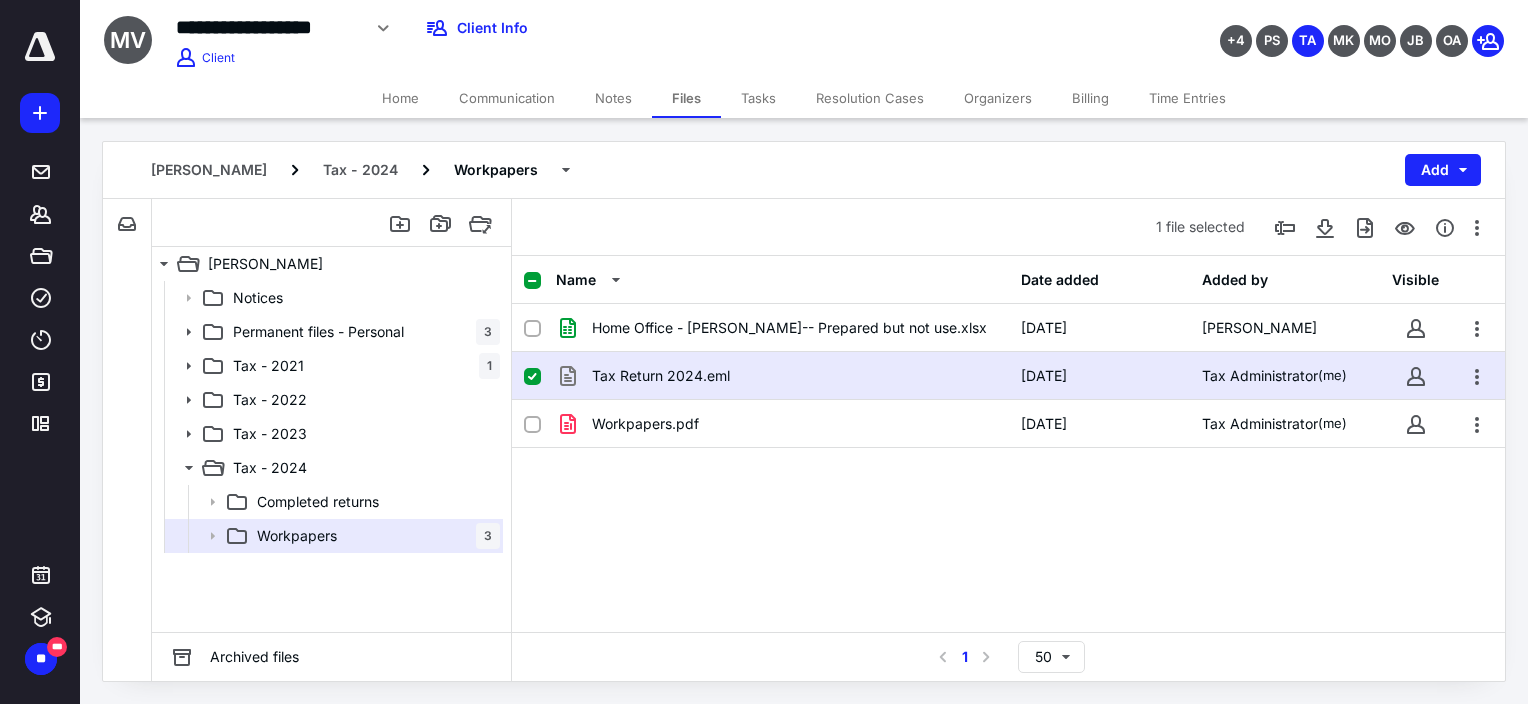 click on "Tax Return 2024.eml" at bounding box center [661, 376] 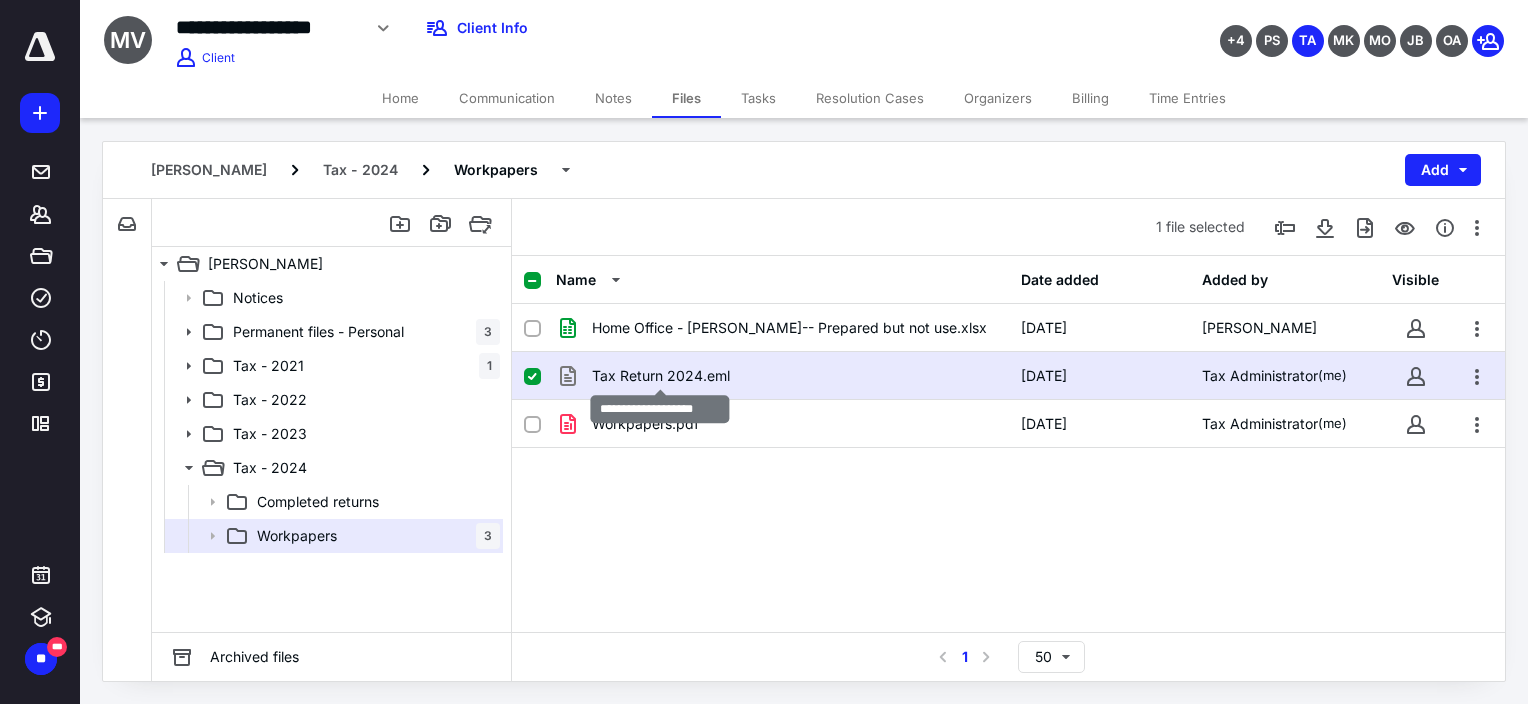 click on "Tax Return 2024.eml" at bounding box center (661, 376) 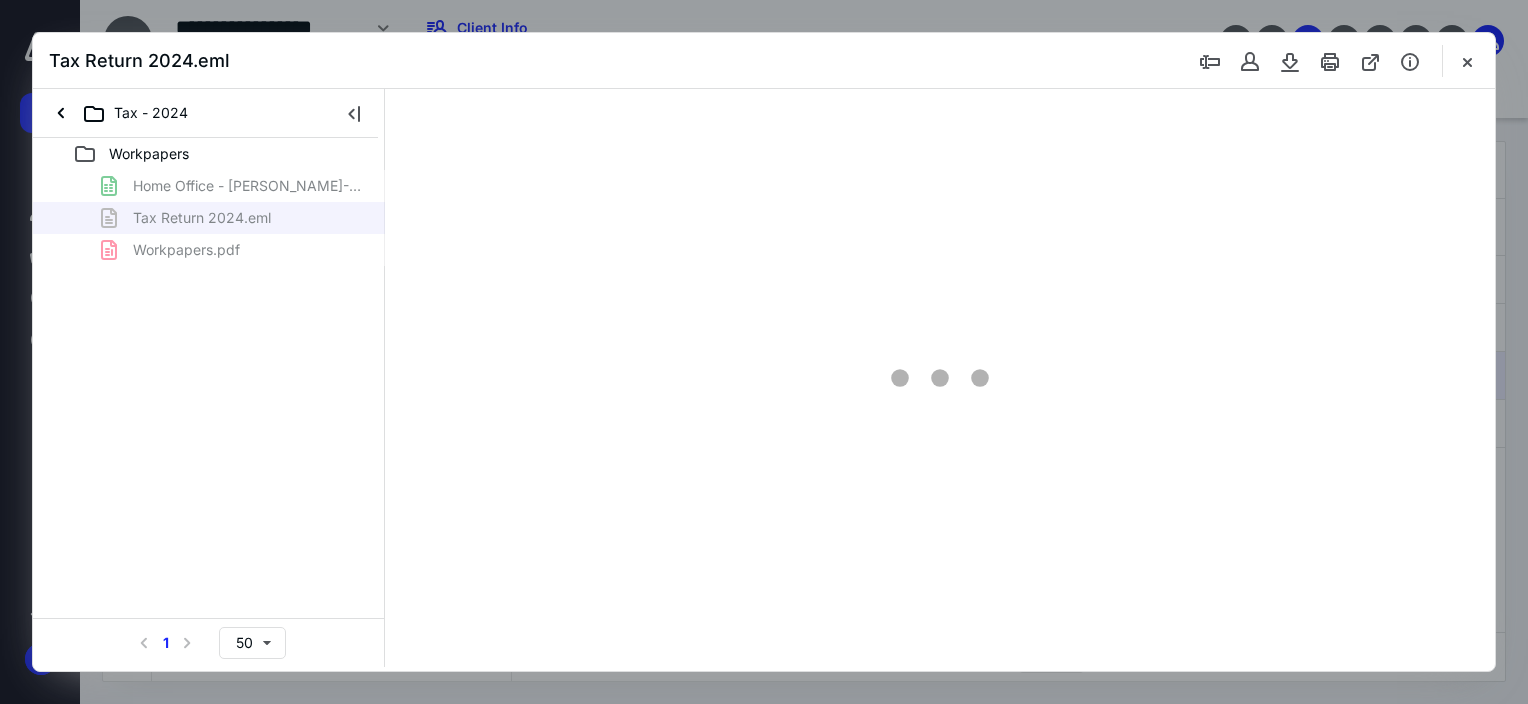 scroll, scrollTop: 0, scrollLeft: 0, axis: both 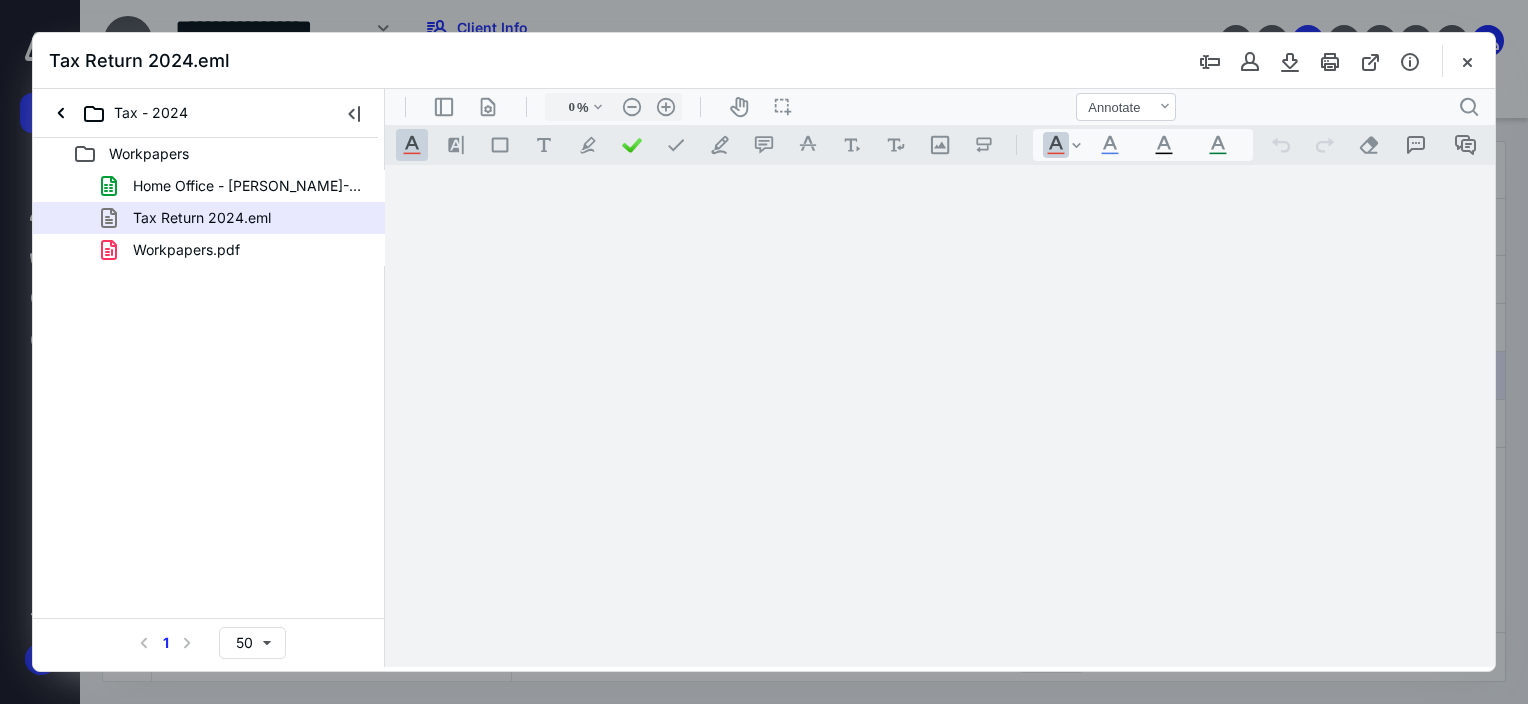 type on "63" 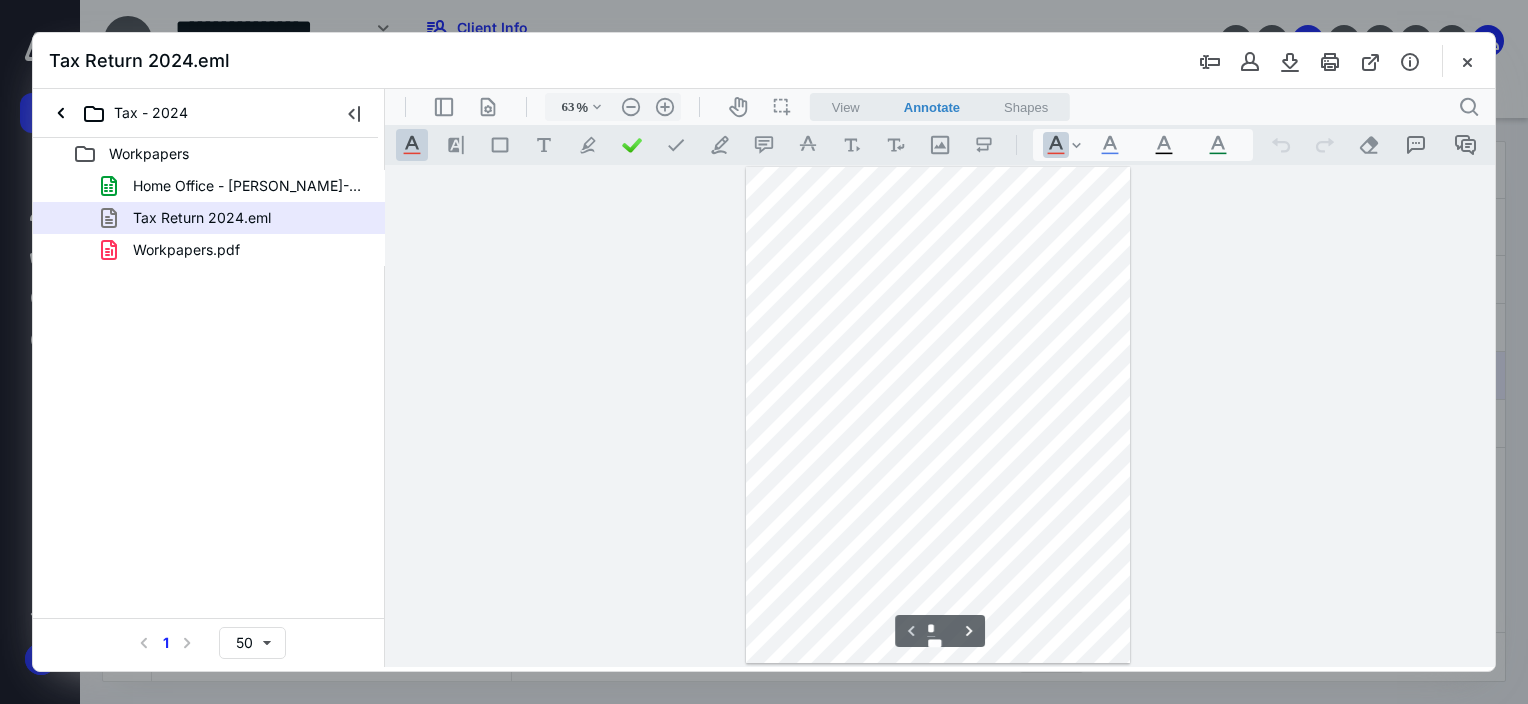scroll, scrollTop: 0, scrollLeft: 0, axis: both 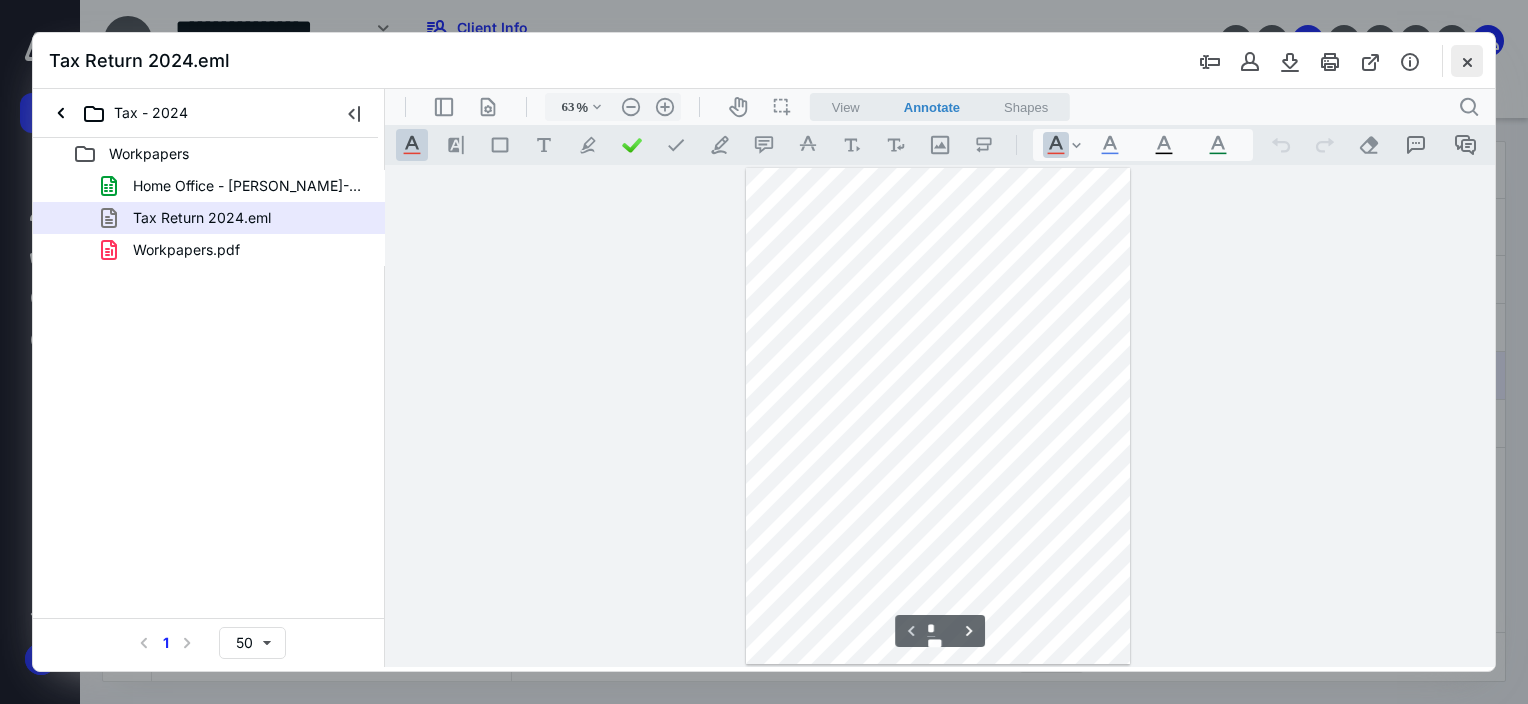 click at bounding box center [1467, 61] 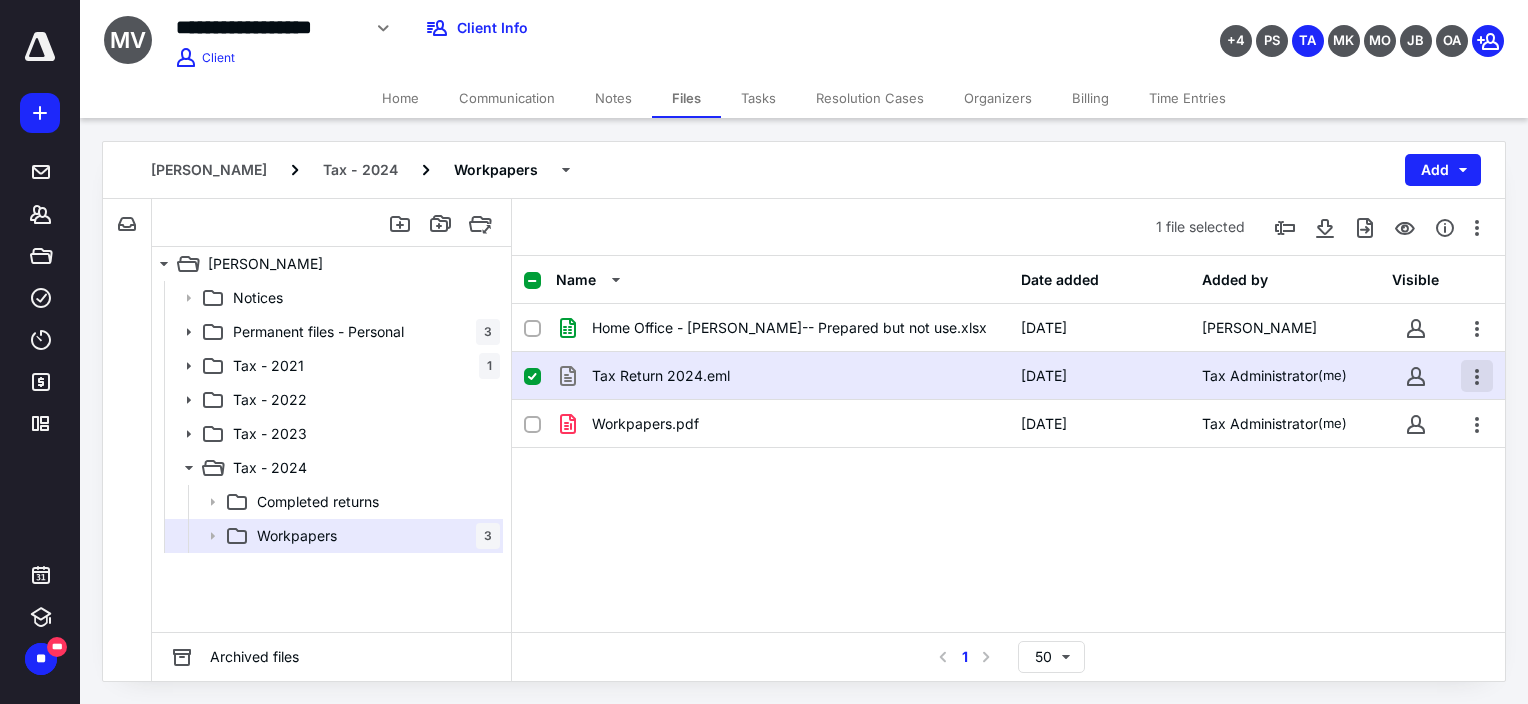 click at bounding box center [1477, 376] 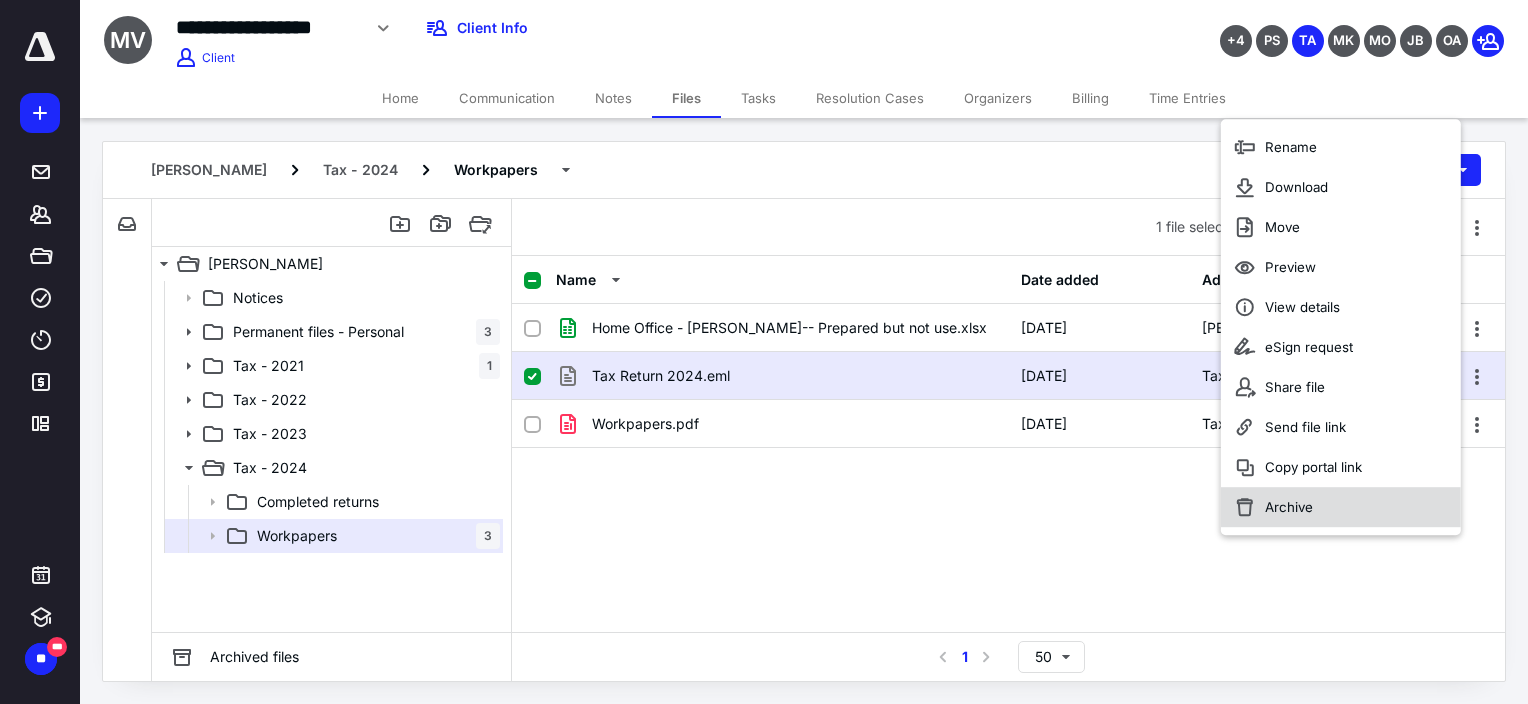 click on "Archive" at bounding box center [1341, 507] 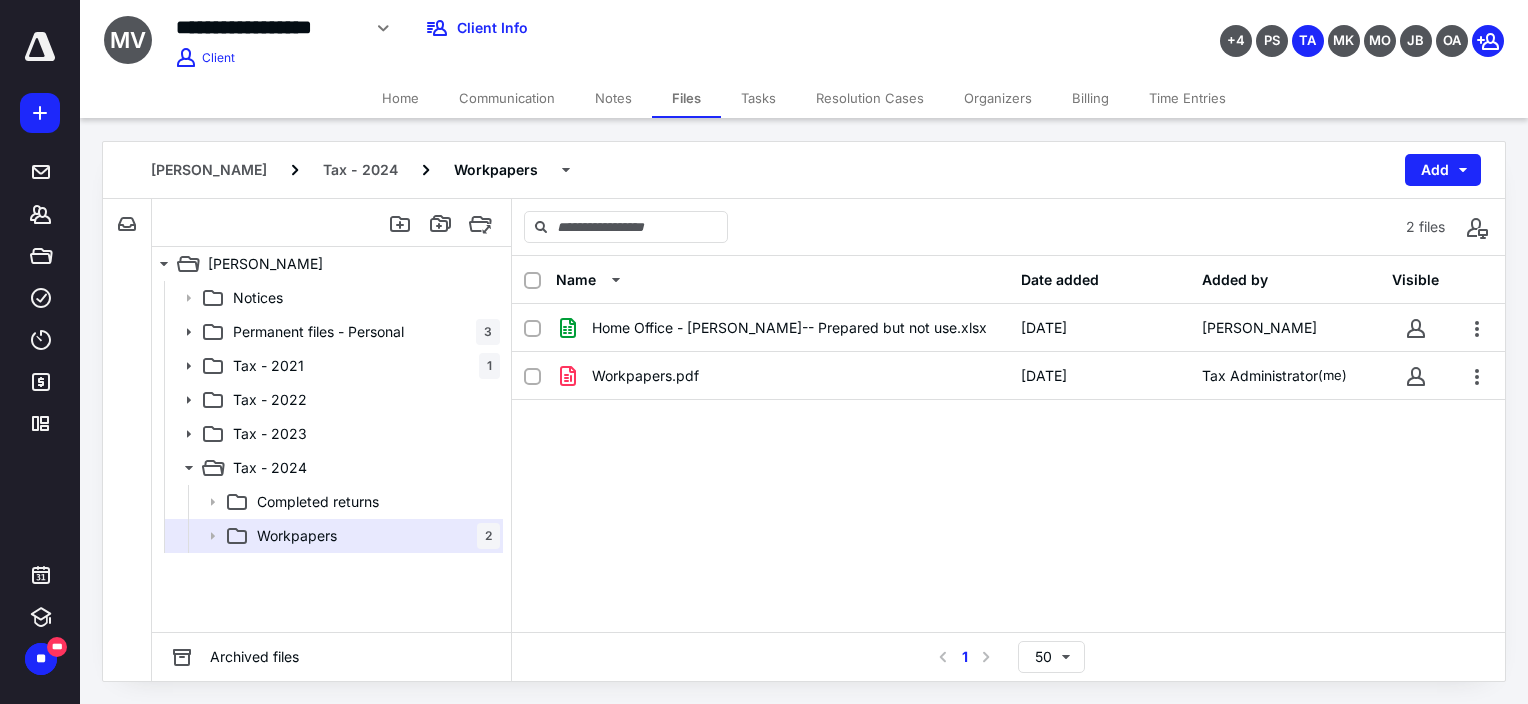 drag, startPoint x: 1360, startPoint y: 165, endPoint x: 922, endPoint y: 171, distance: 438.0411 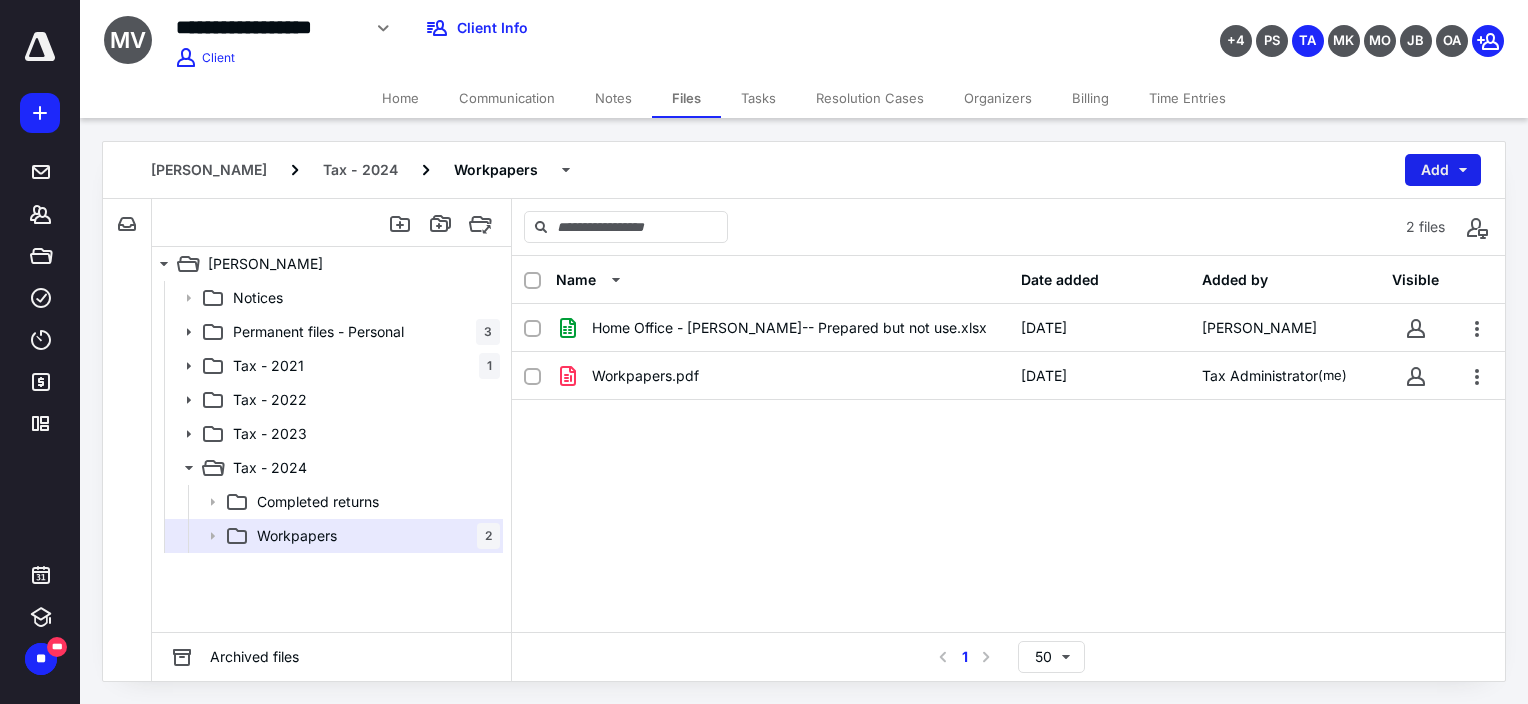 click on "Add" at bounding box center (1443, 170) 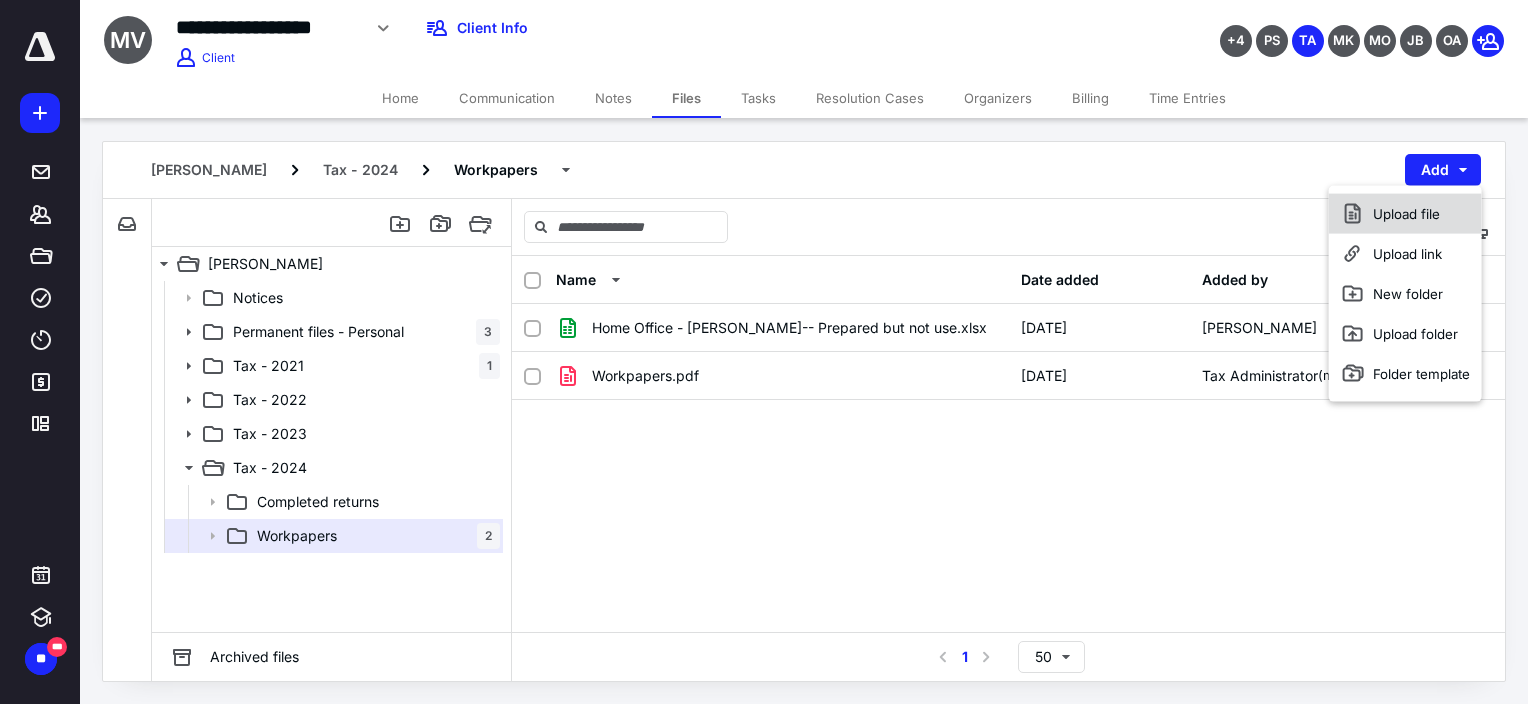 click on "Upload file" at bounding box center (1405, 214) 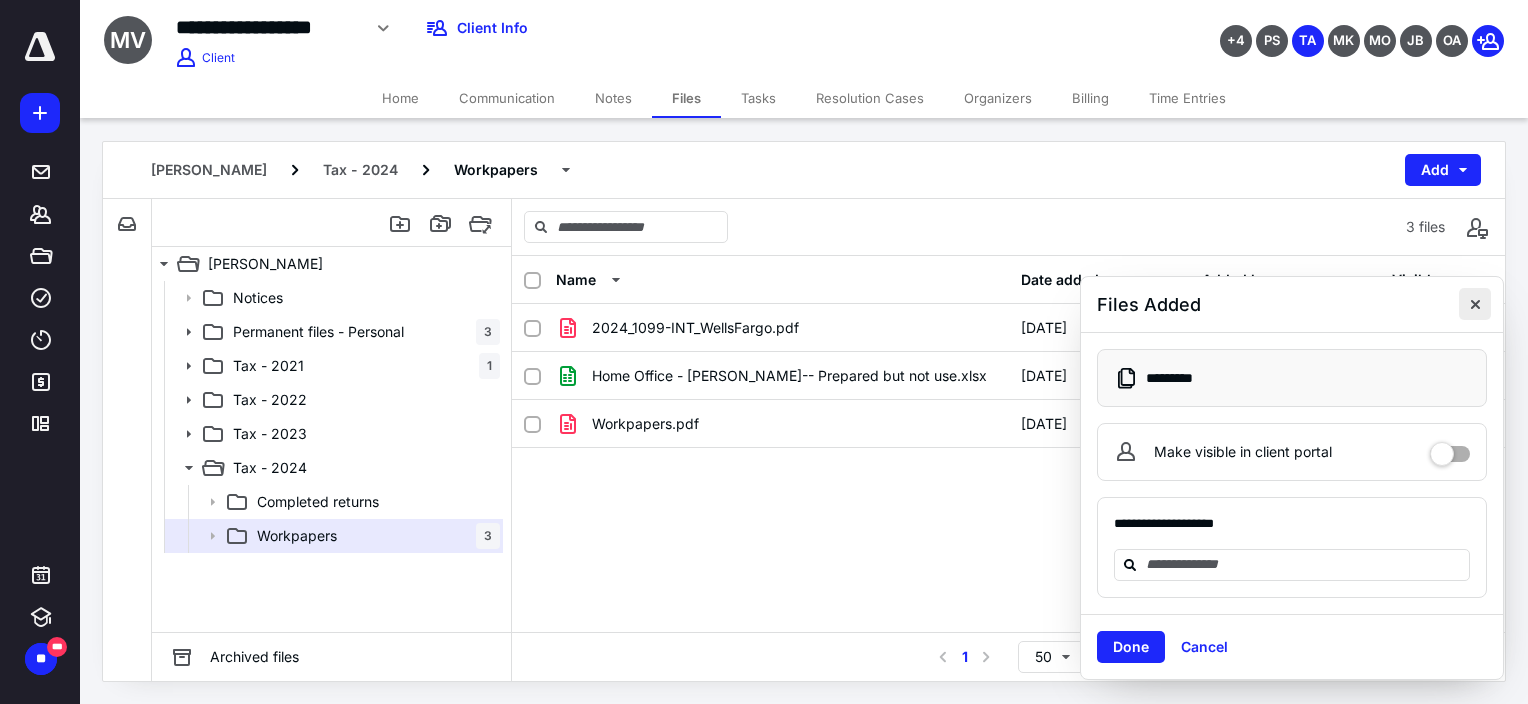 click at bounding box center [1475, 304] 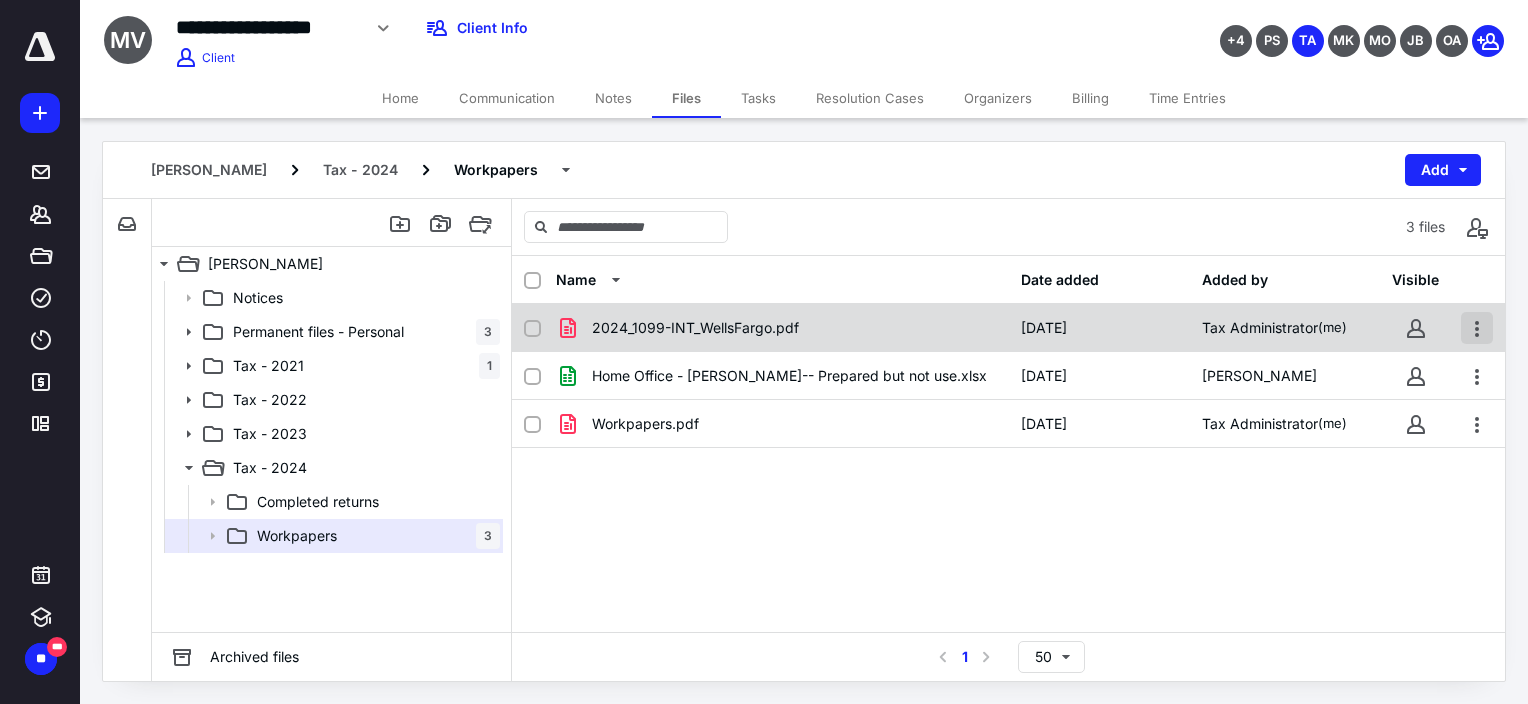 click at bounding box center (1477, 328) 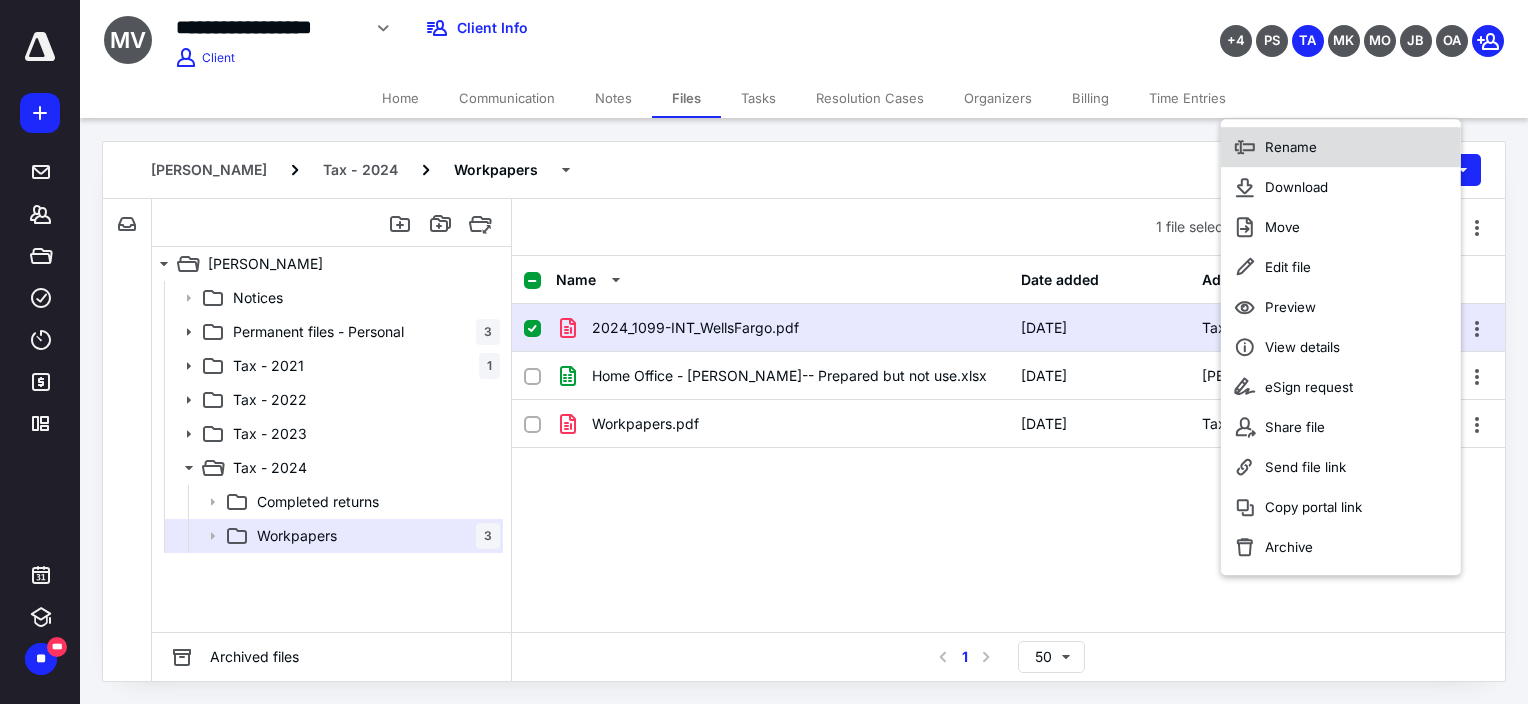 click on "Rename" at bounding box center (1341, 147) 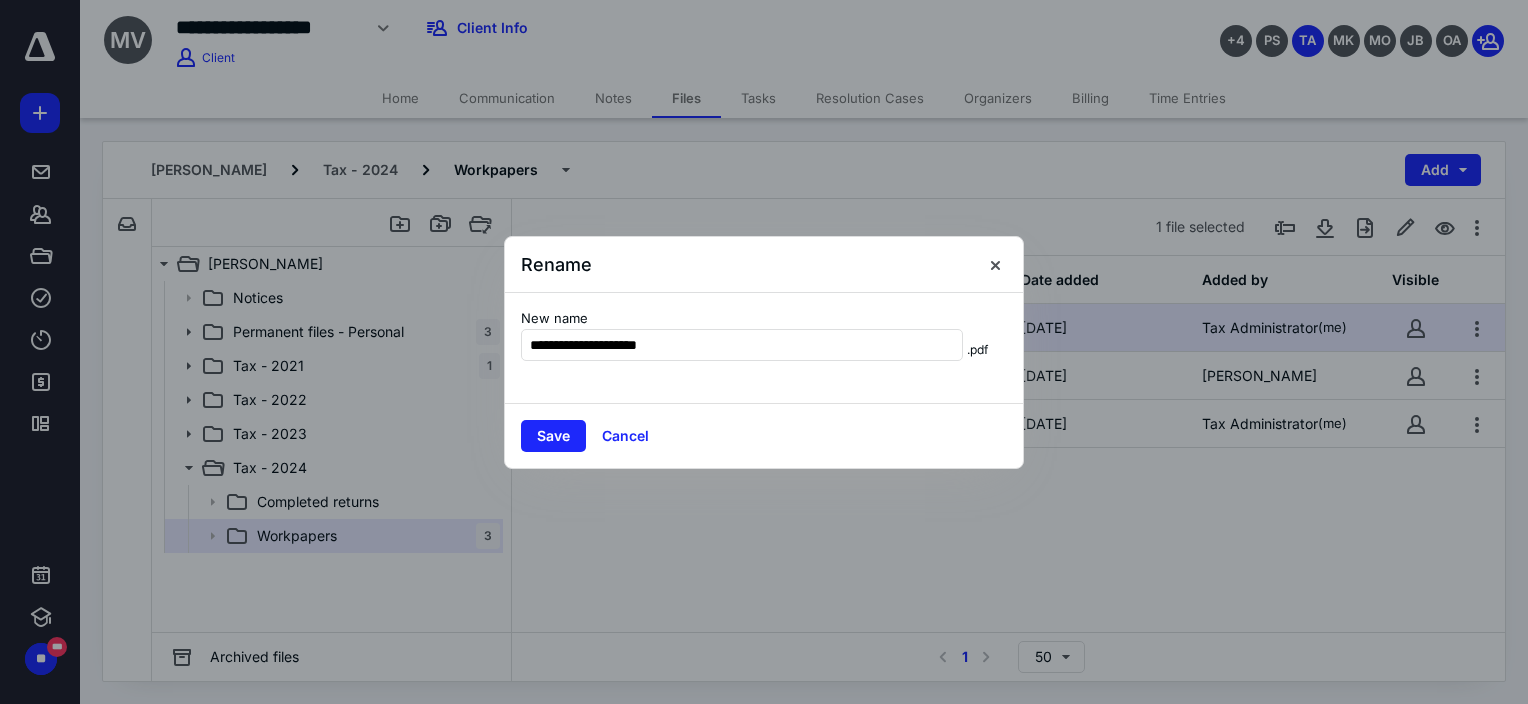 type on "**********" 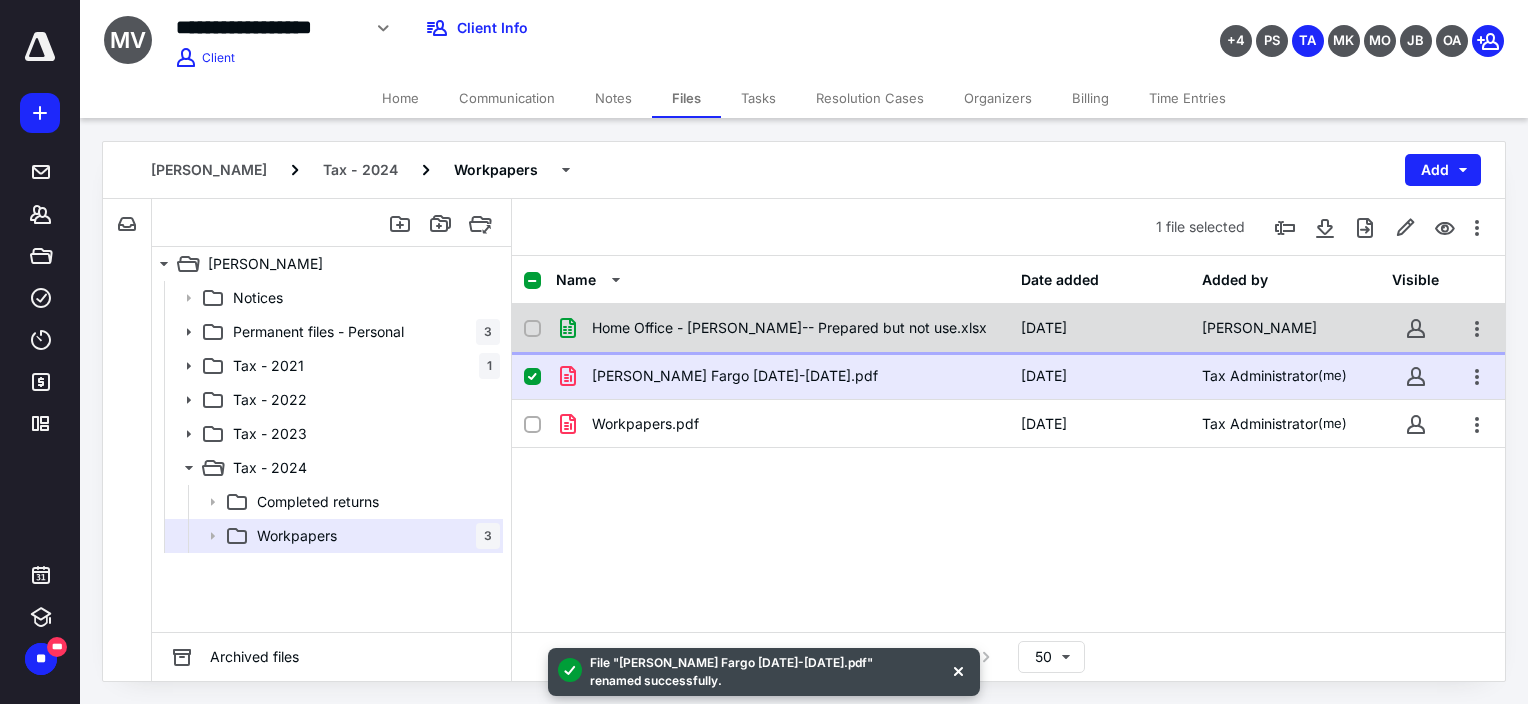 checkbox on "true" 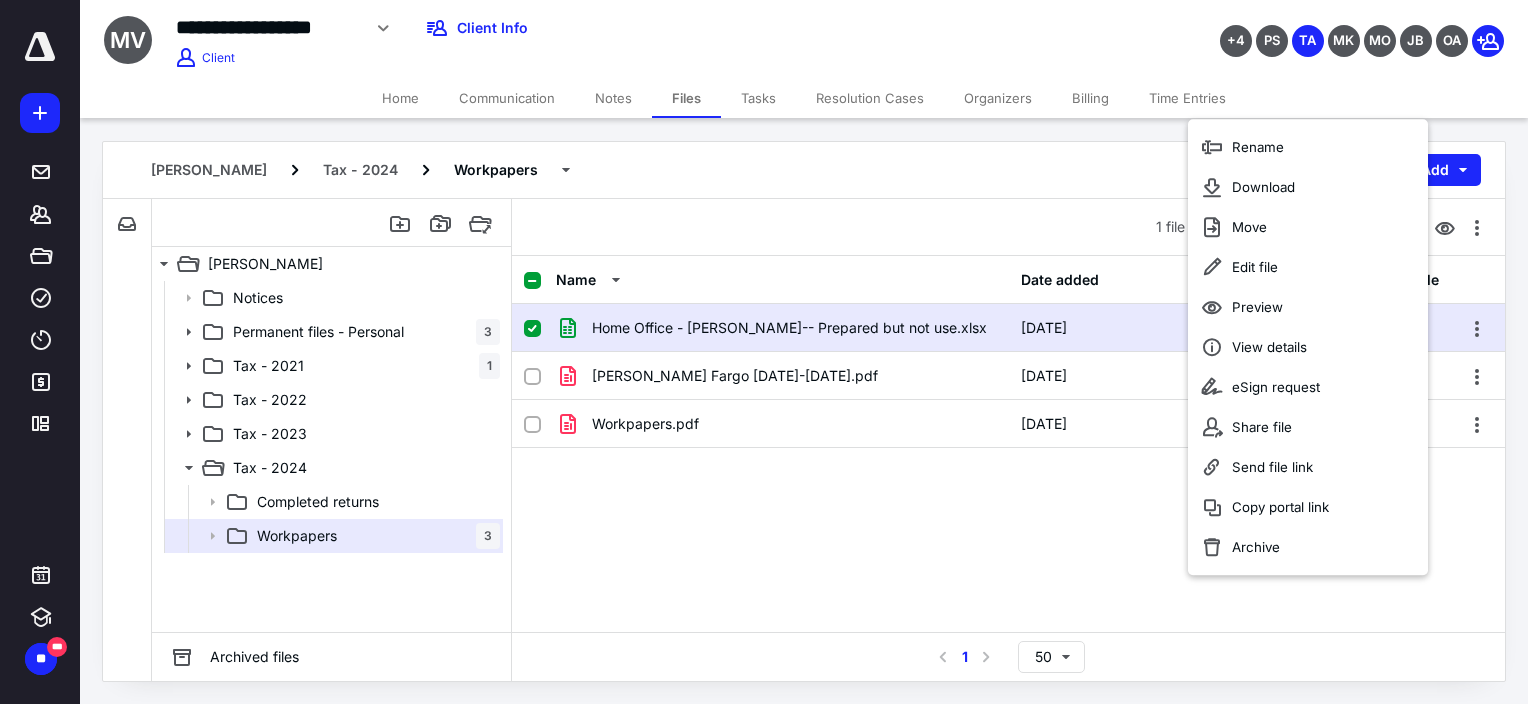 click on "[PERSON_NAME] Tax - 2024 Workpapers   Add" at bounding box center [804, 170] 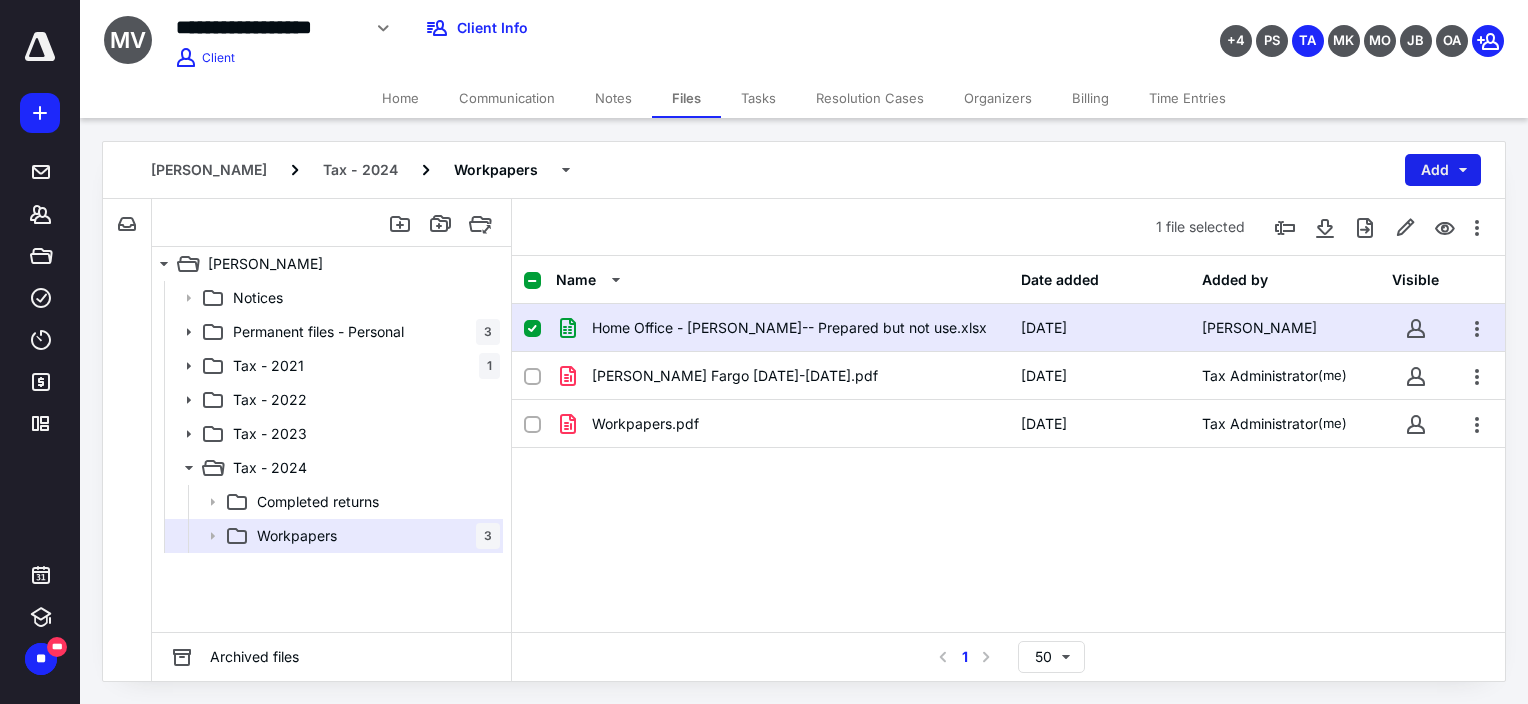 click on "Add" at bounding box center [1443, 170] 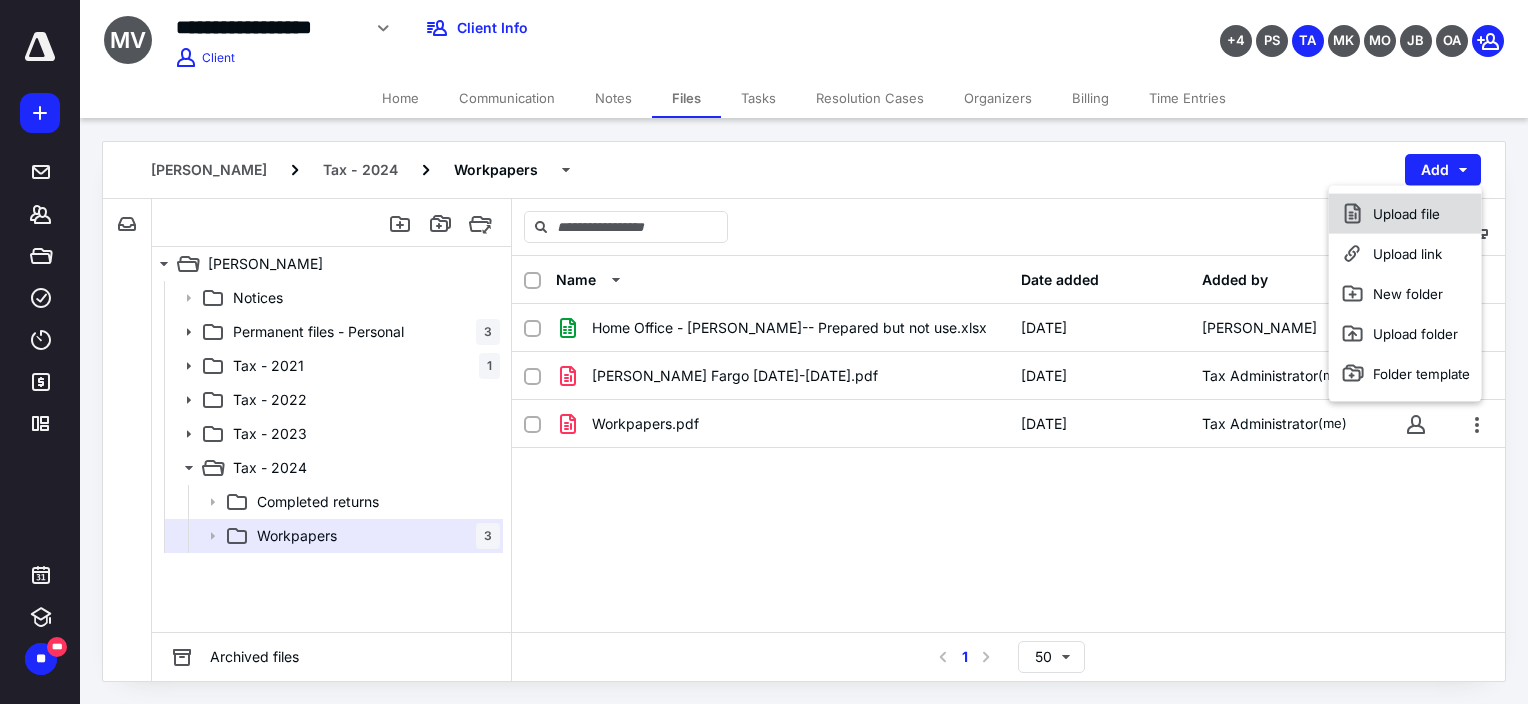 click on "Upload file" at bounding box center [1405, 214] 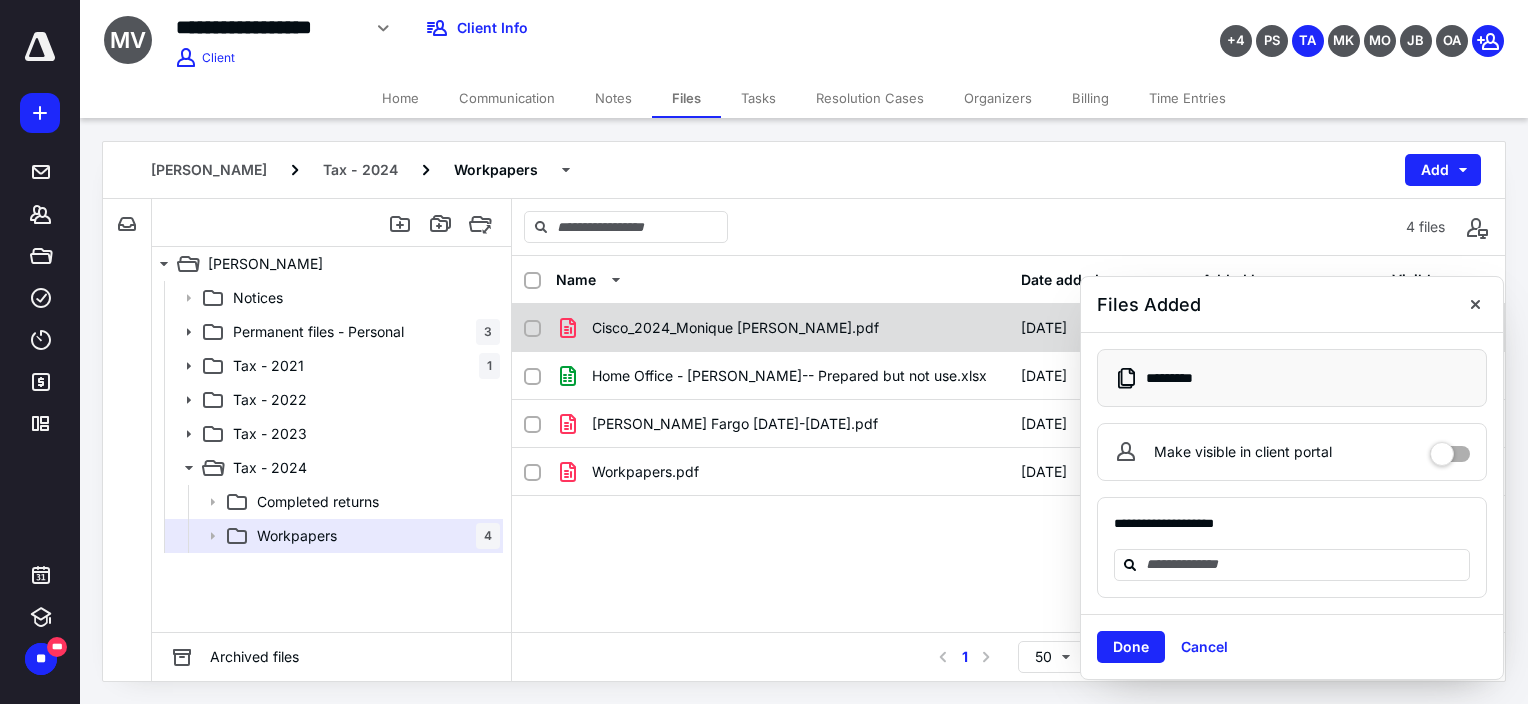 click on "Cisco_2024_Monique [PERSON_NAME].pdf" at bounding box center [735, 328] 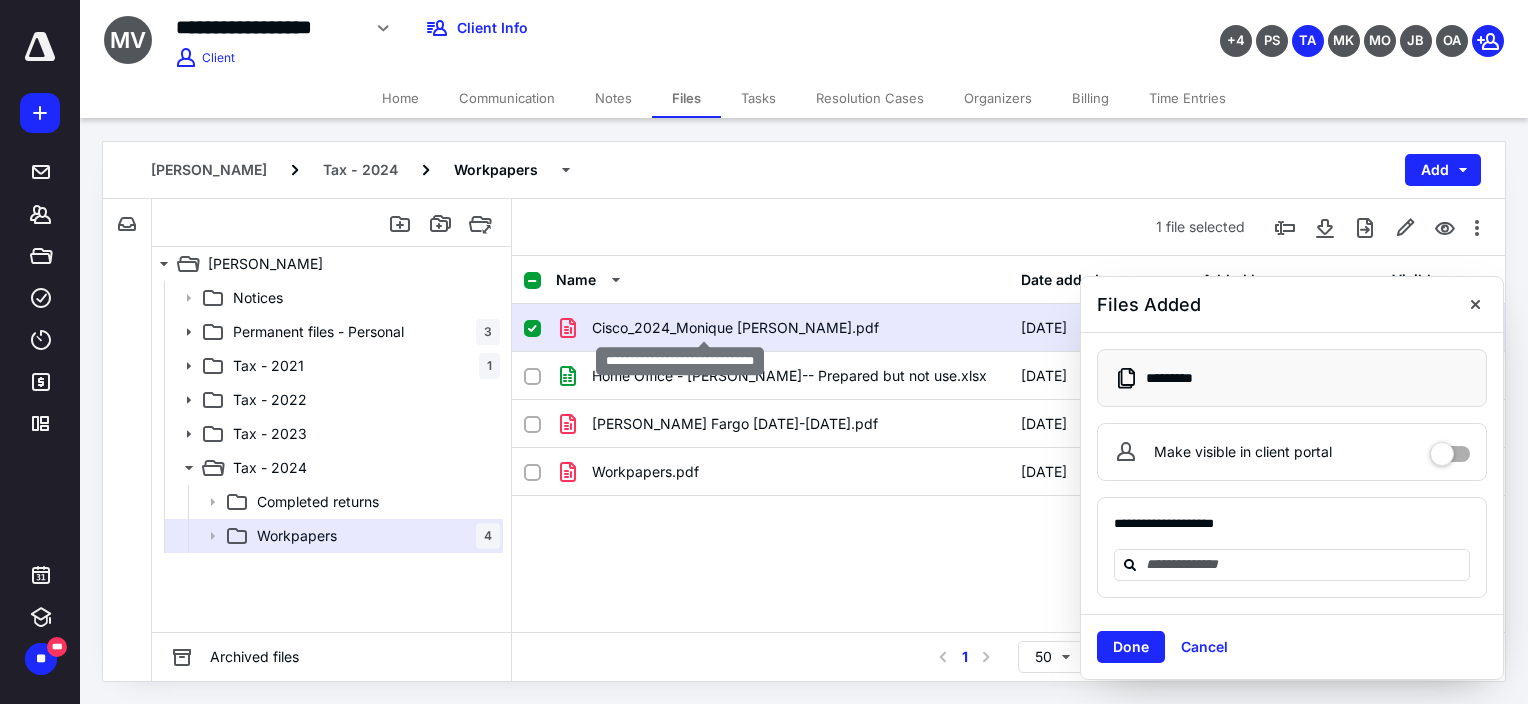 click on "Cisco_2024_Monique [PERSON_NAME].pdf" at bounding box center [735, 328] 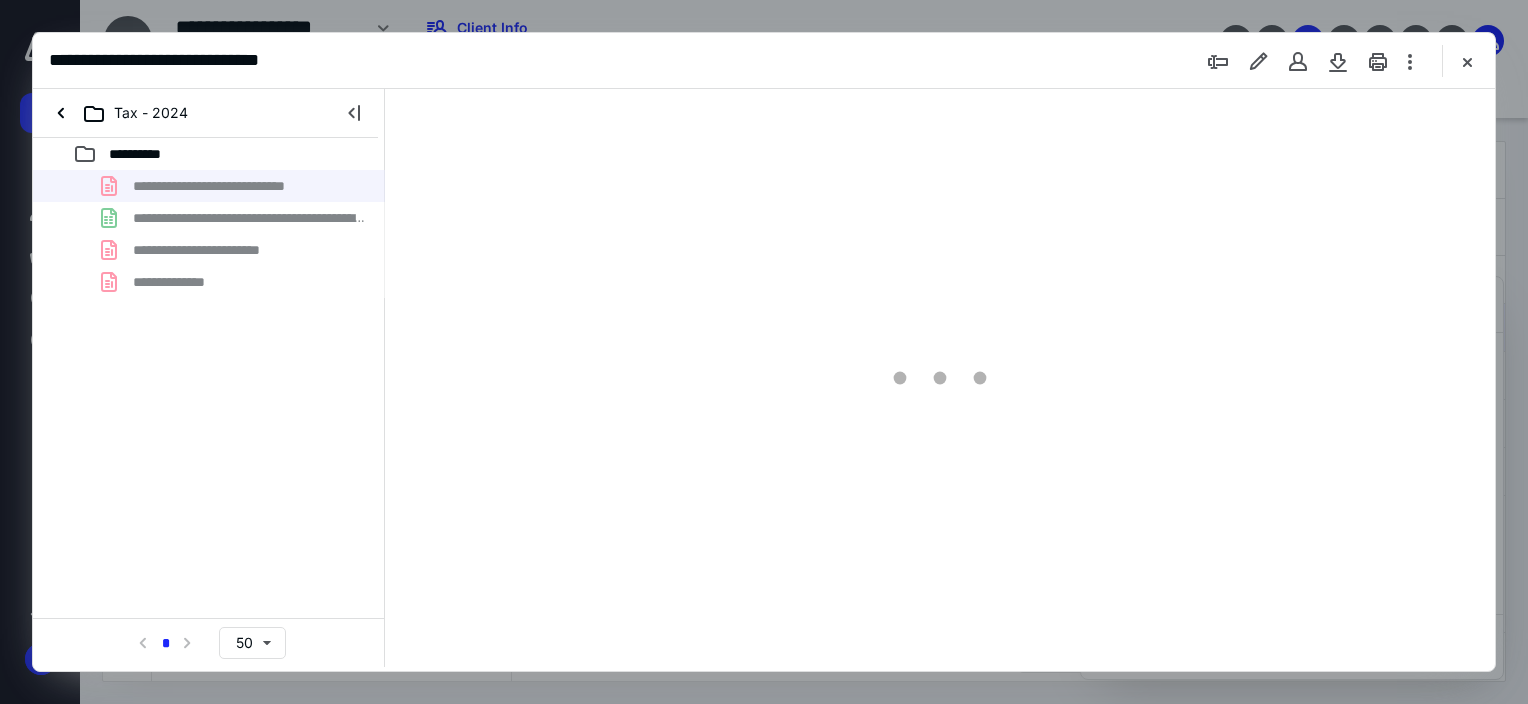 scroll, scrollTop: 0, scrollLeft: 0, axis: both 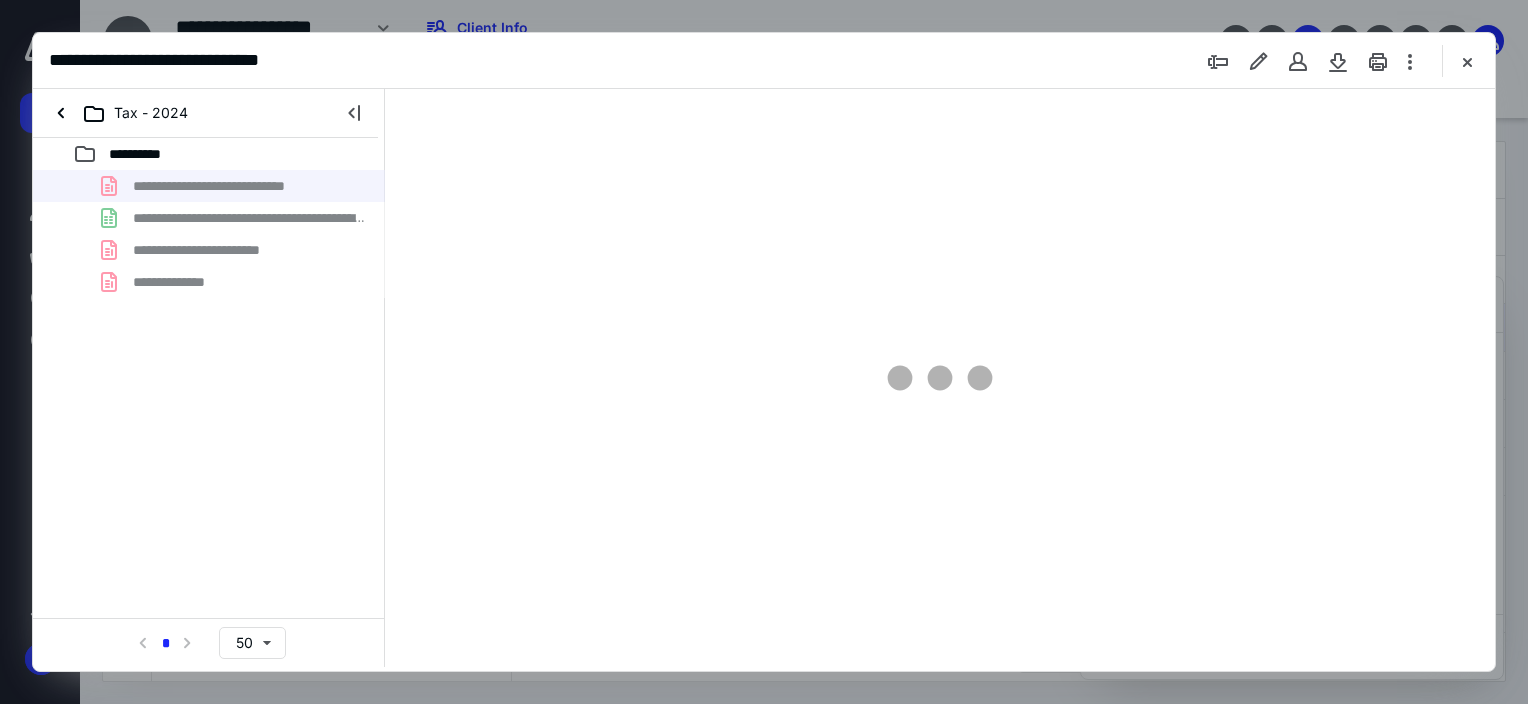 type on "60" 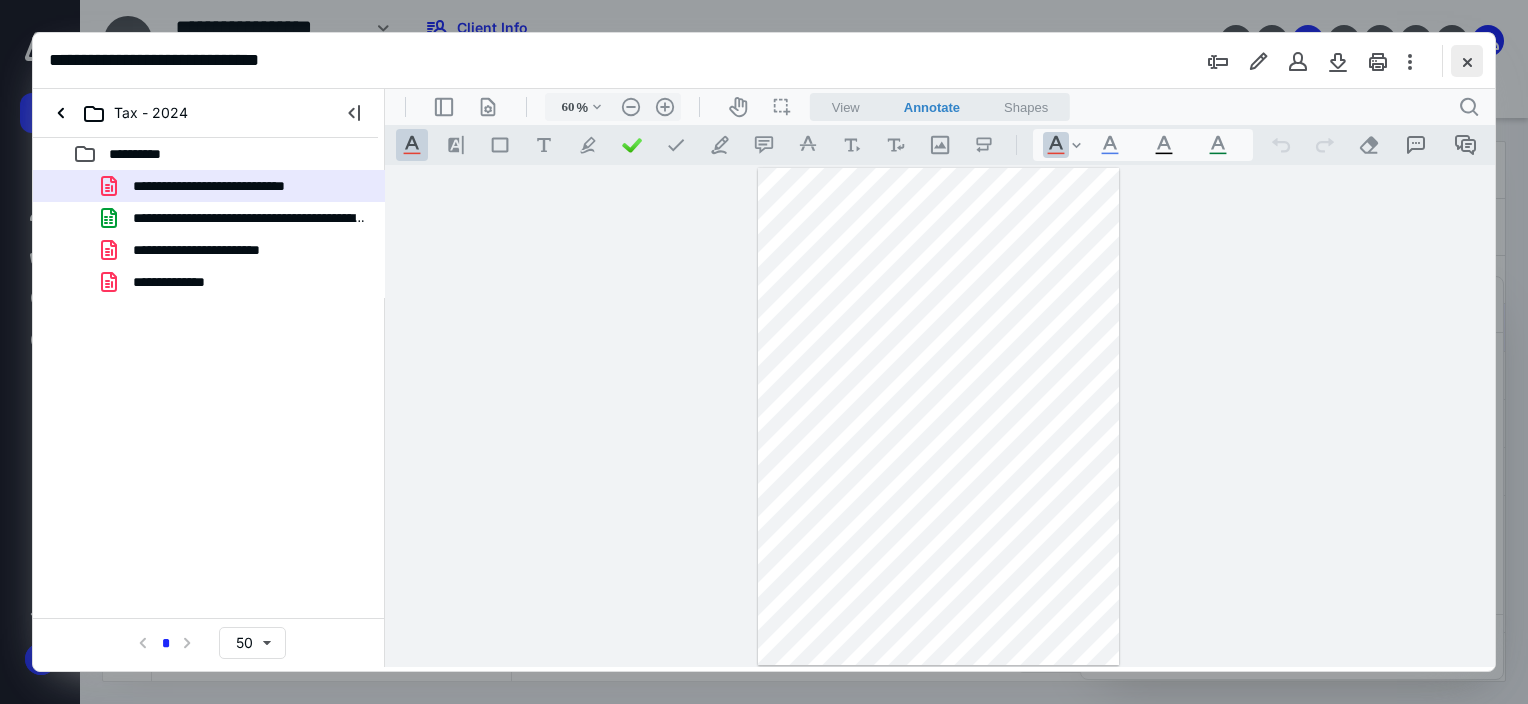 click at bounding box center (1467, 61) 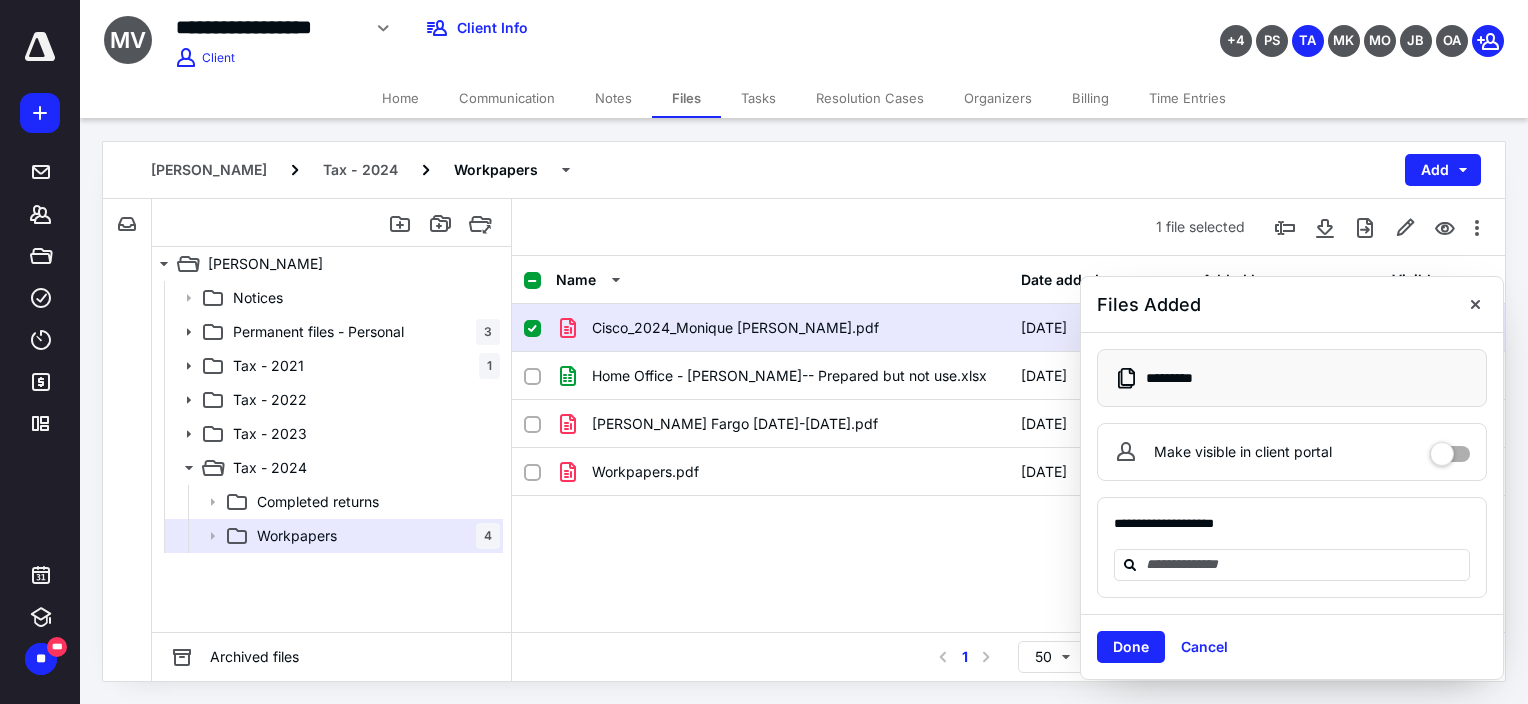 click on "1 file selected" at bounding box center (1008, 227) 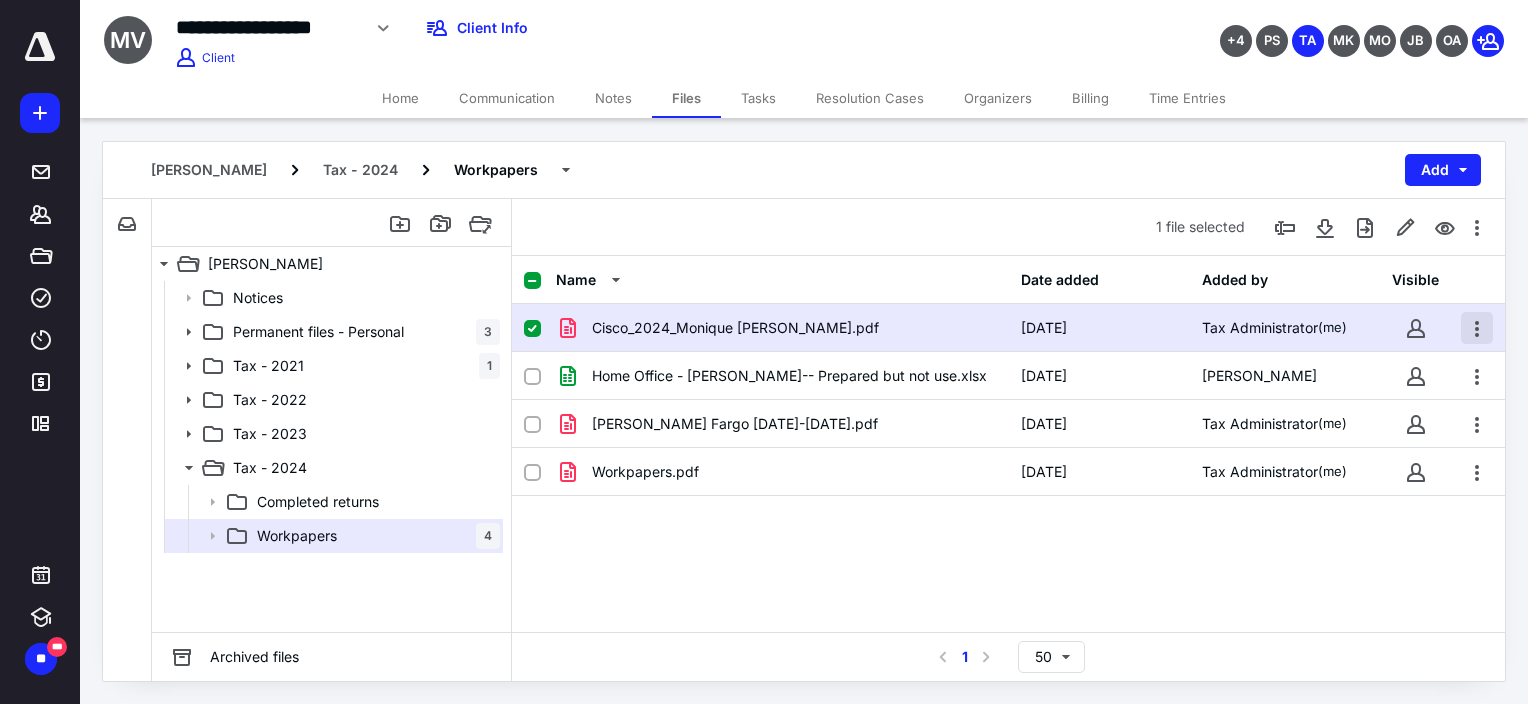 click at bounding box center (1477, 328) 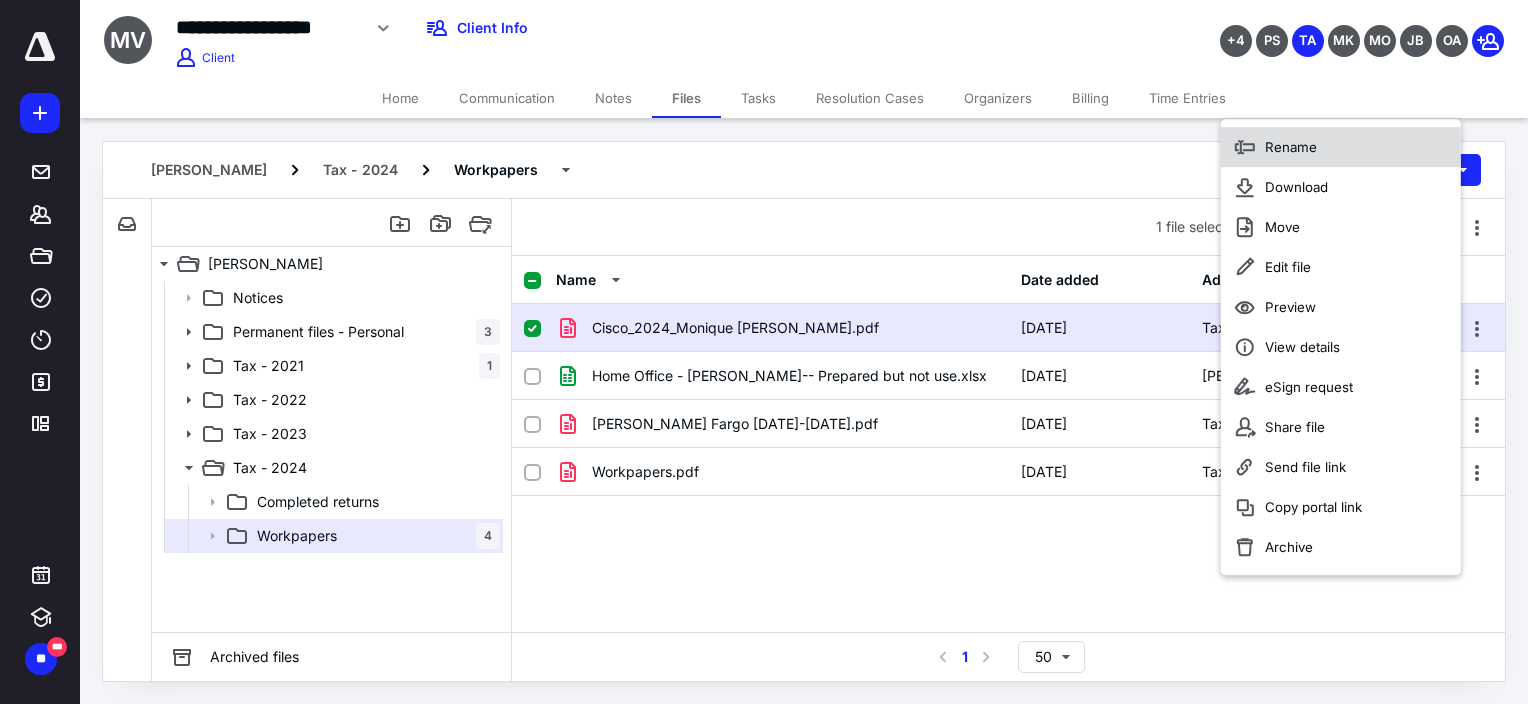 click on "Rename" at bounding box center (1291, 147) 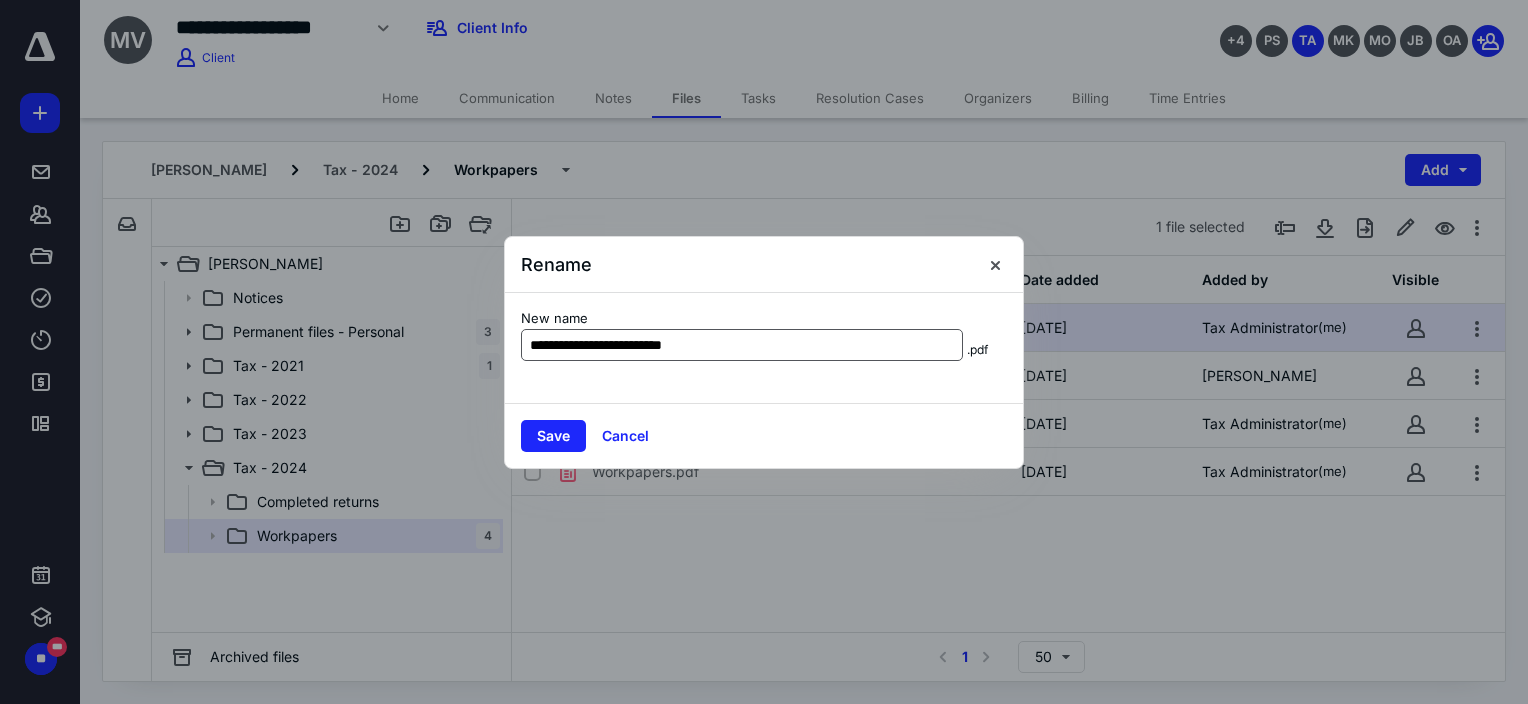 click on "**********" at bounding box center [742, 345] 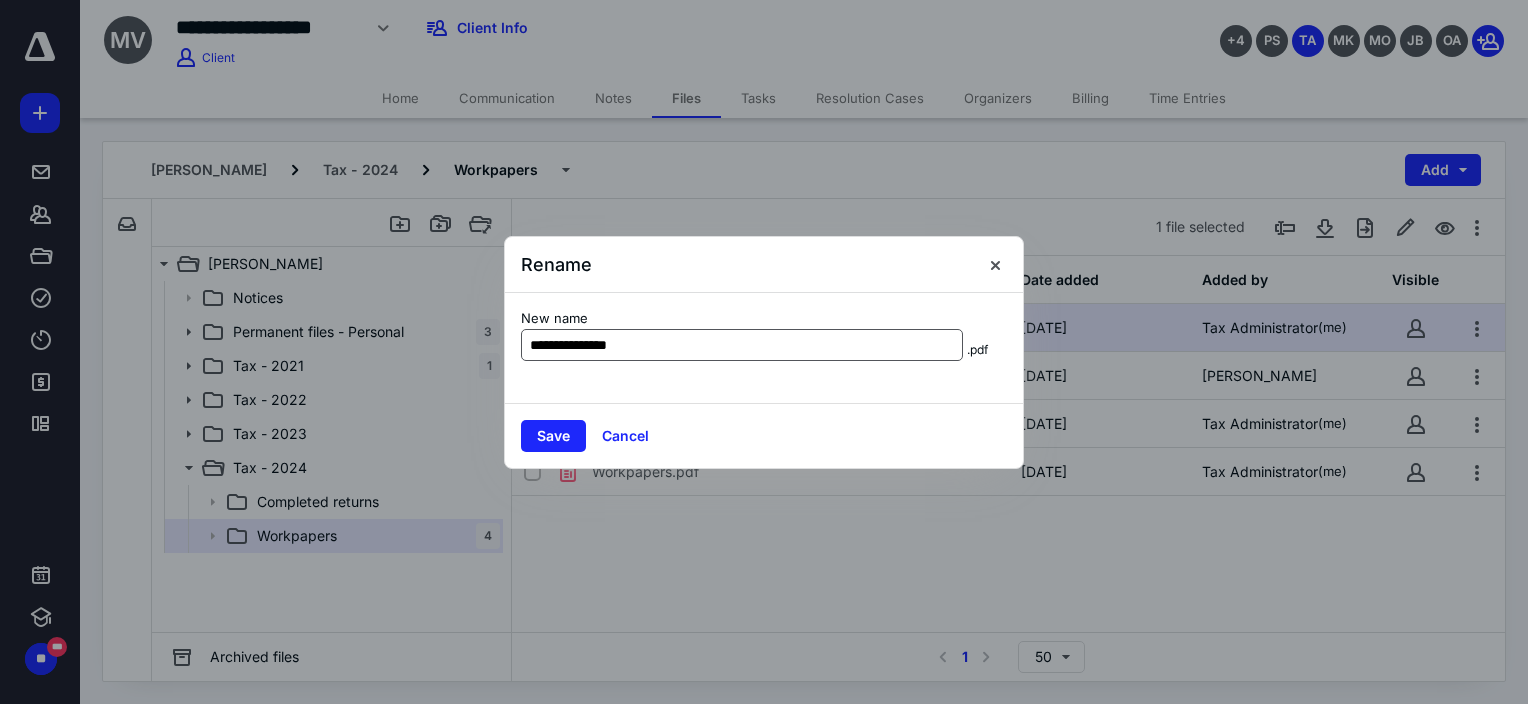 type on "**********" 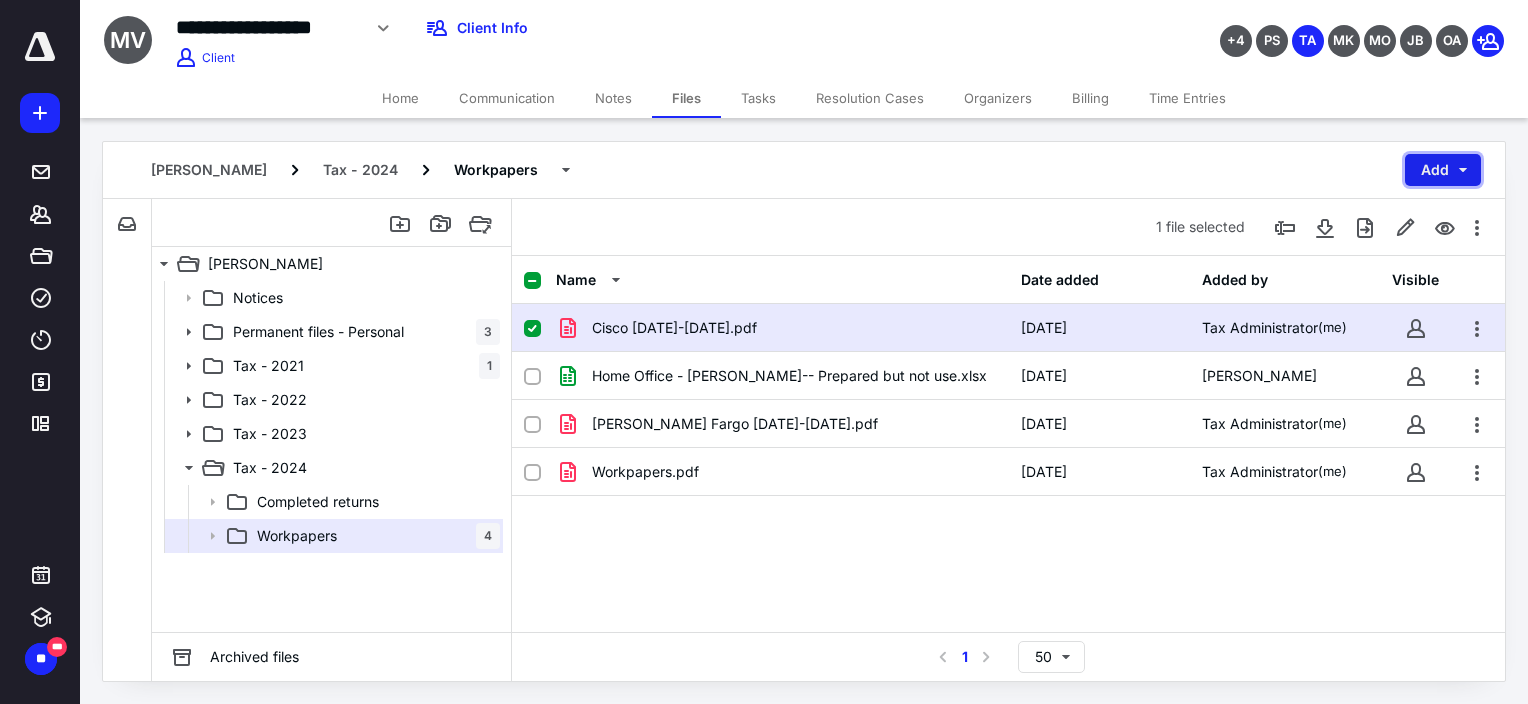 click on "Add" at bounding box center (1443, 170) 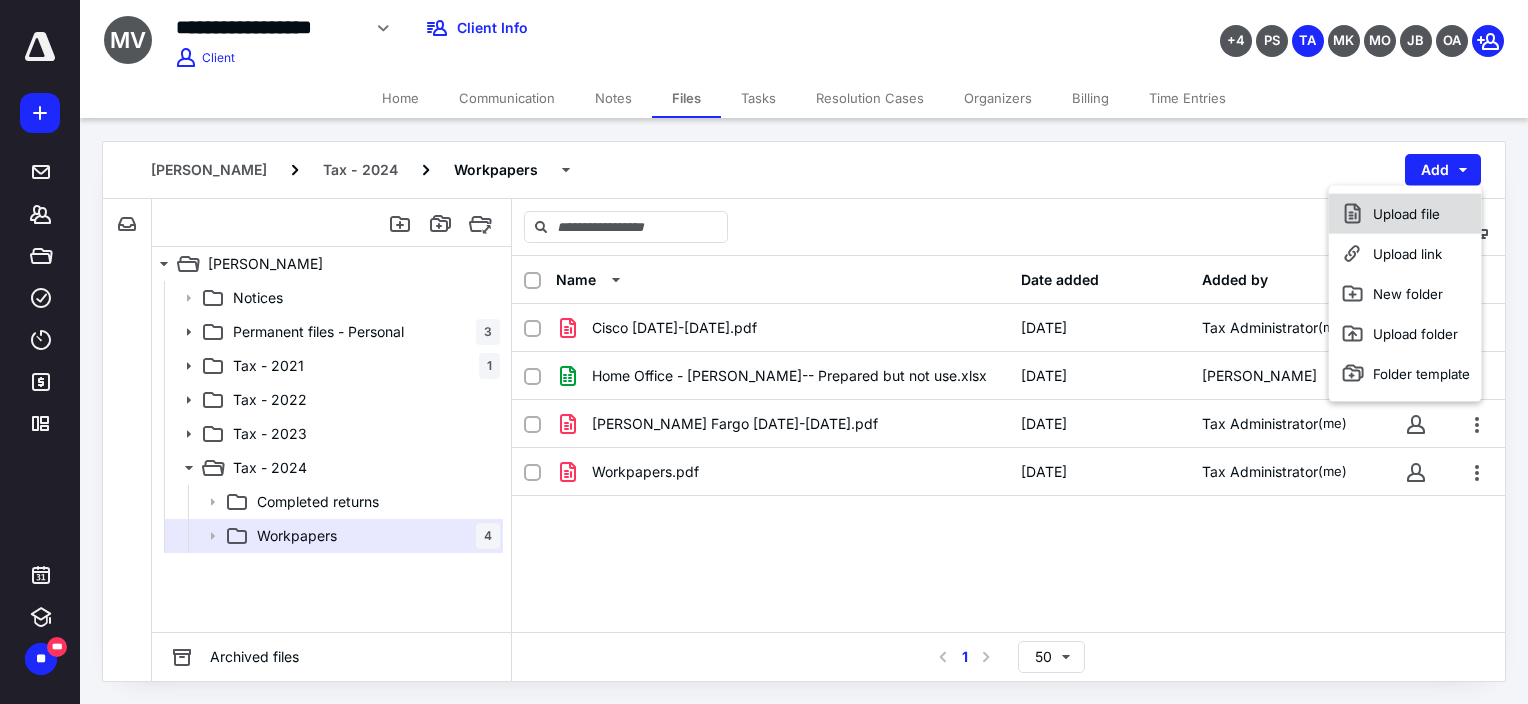 click on "Upload file" at bounding box center (1405, 214) 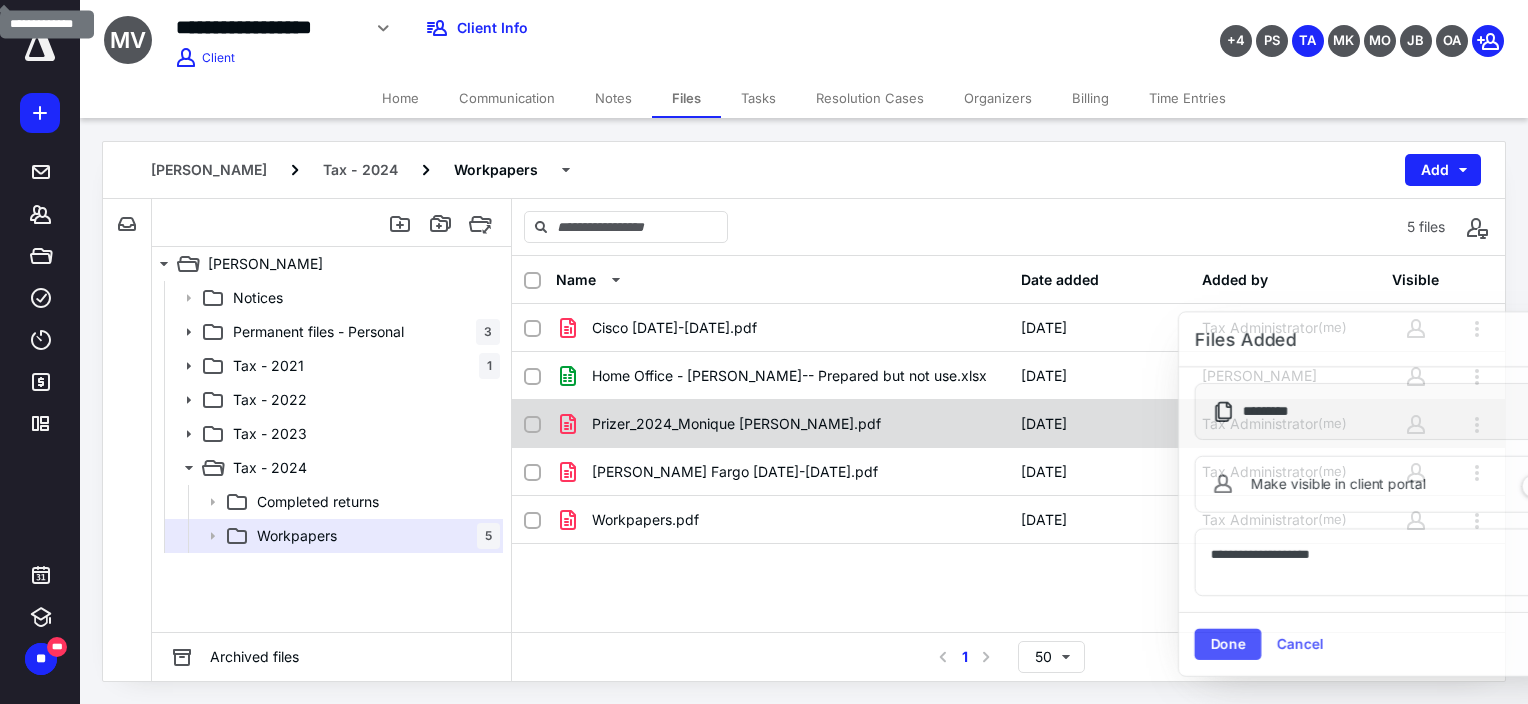 click on "Prizer_2024_Monique [PERSON_NAME].pdf" at bounding box center (736, 424) 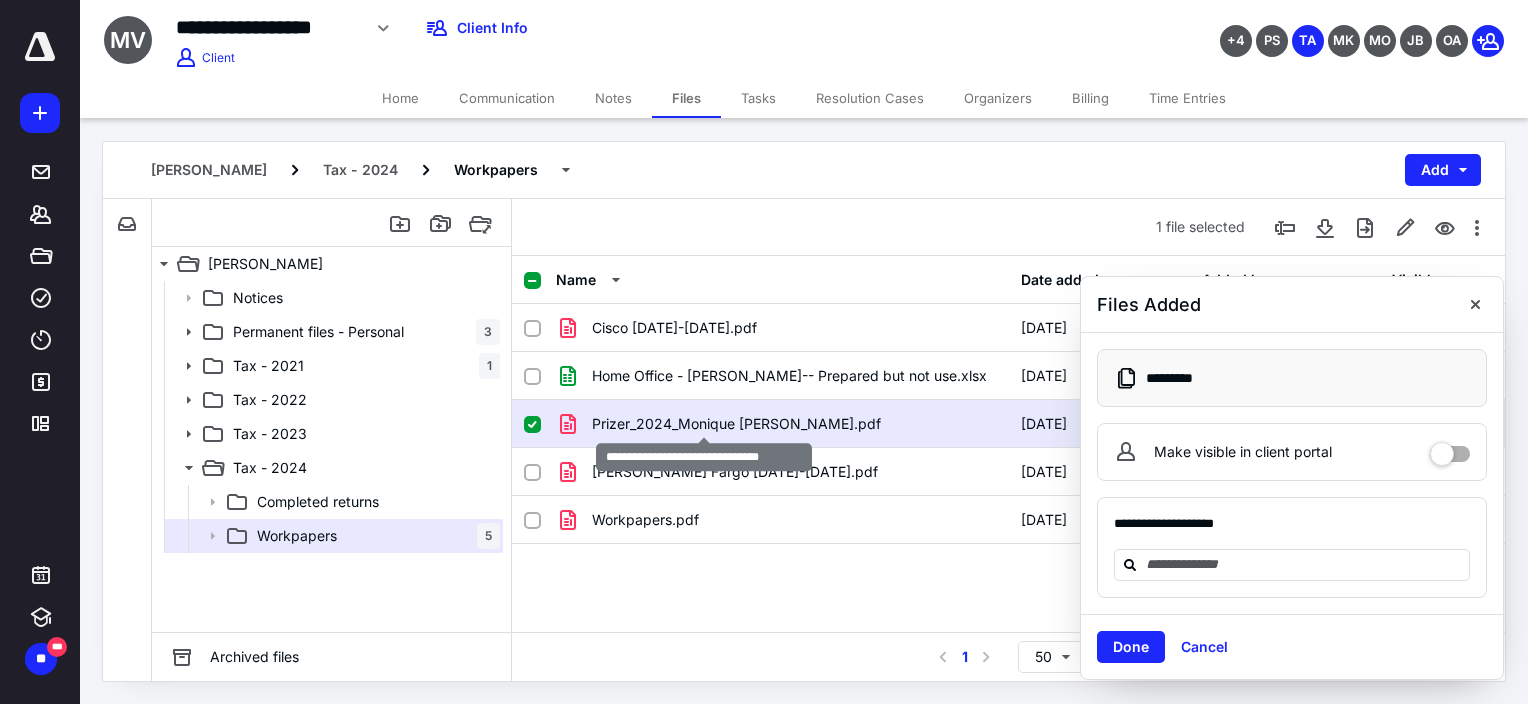 click on "Prizer_2024_Monique [PERSON_NAME].pdf" at bounding box center [736, 424] 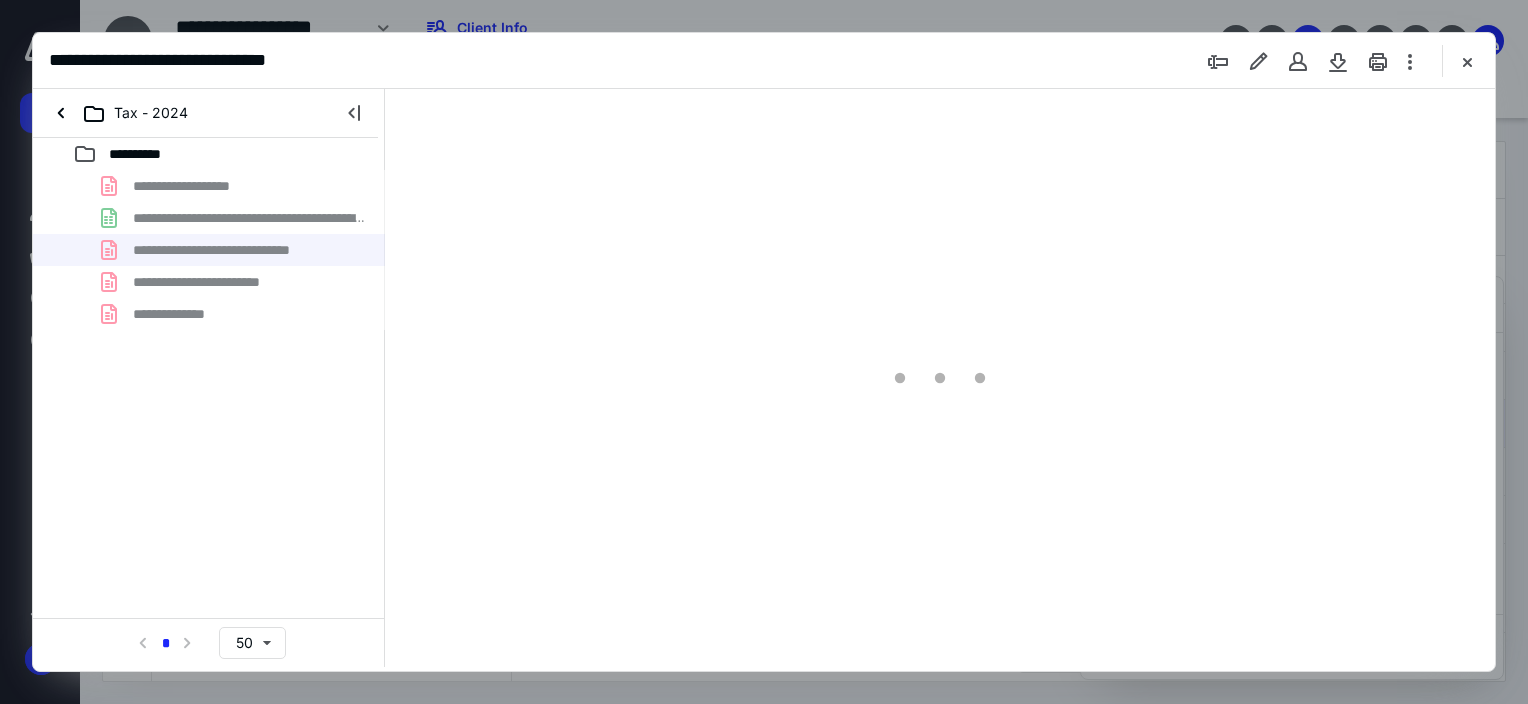 scroll, scrollTop: 0, scrollLeft: 0, axis: both 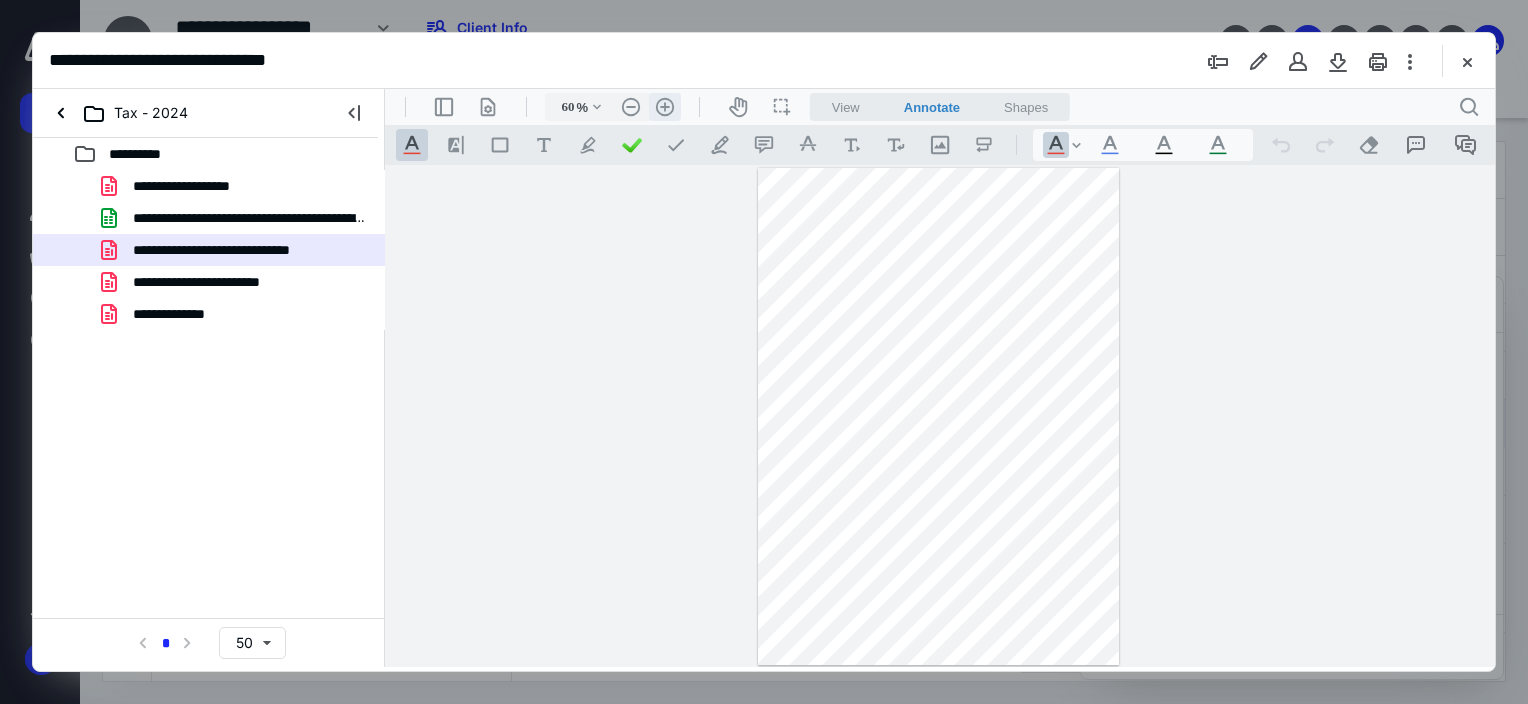 click on ".cls-1{fill:#abb0c4;} icon - header - zoom - in - line" at bounding box center [665, 107] 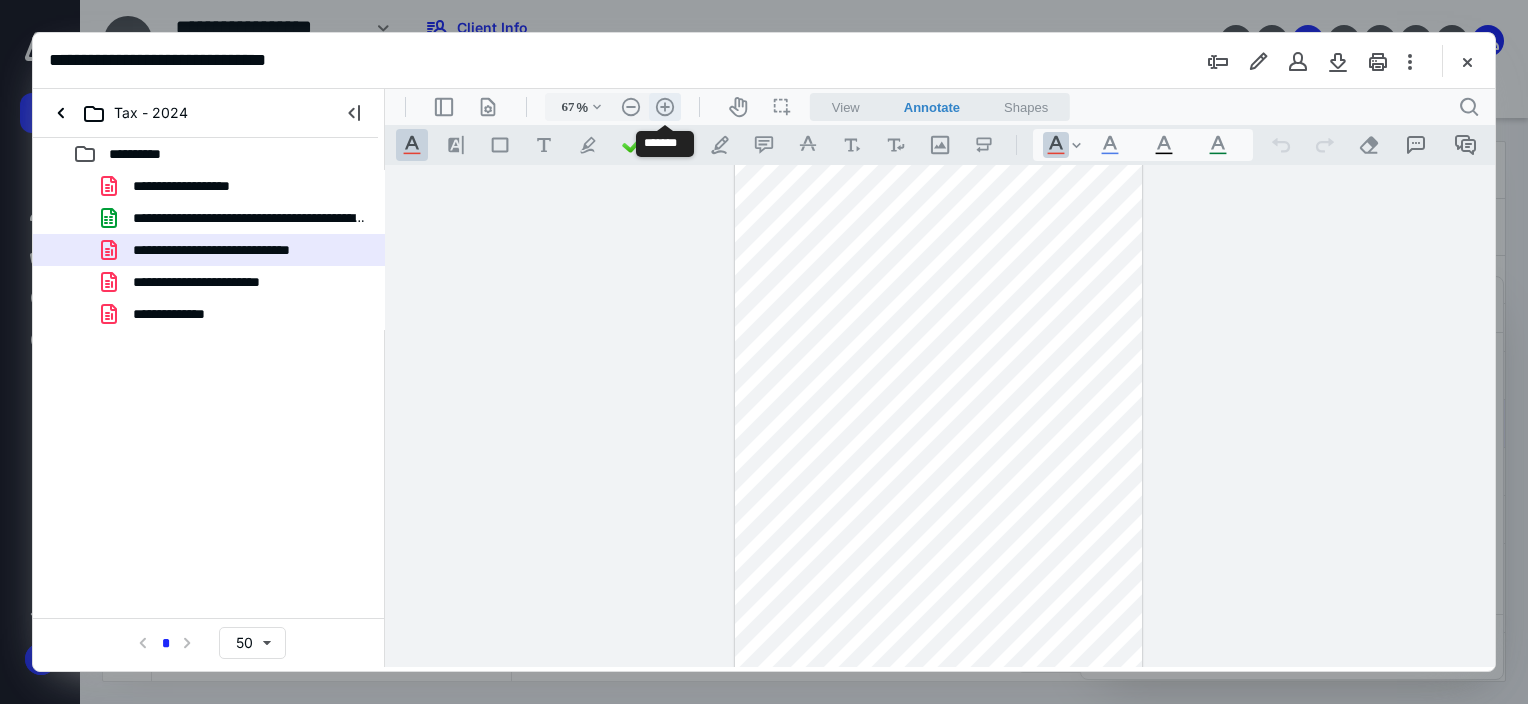 click on ".cls-1{fill:#abb0c4;} icon - header - zoom - in - line" at bounding box center (665, 107) 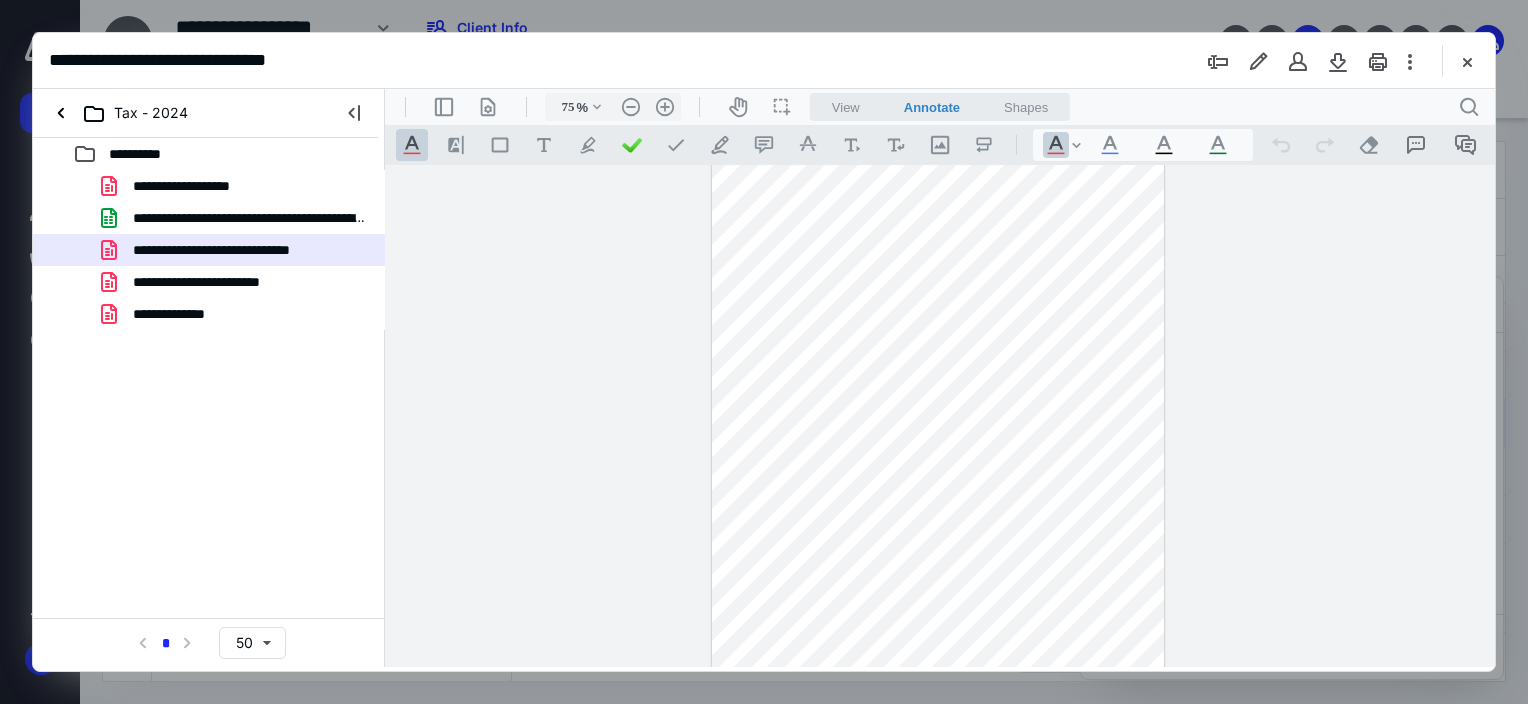 scroll, scrollTop: 0, scrollLeft: 0, axis: both 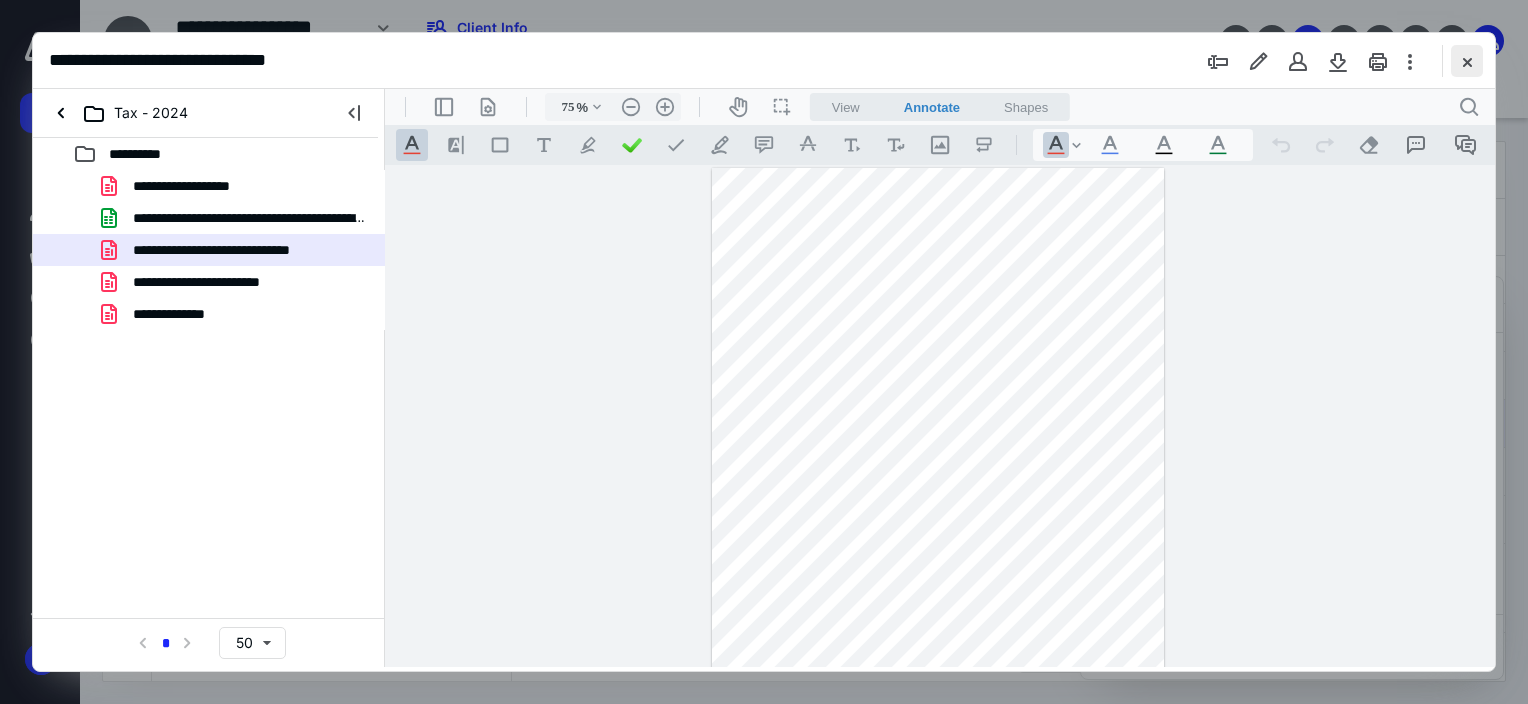 click at bounding box center (1467, 61) 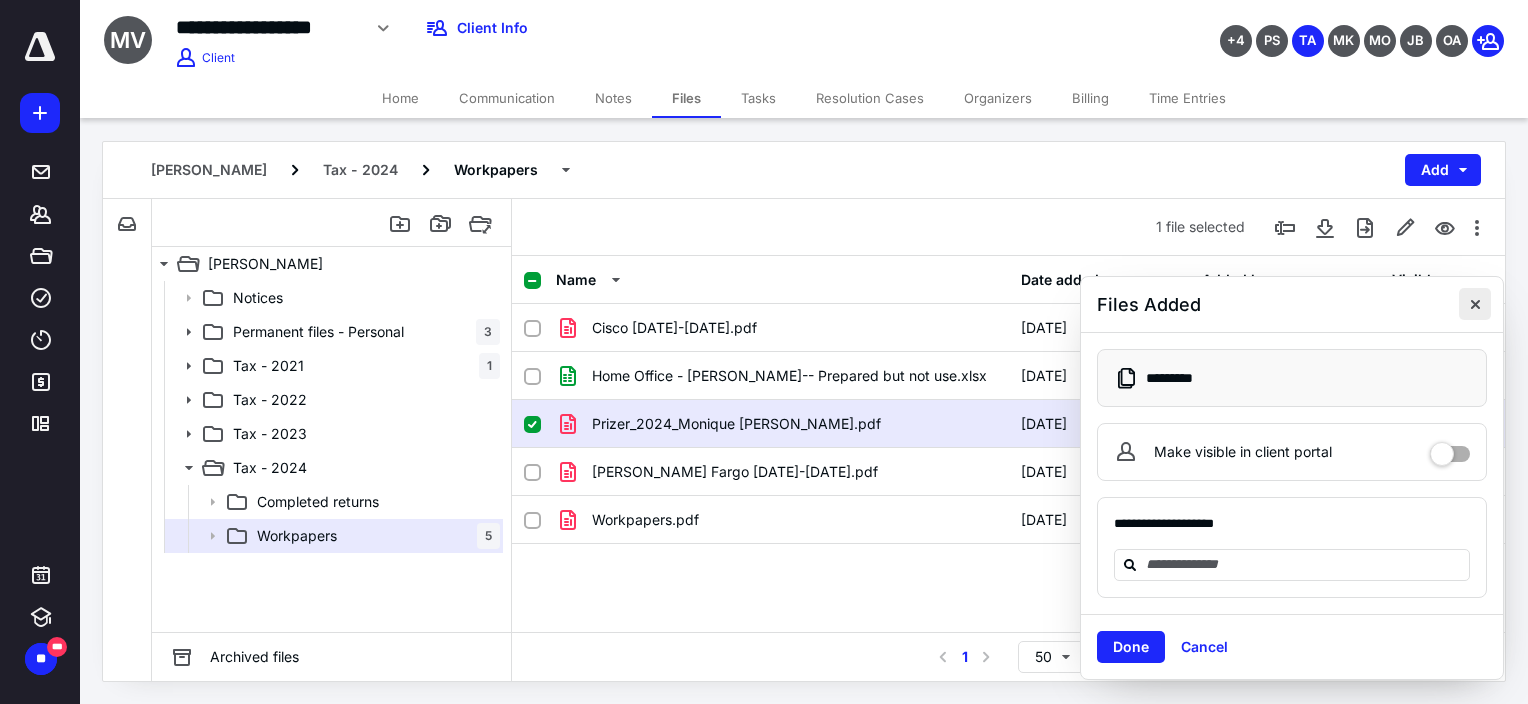 click at bounding box center [1475, 304] 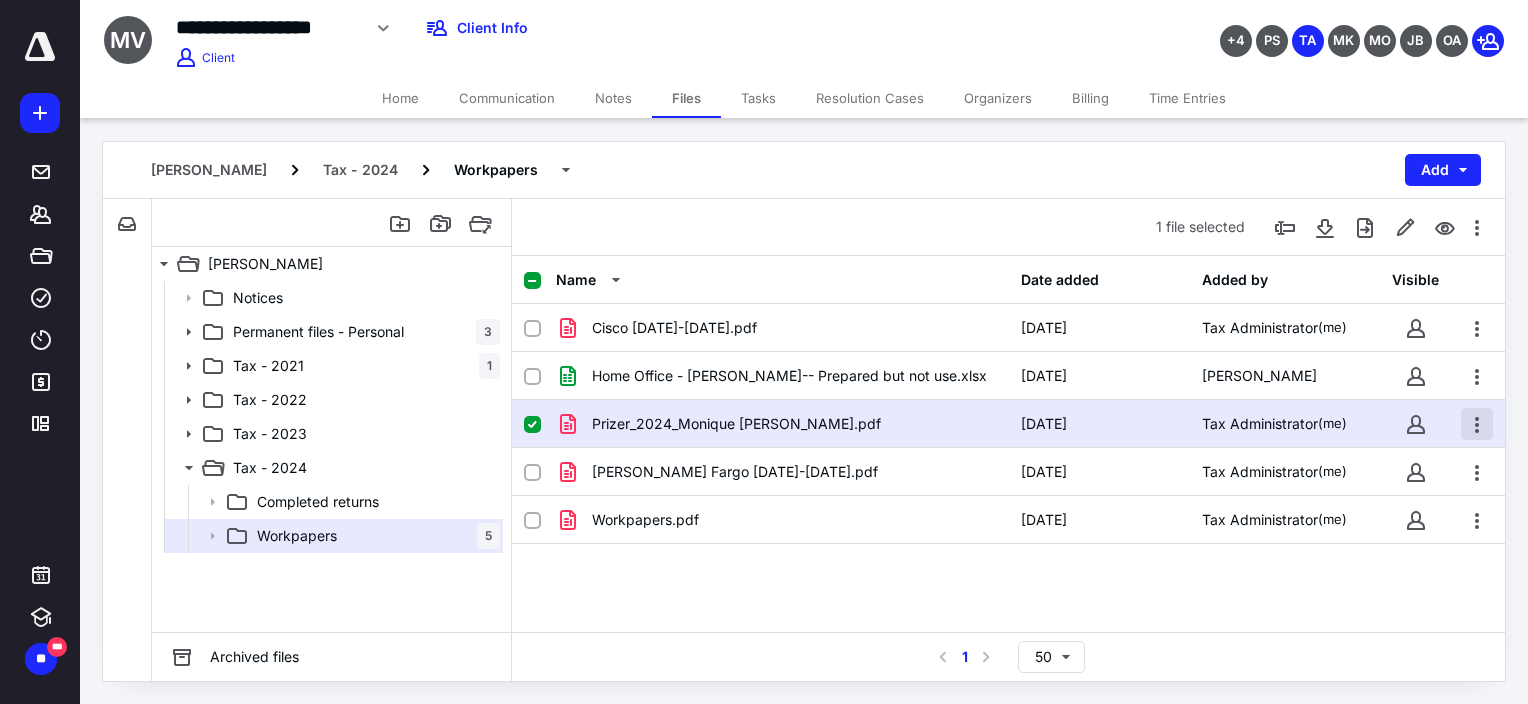 click at bounding box center [1477, 424] 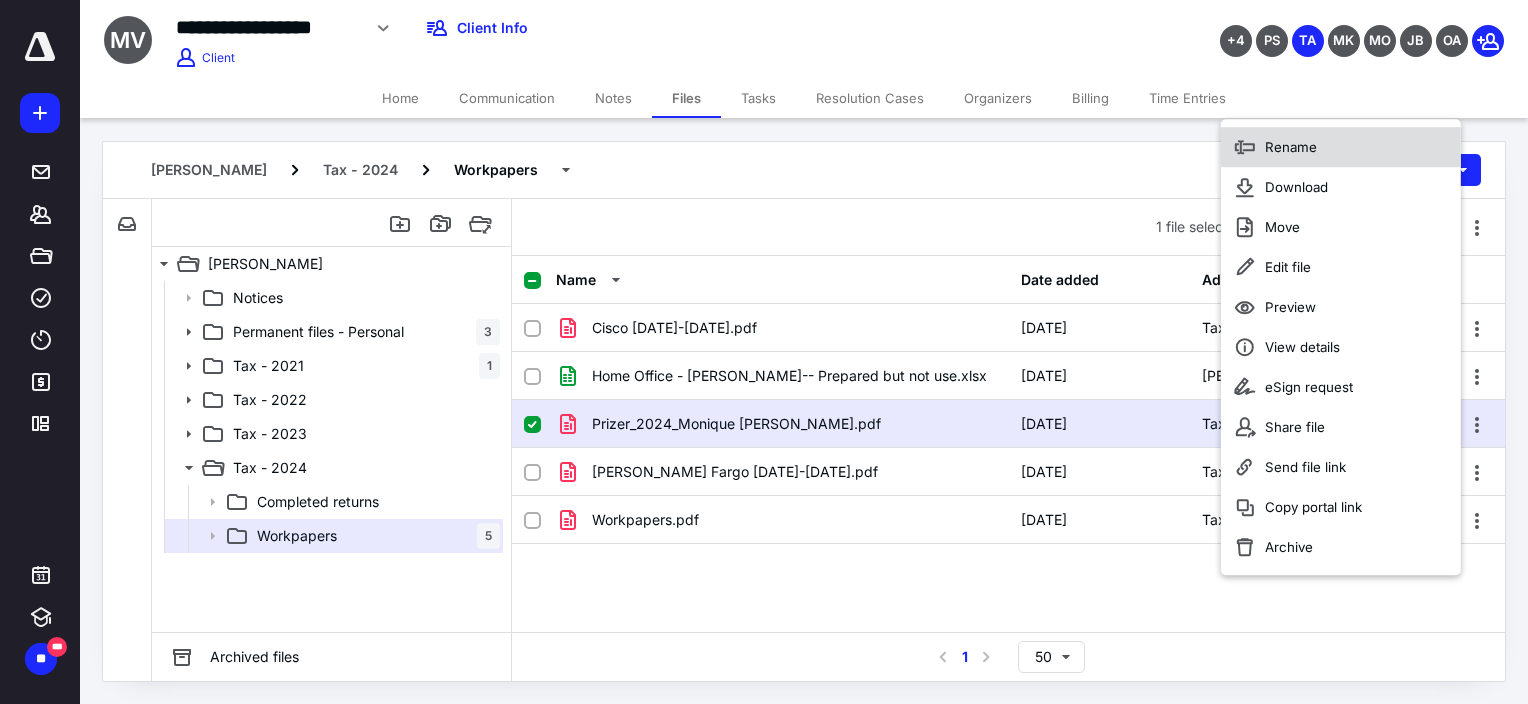 click on "Rename" at bounding box center [1341, 147] 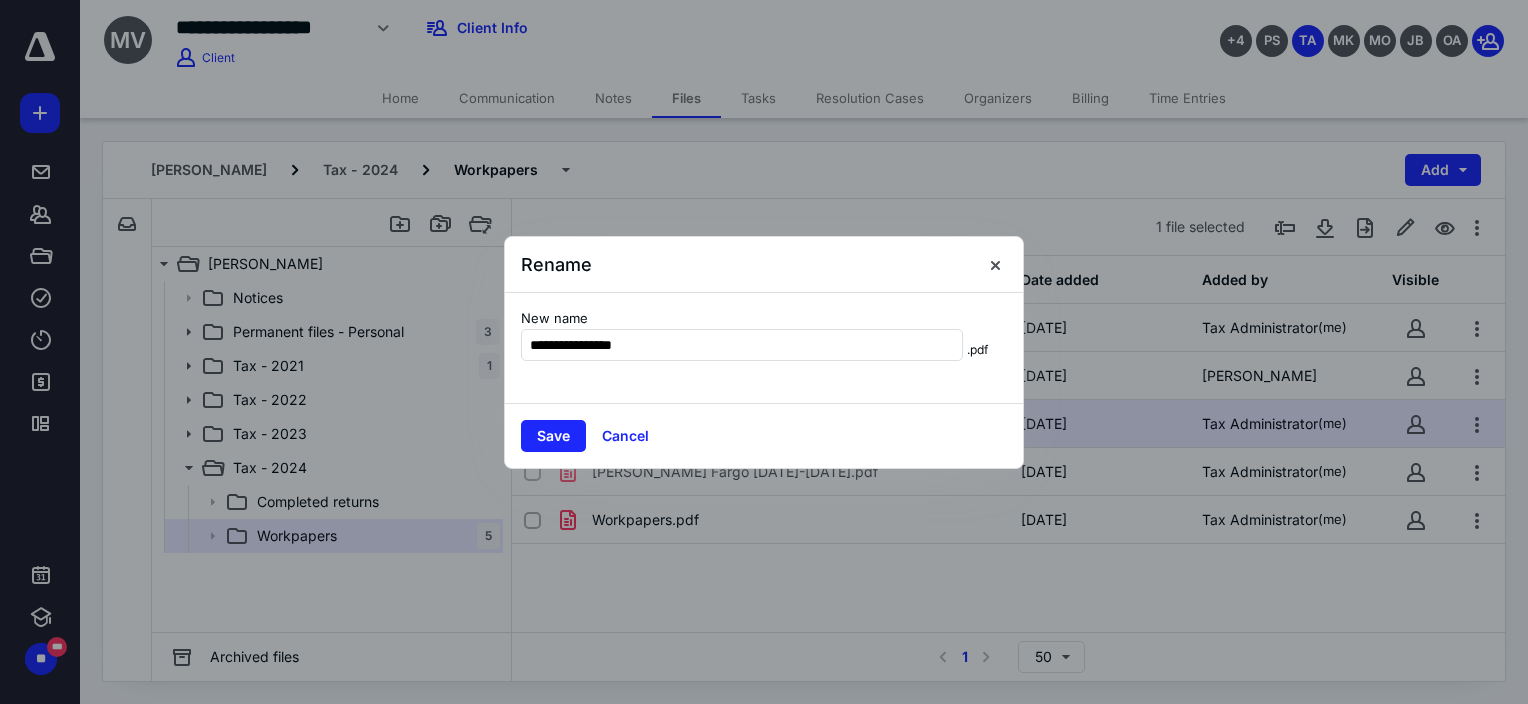 type on "**********" 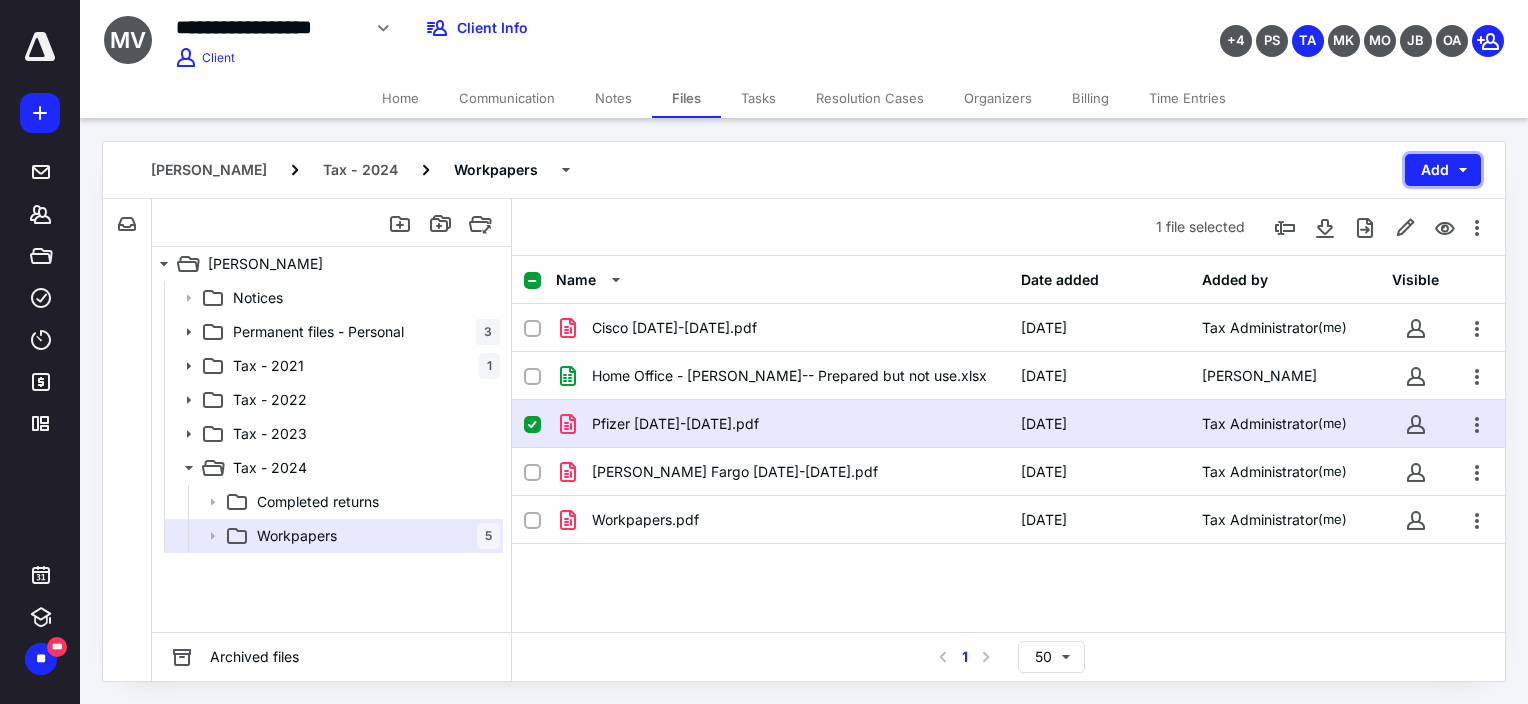 click on "Add" at bounding box center [1443, 170] 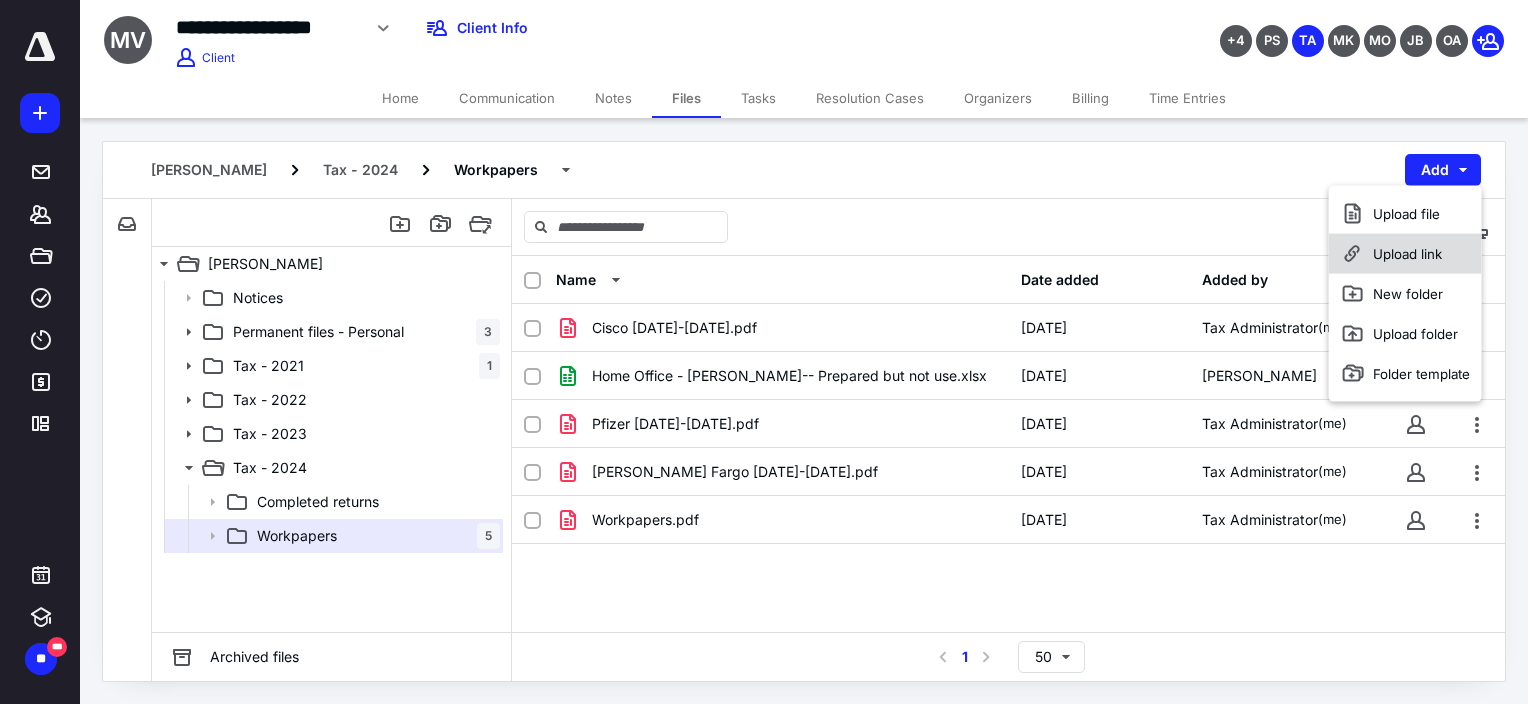 click on "Upload link" at bounding box center (1405, 254) 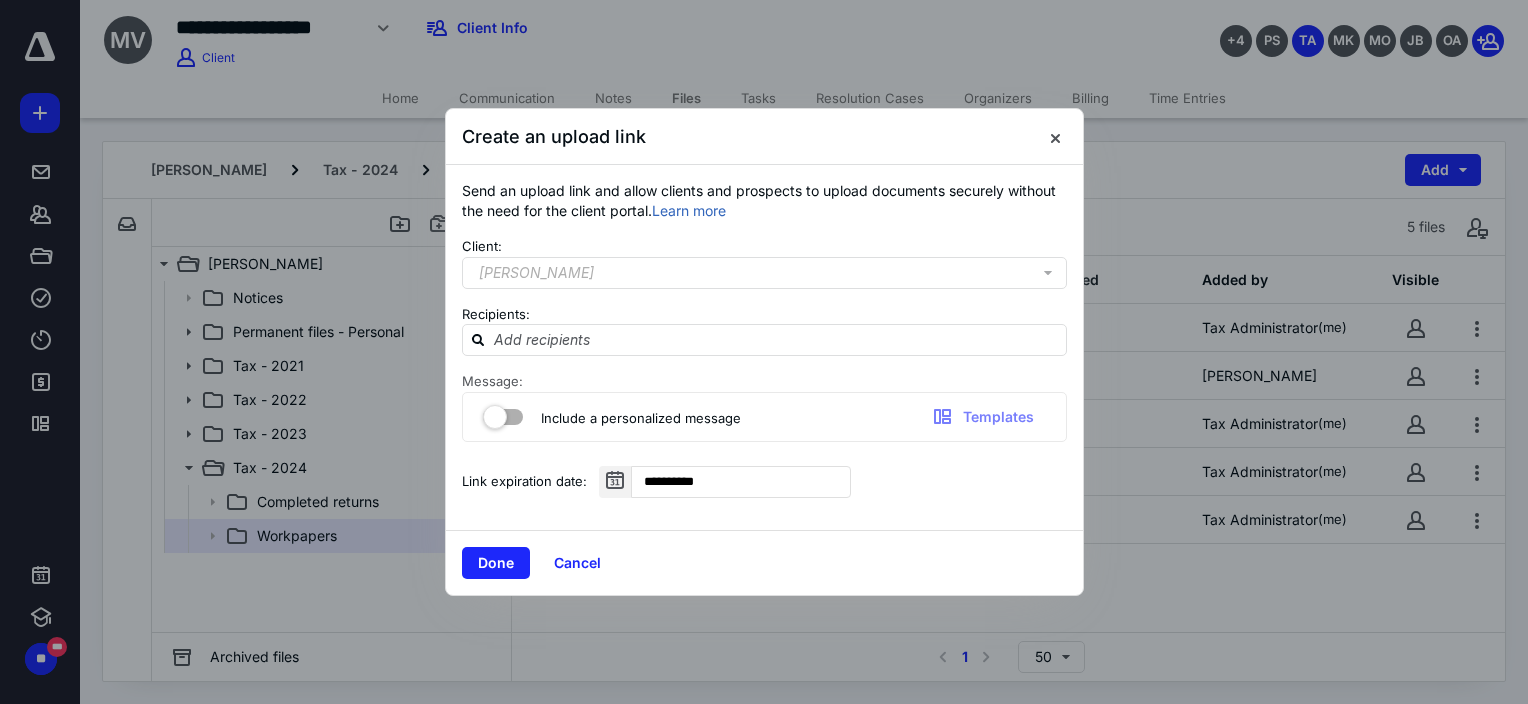 click at bounding box center [764, 352] 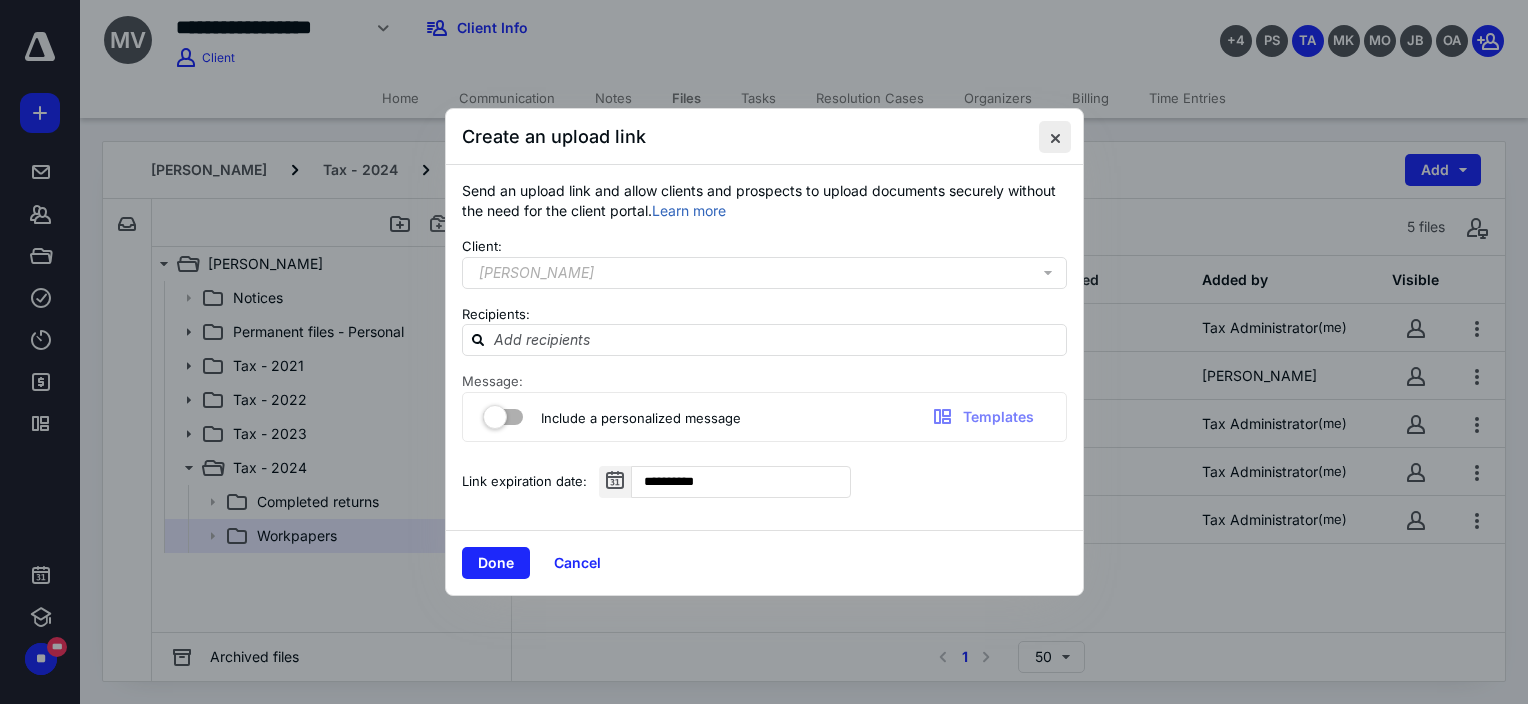 click at bounding box center [1055, 137] 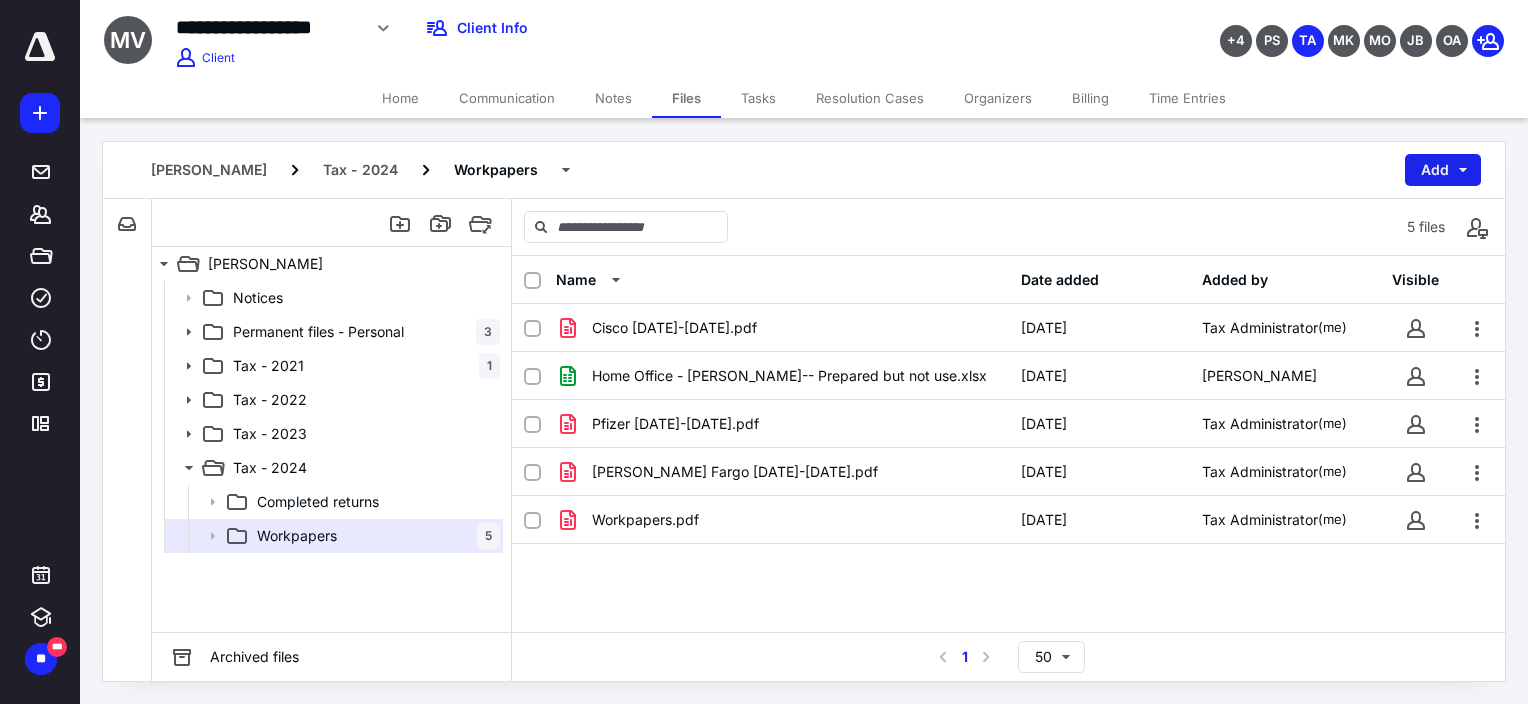 click on "Add" at bounding box center [1443, 170] 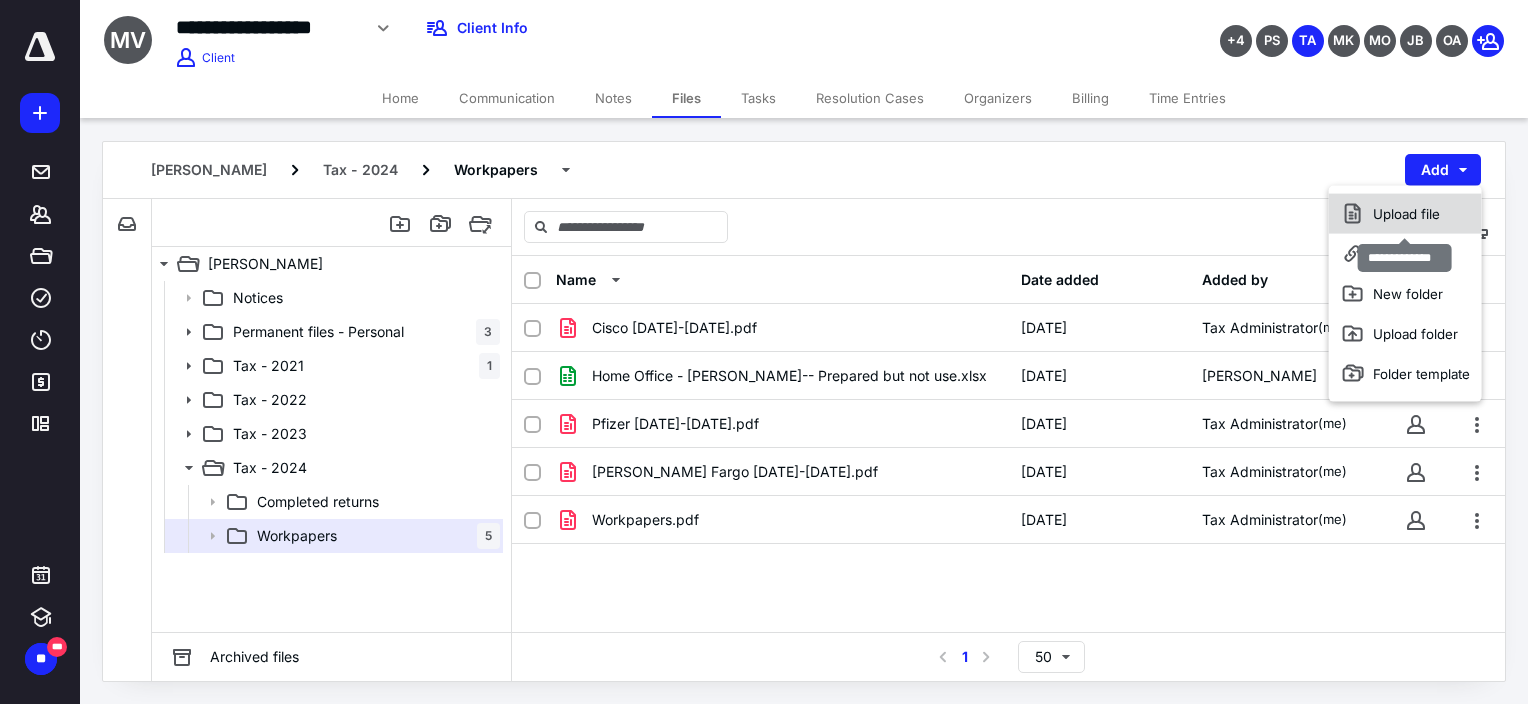 click on "Upload file" at bounding box center (1405, 214) 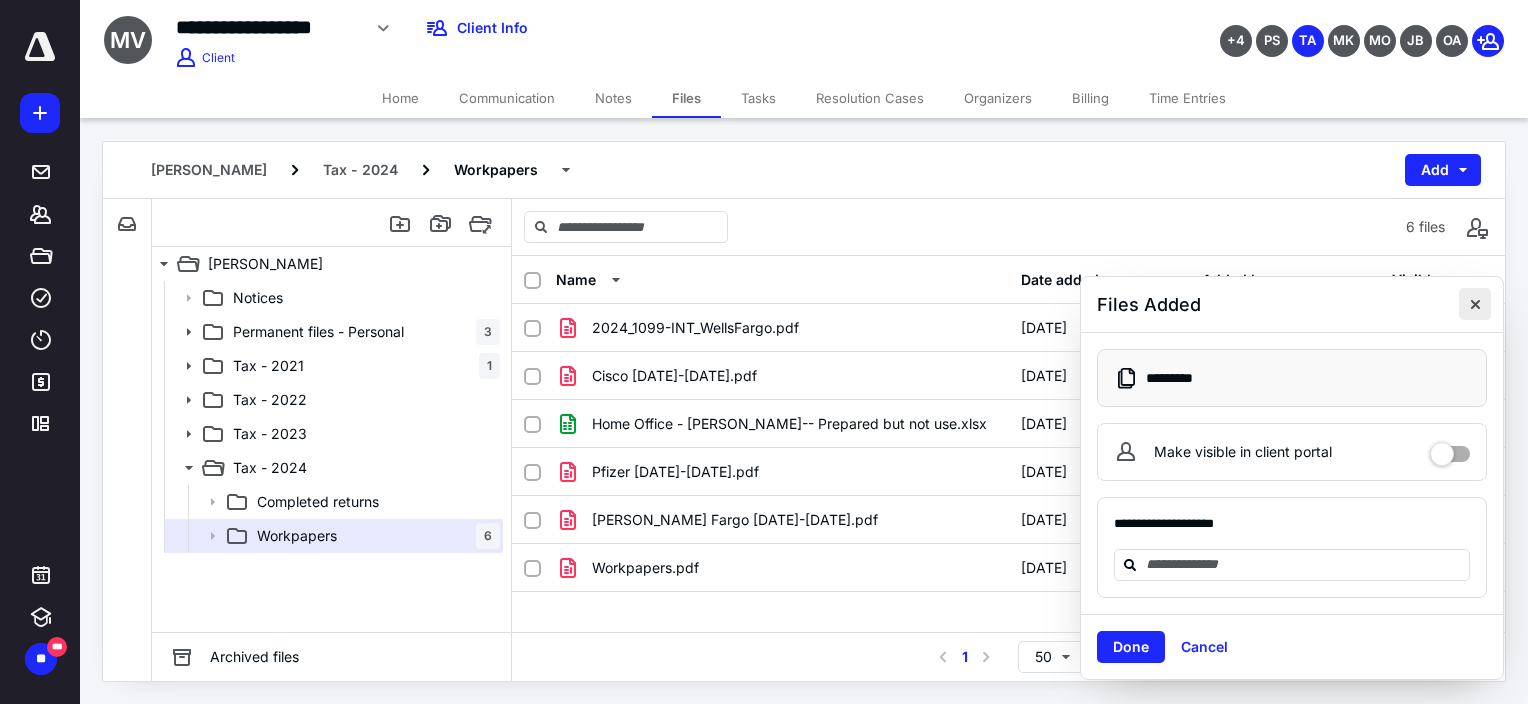 click at bounding box center [1475, 304] 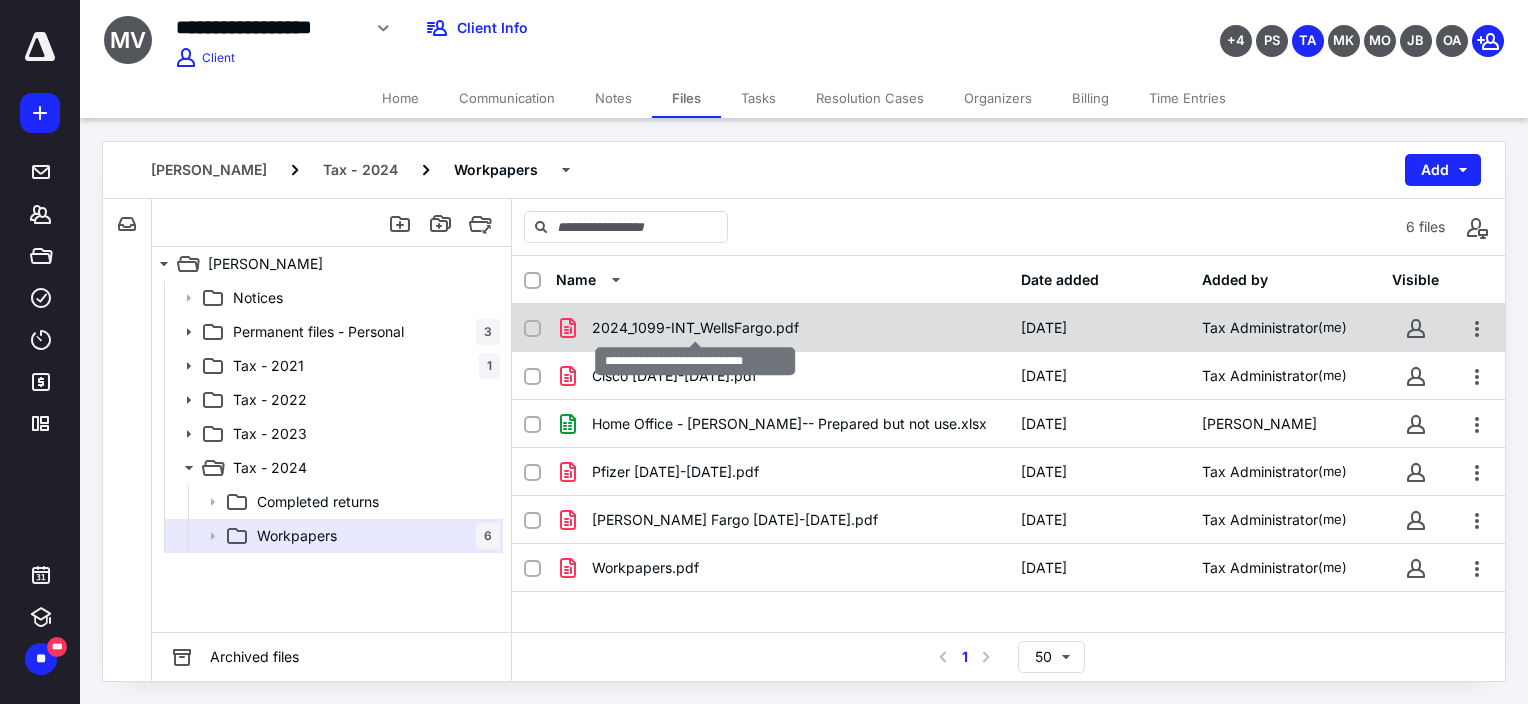 click on "2024_1099-INT_WellsFargo.pdf" at bounding box center [695, 328] 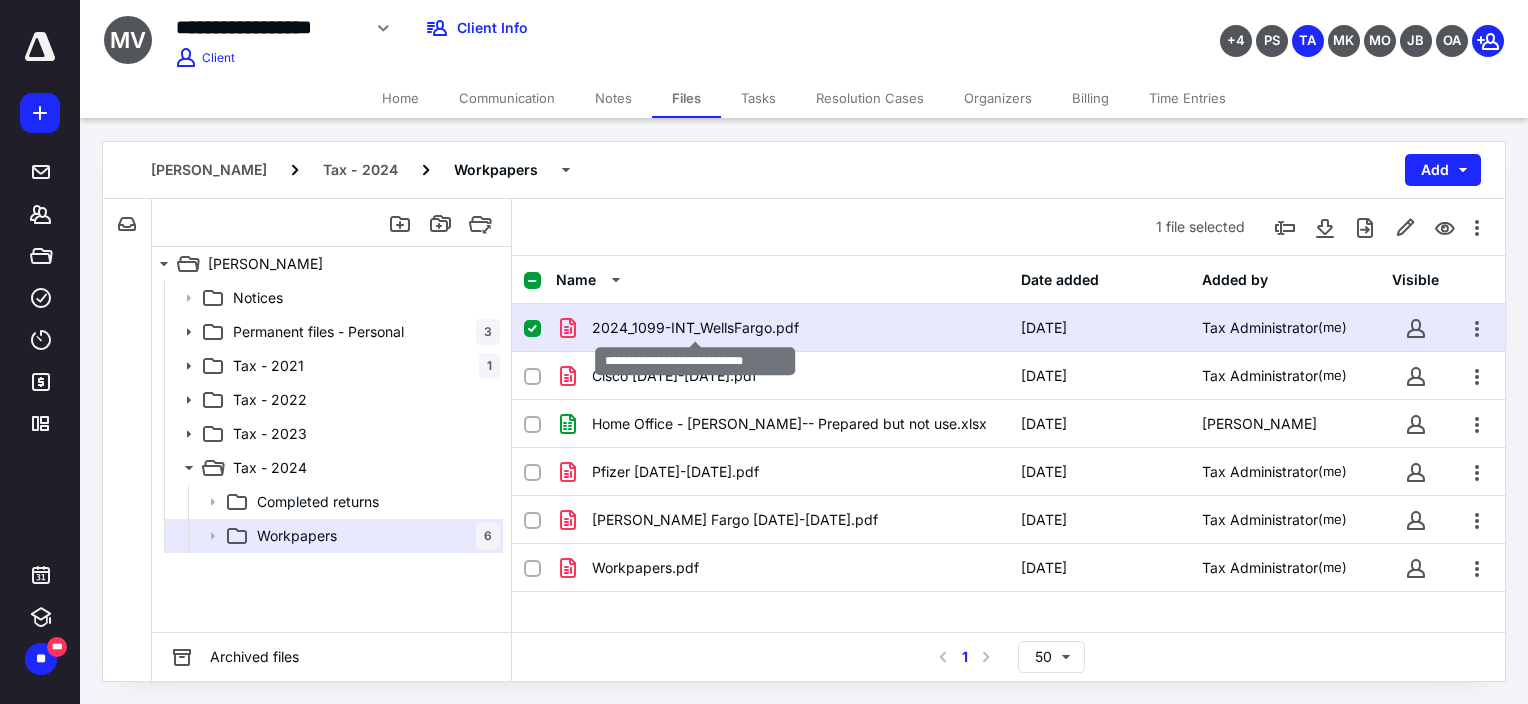 click on "2024_1099-INT_WellsFargo.pdf" at bounding box center [695, 328] 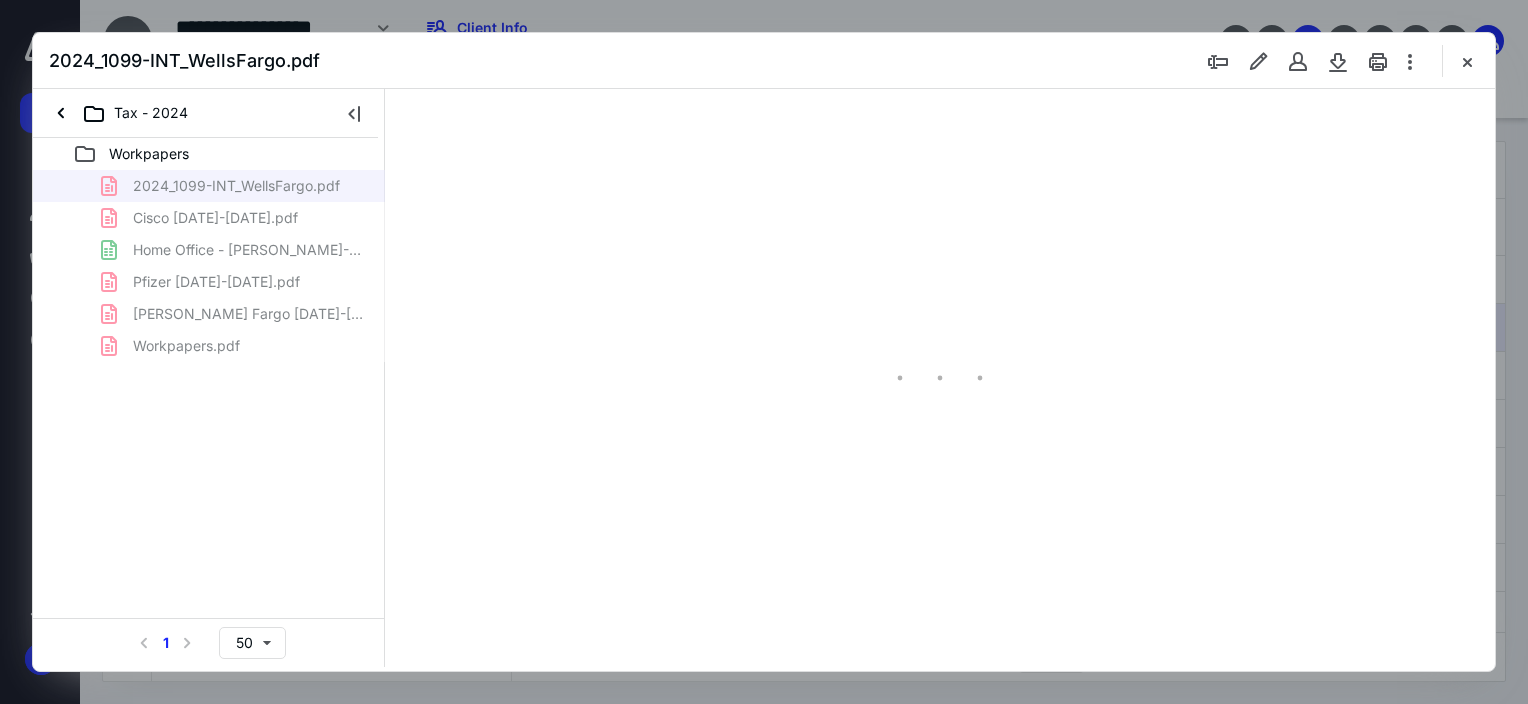 scroll, scrollTop: 0, scrollLeft: 0, axis: both 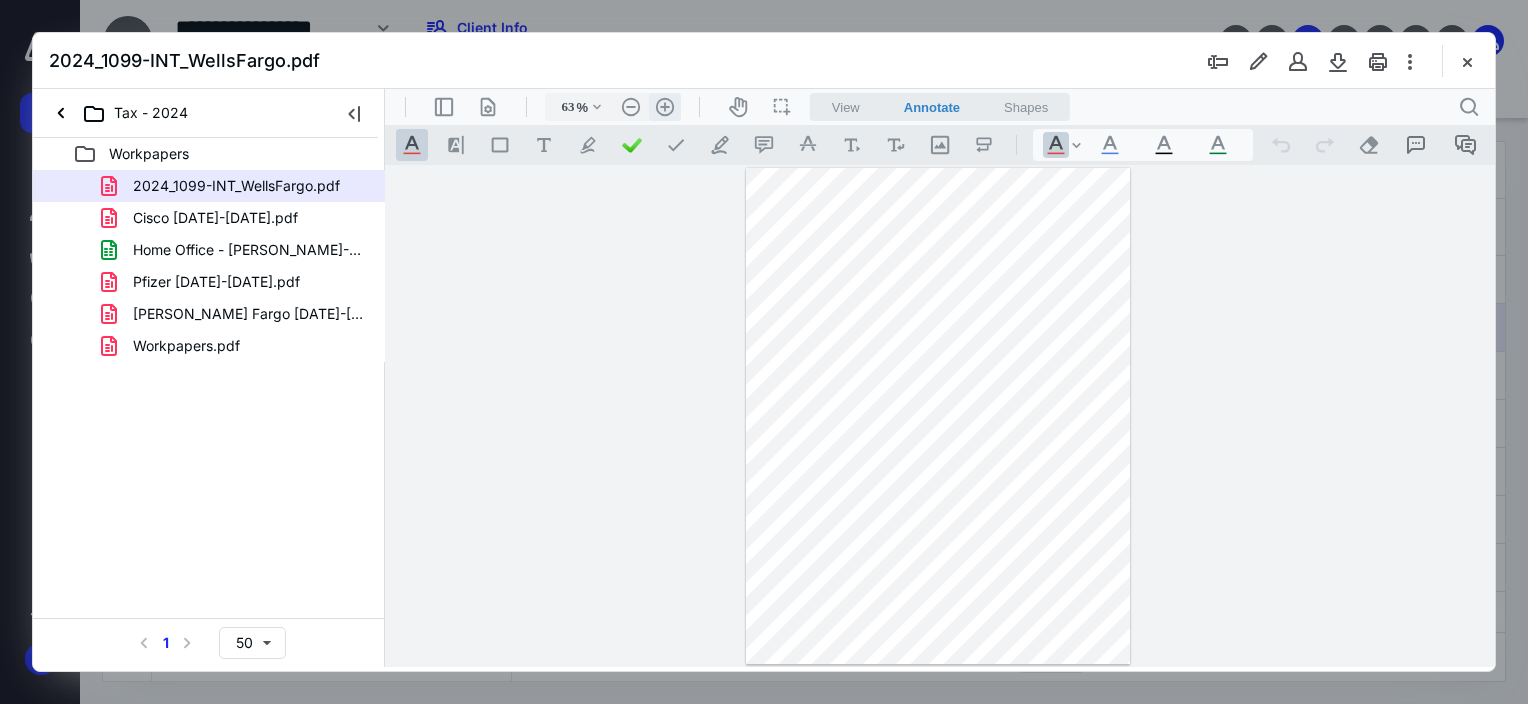 click on ".cls-1{fill:#abb0c4;} icon - header - zoom - in - line" at bounding box center [665, 107] 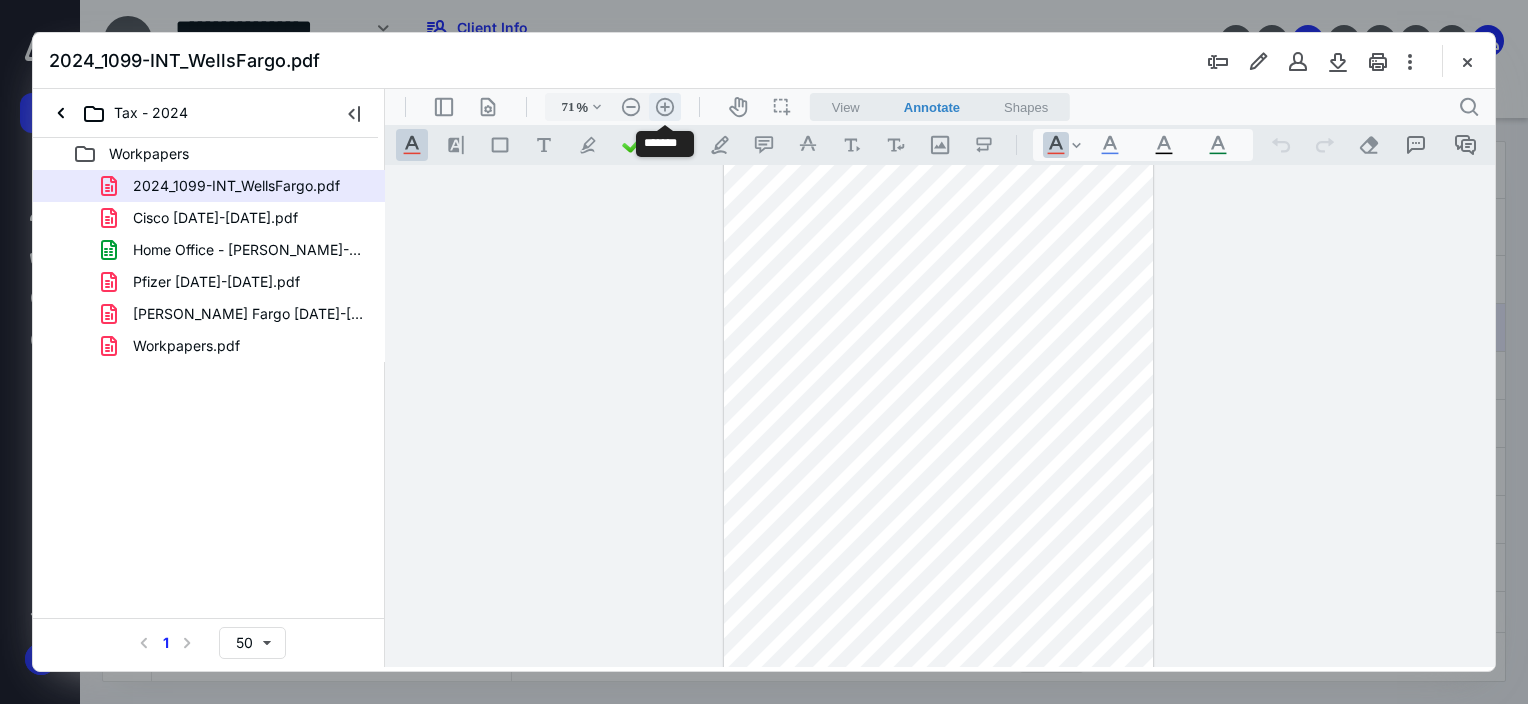 click on ".cls-1{fill:#abb0c4;} icon - header - zoom - in - line" at bounding box center [665, 107] 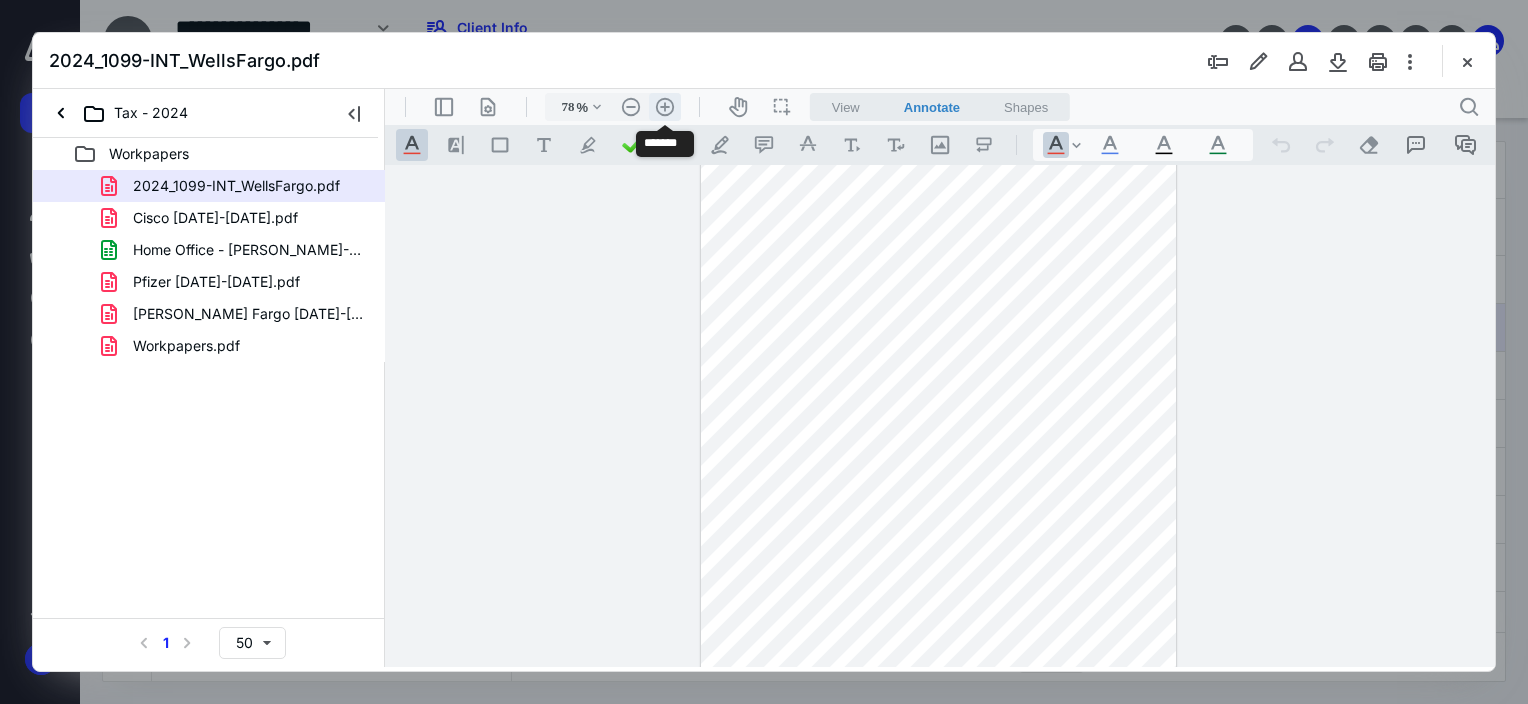click on ".cls-1{fill:#abb0c4;} icon - header - zoom - in - line" at bounding box center (665, 107) 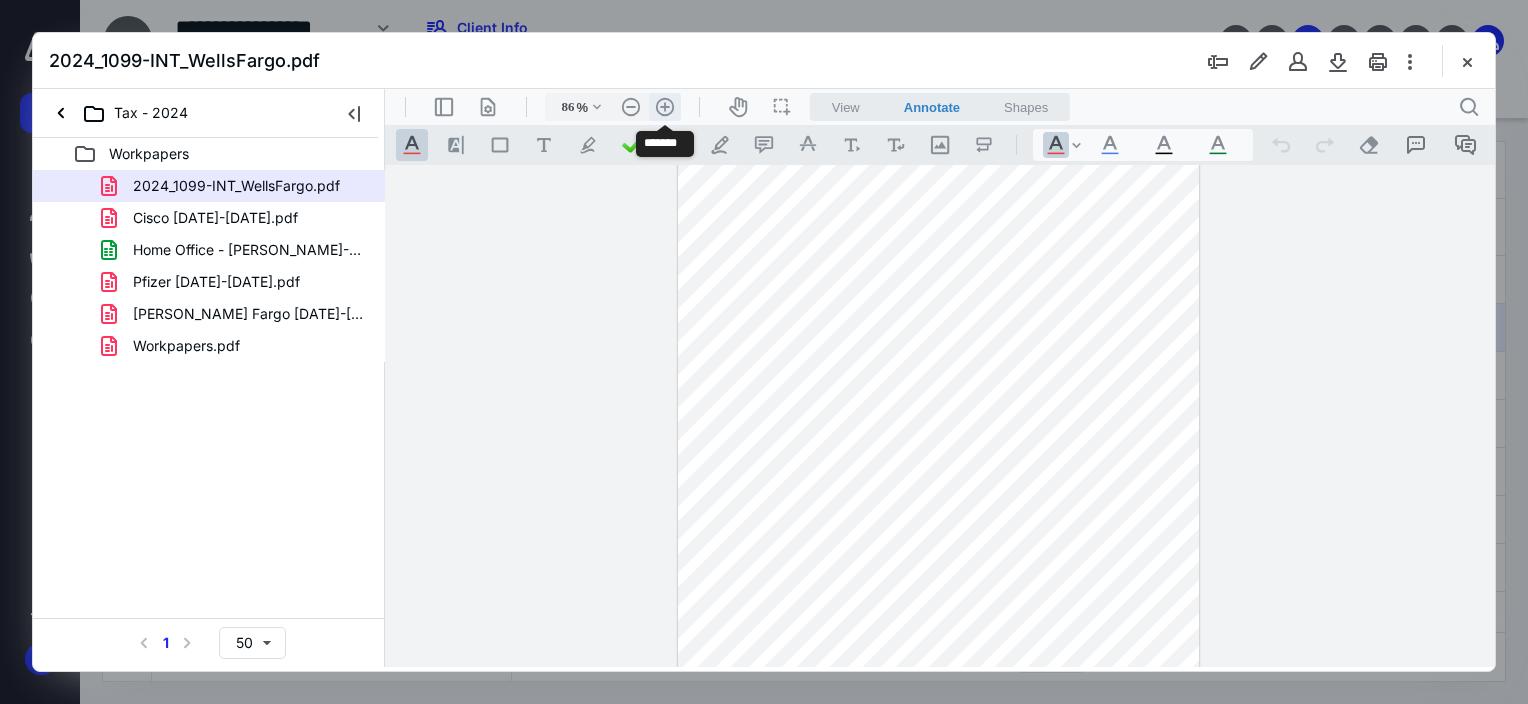 click on ".cls-1{fill:#abb0c4;} icon - header - zoom - in - line" at bounding box center (665, 107) 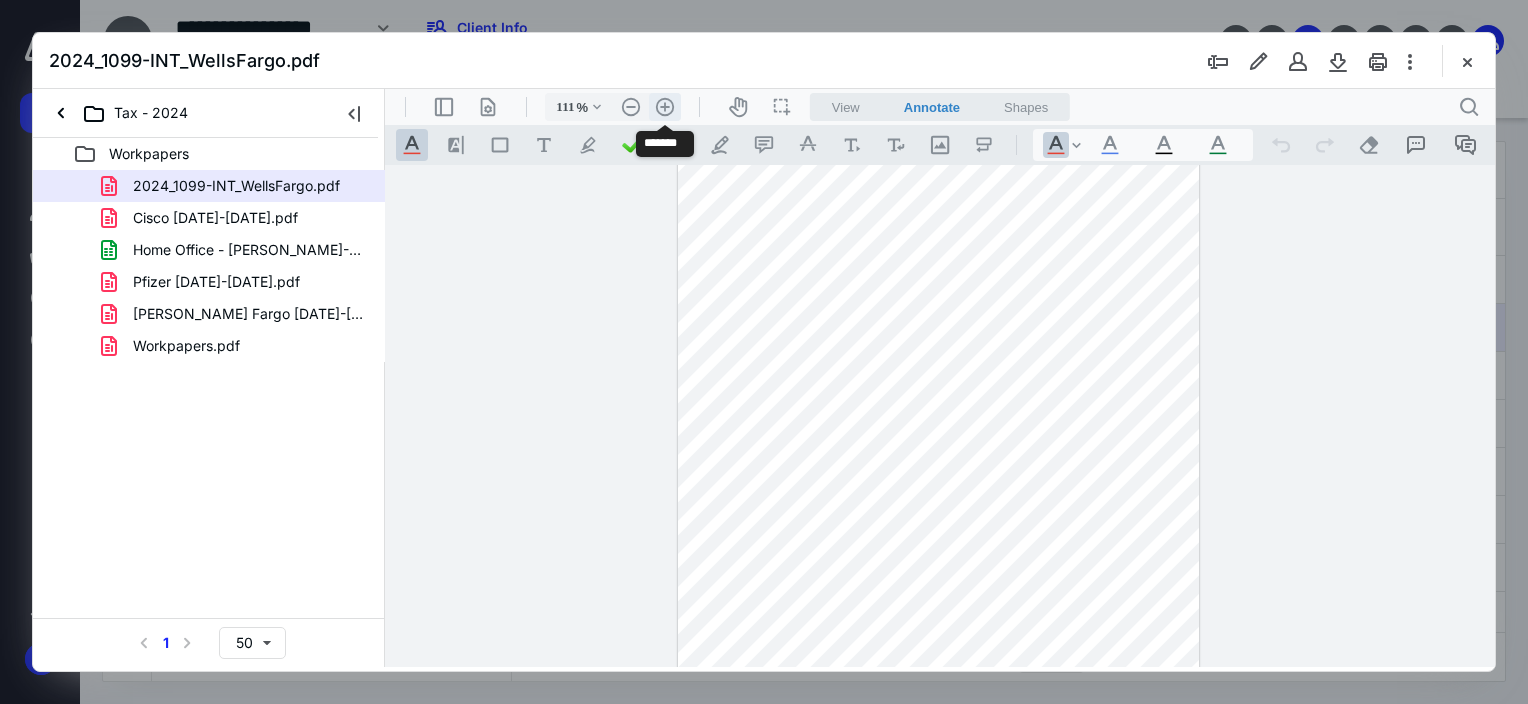 click on ".cls-1{fill:#abb0c4;} icon - header - zoom - in - line" at bounding box center (665, 107) 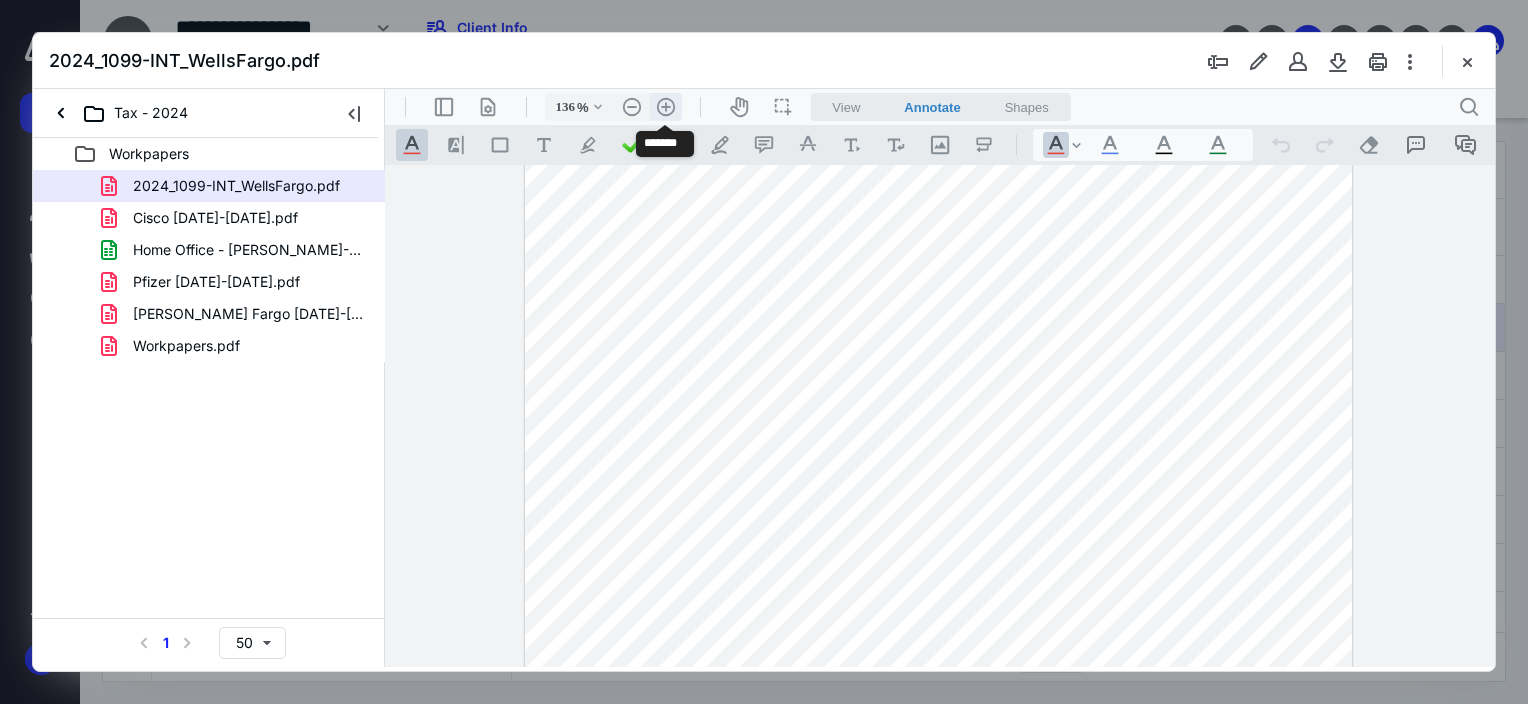 click on ".cls-1{fill:#abb0c4;} icon - header - zoom - in - line" at bounding box center [666, 107] 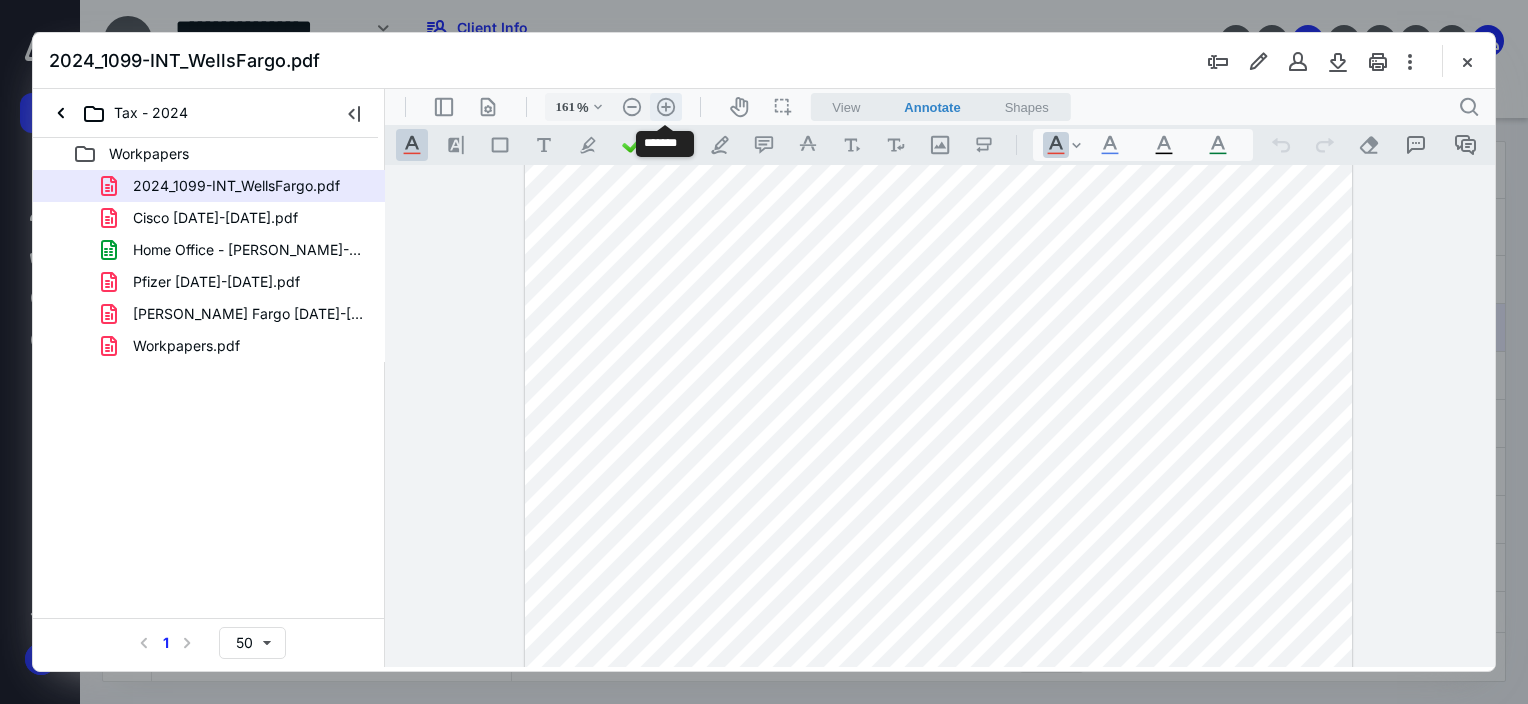 scroll, scrollTop: 331, scrollLeft: 0, axis: vertical 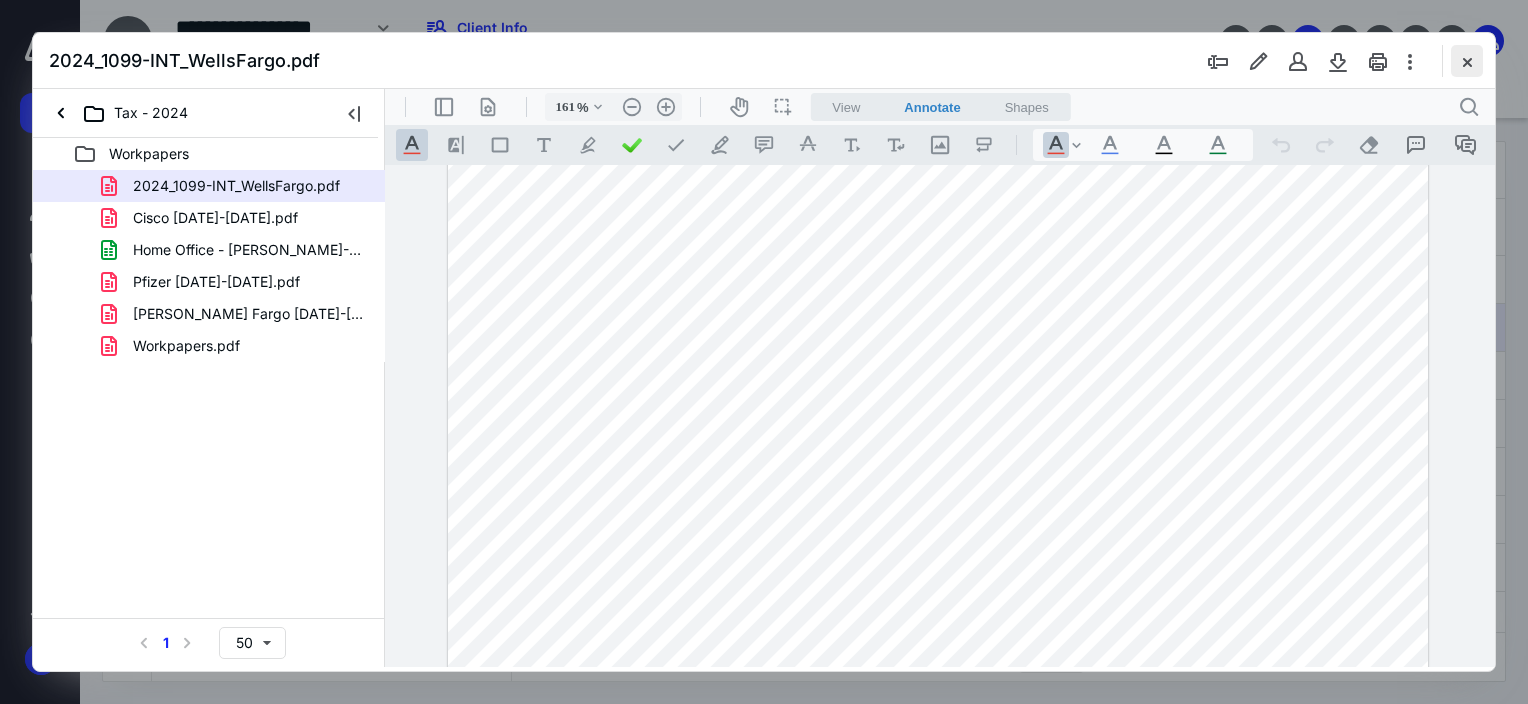 click at bounding box center (1467, 61) 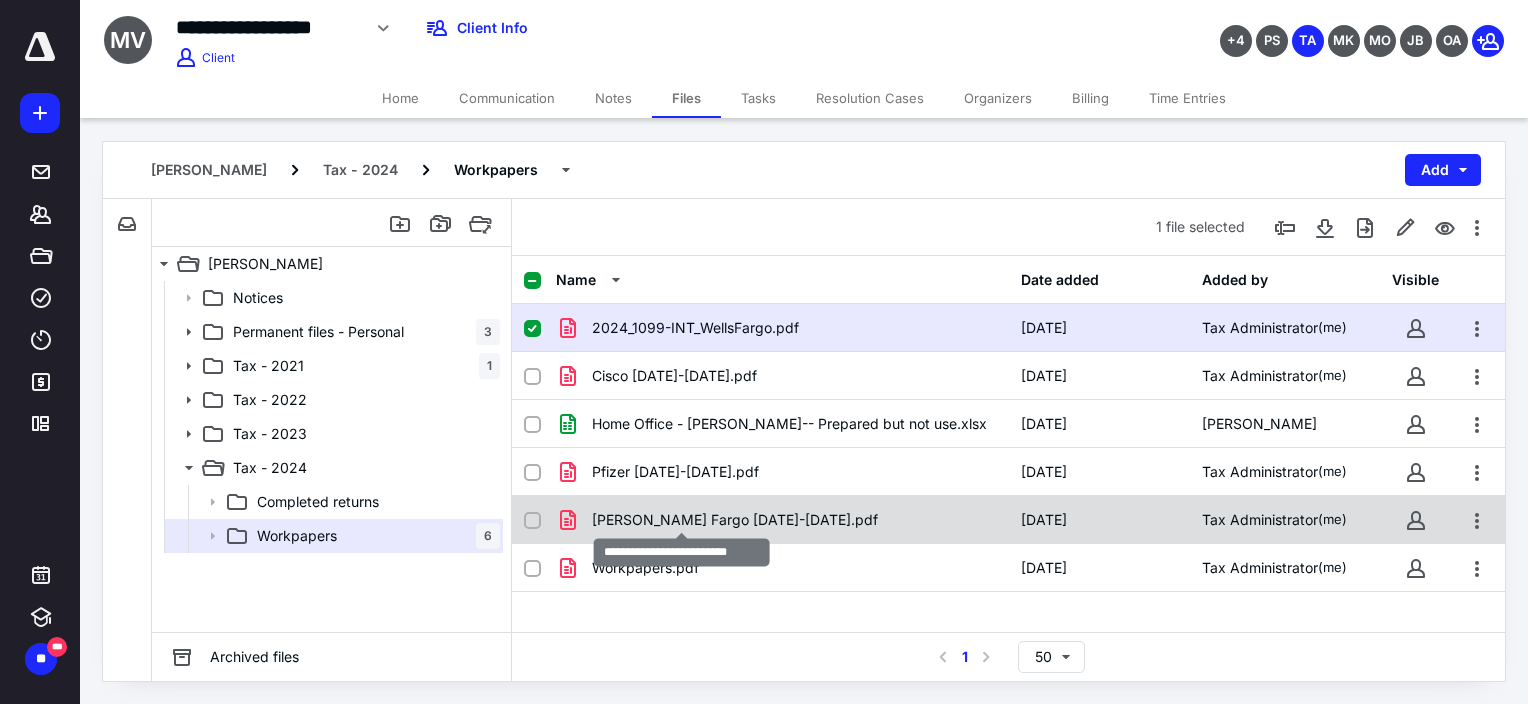 click on "[PERSON_NAME] Fargo [DATE]-[DATE].pdf" at bounding box center (735, 520) 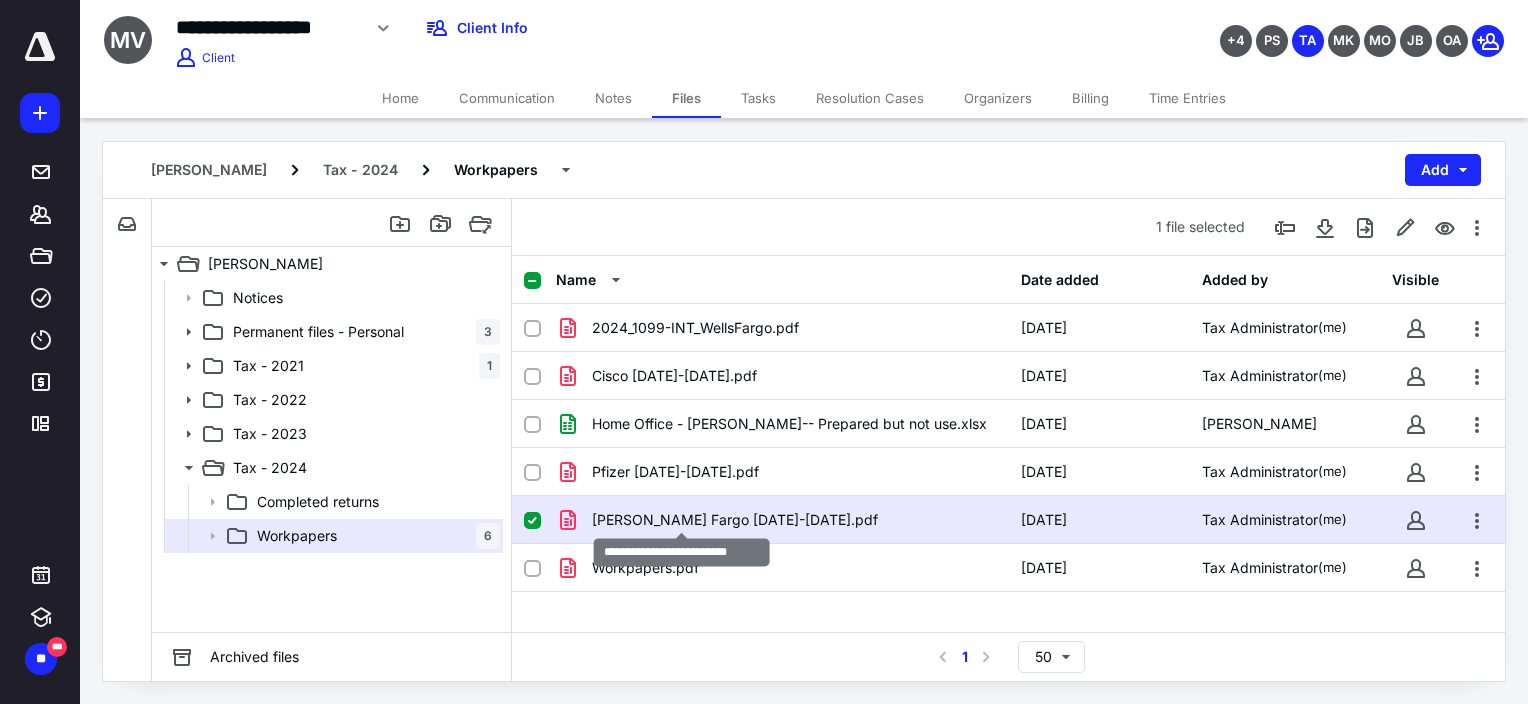 click on "[PERSON_NAME] Fargo [DATE]-[DATE].pdf" at bounding box center [735, 520] 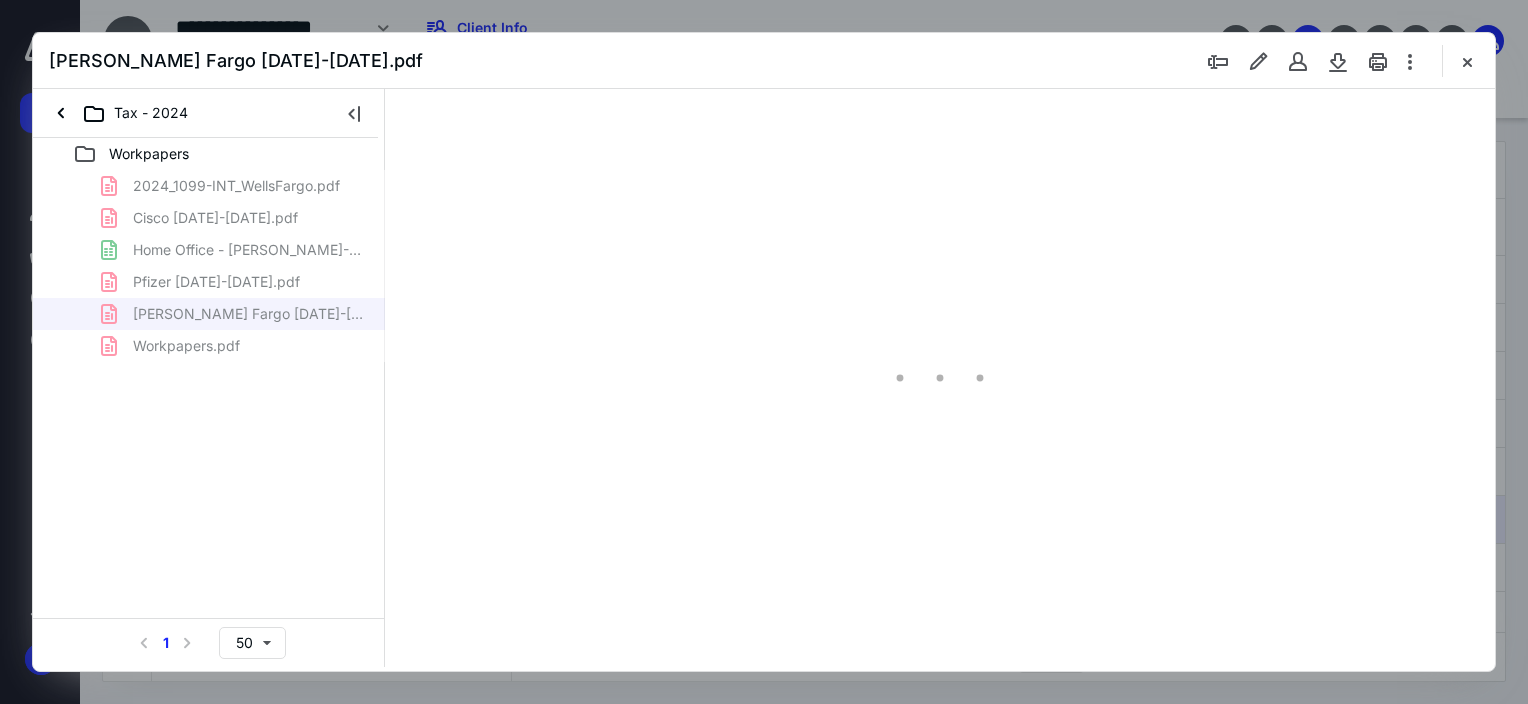 scroll, scrollTop: 0, scrollLeft: 0, axis: both 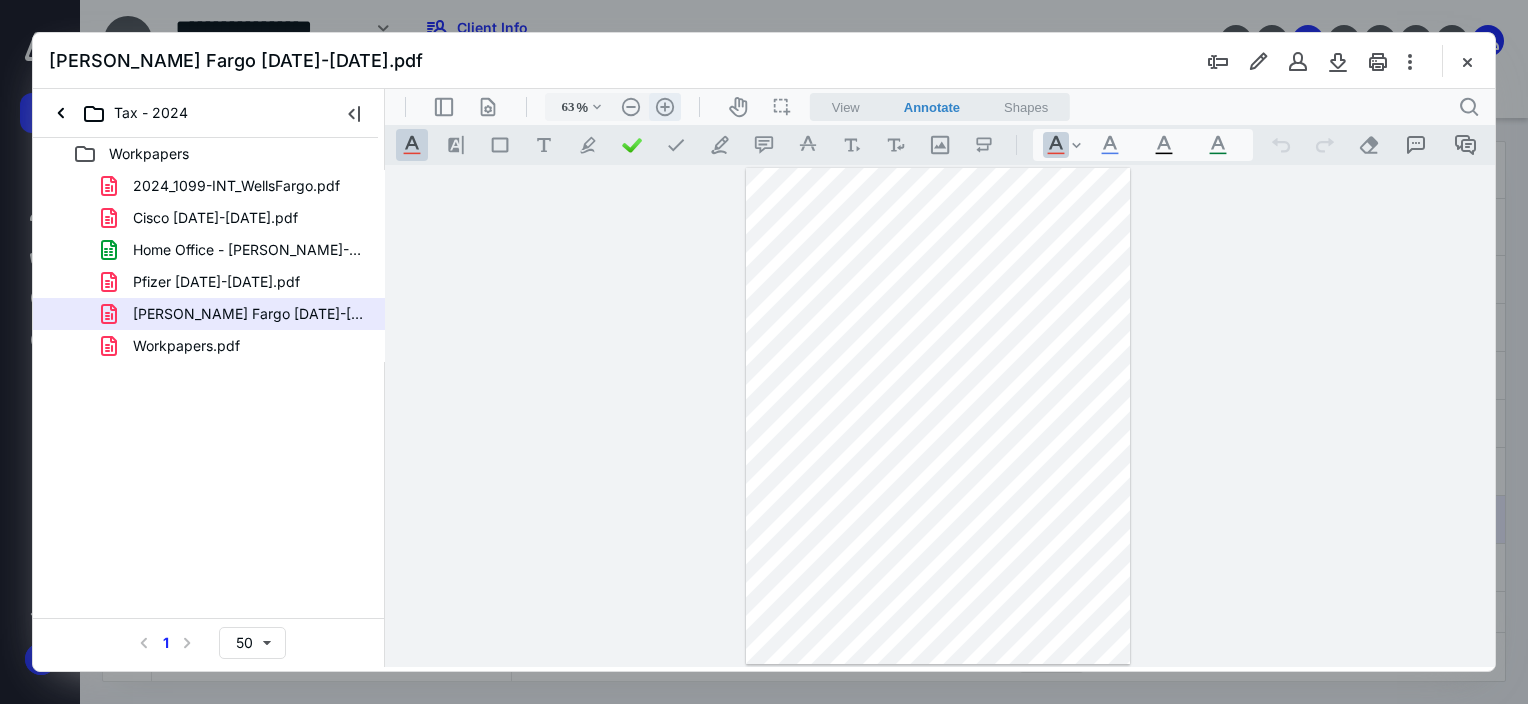 click on ".cls-1{fill:#abb0c4;} icon - header - zoom - in - line" at bounding box center [665, 107] 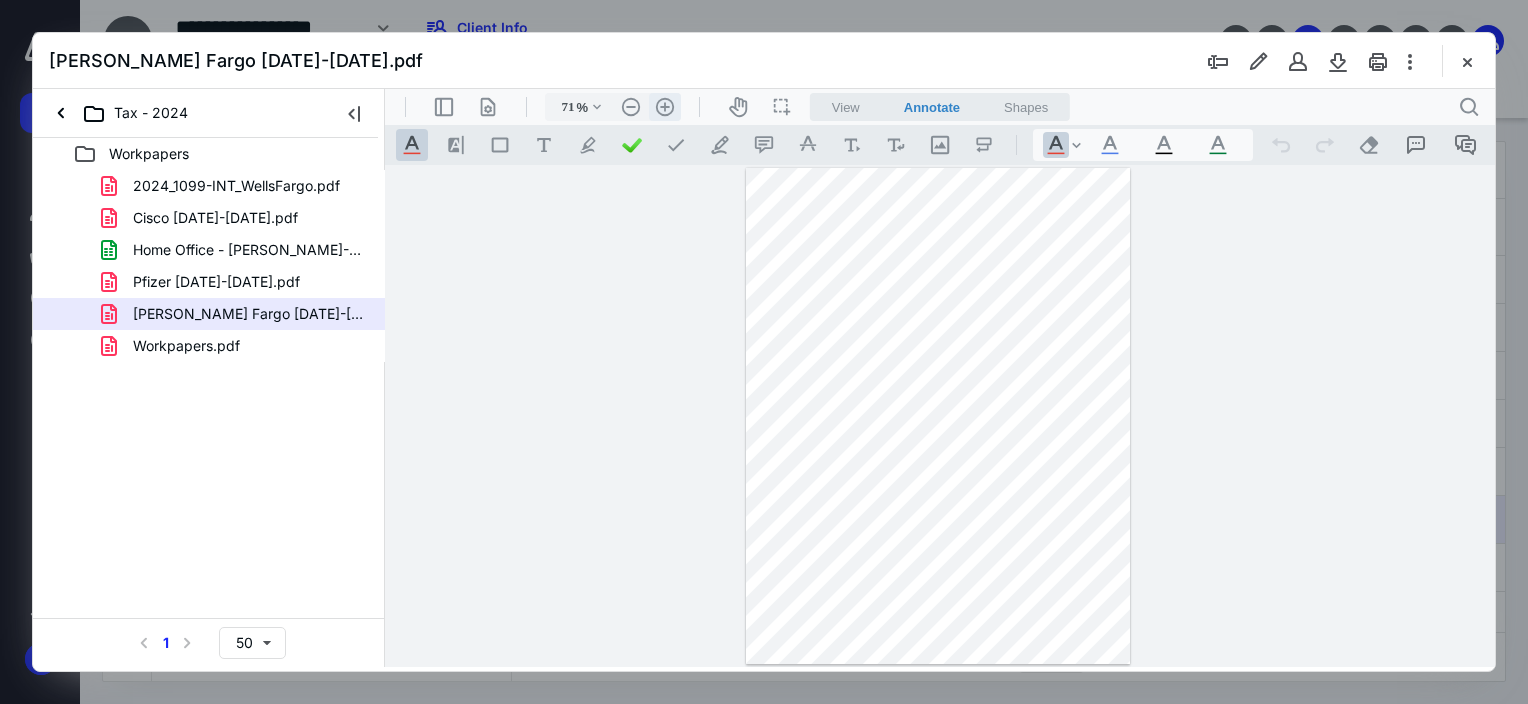 click on ".cls-1{fill:#abb0c4;} icon - header - zoom - in - line" at bounding box center (665, 107) 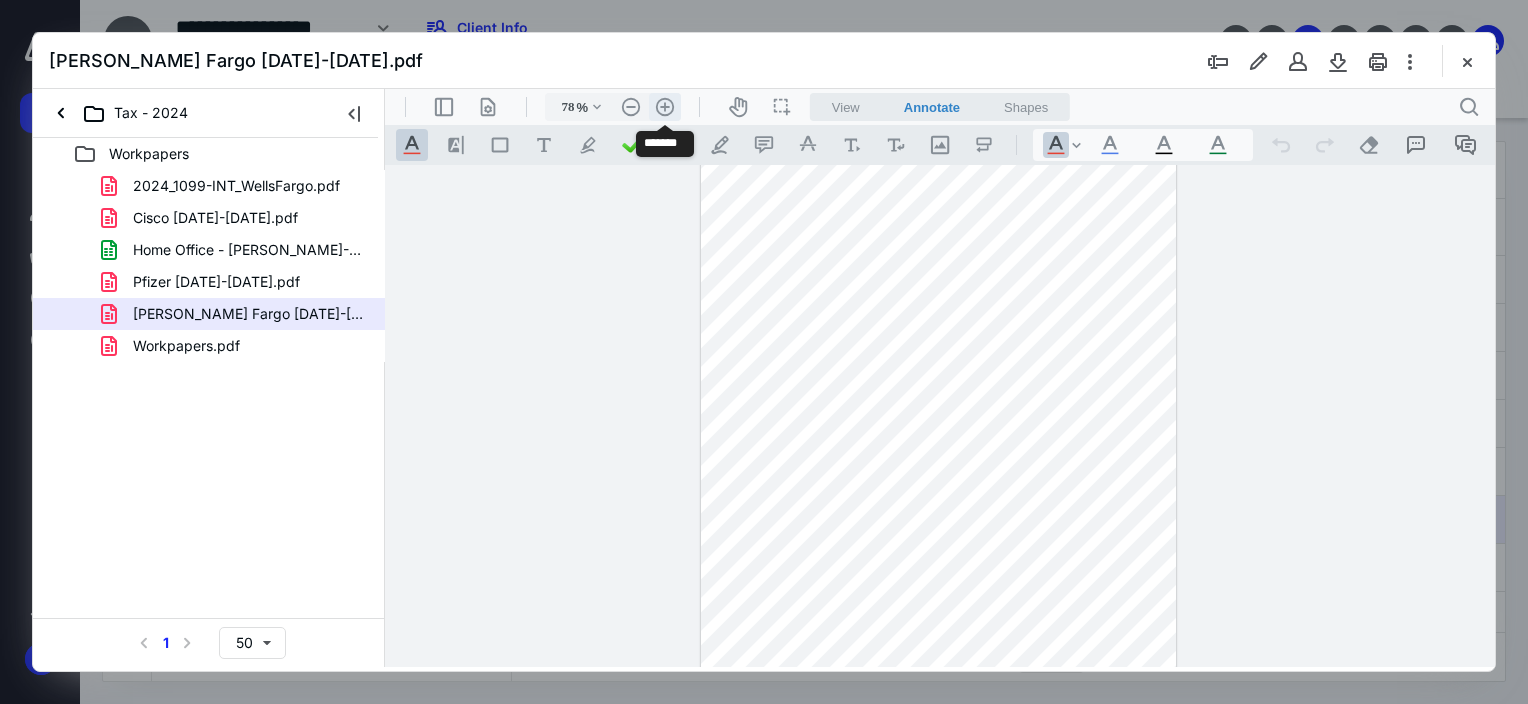click on ".cls-1{fill:#abb0c4;} icon - header - zoom - in - line" at bounding box center (665, 107) 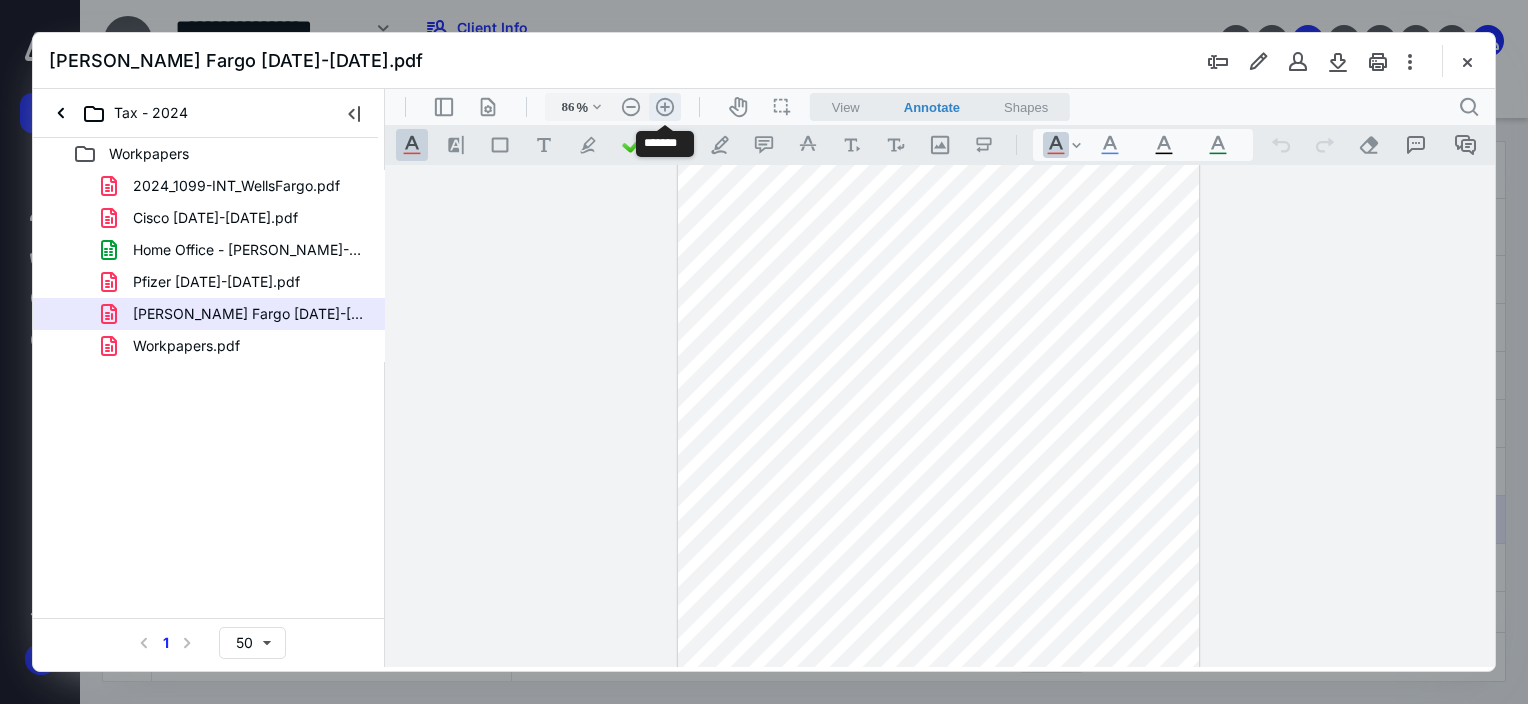 click on ".cls-1{fill:#abb0c4;} icon - header - zoom - in - line" at bounding box center (665, 107) 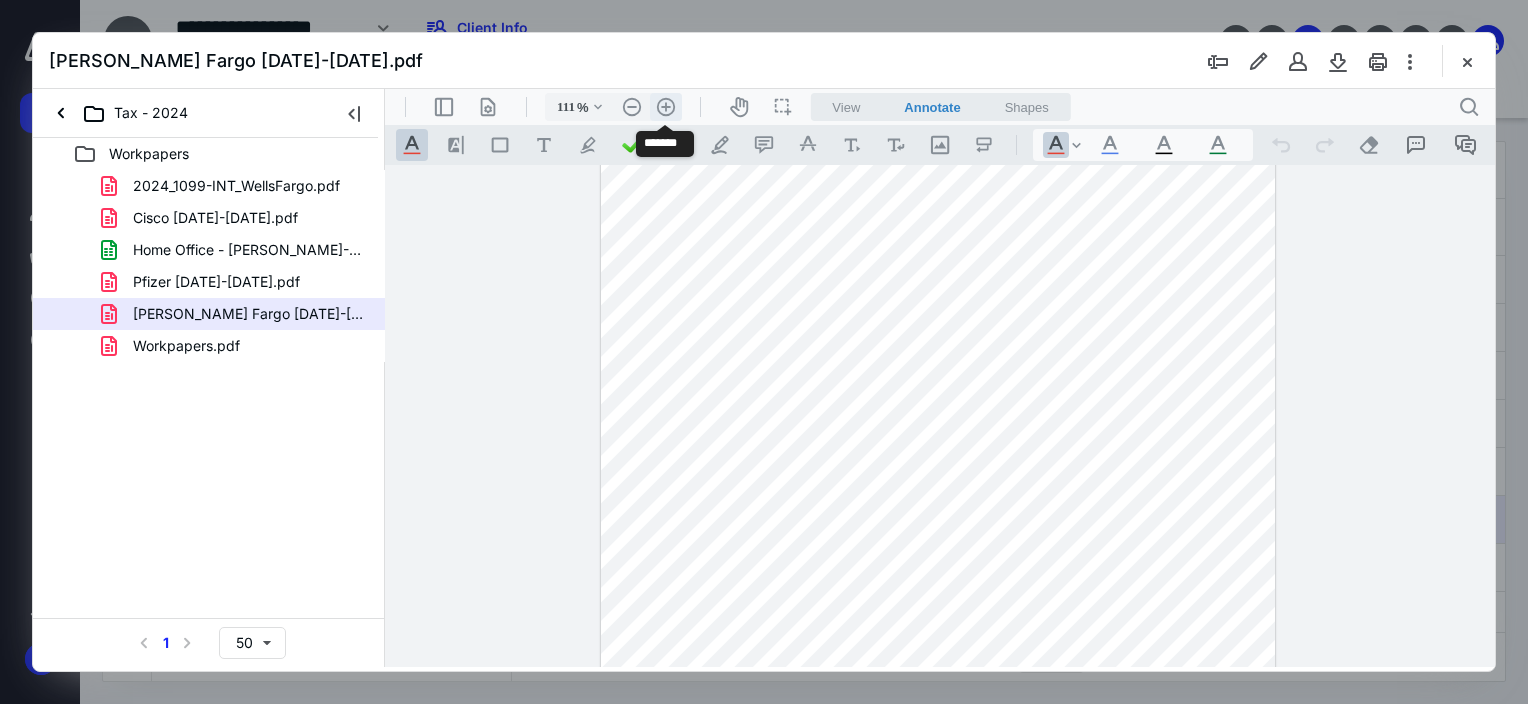 click on ".cls-1{fill:#abb0c4;} icon - header - zoom - in - line" at bounding box center (666, 107) 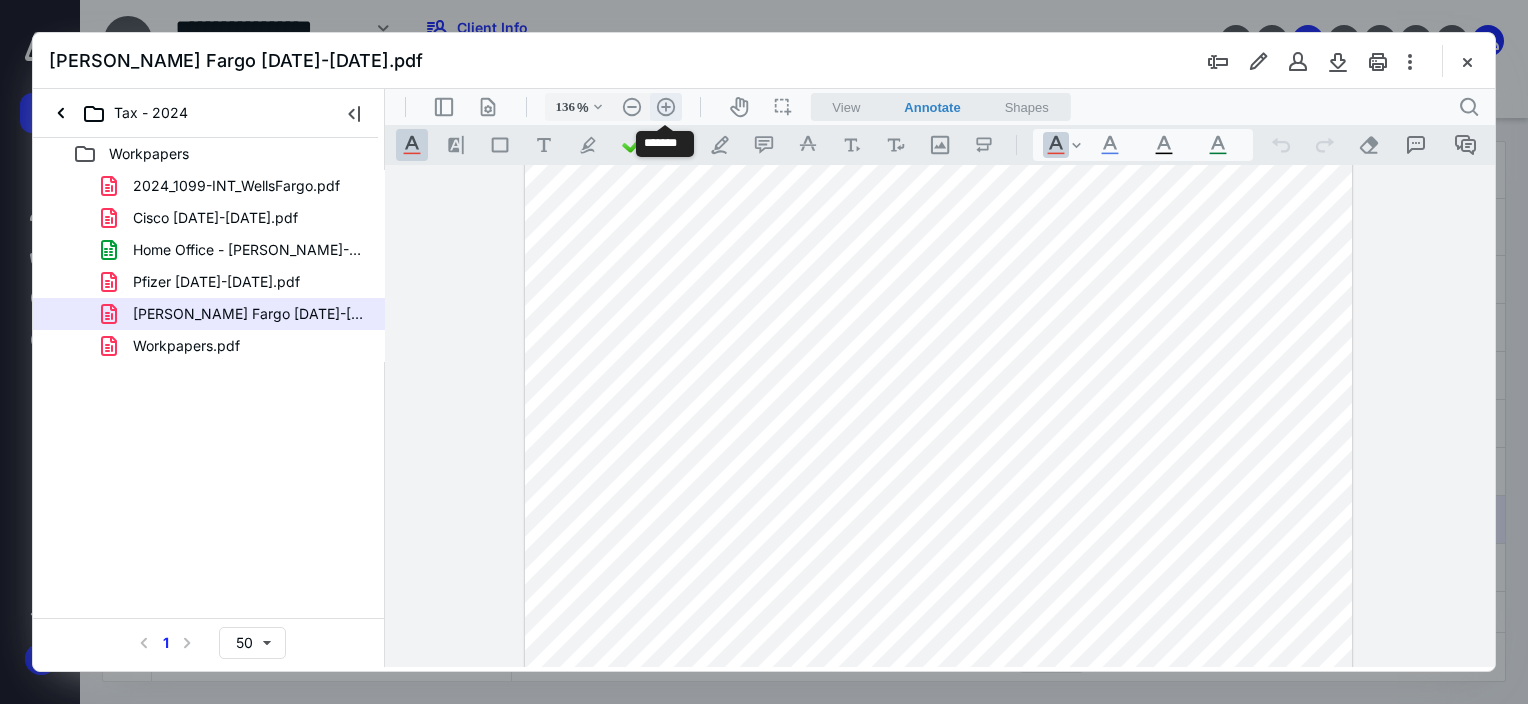 click on ".cls-1{fill:#abb0c4;} icon - header - zoom - in - line" at bounding box center [666, 107] 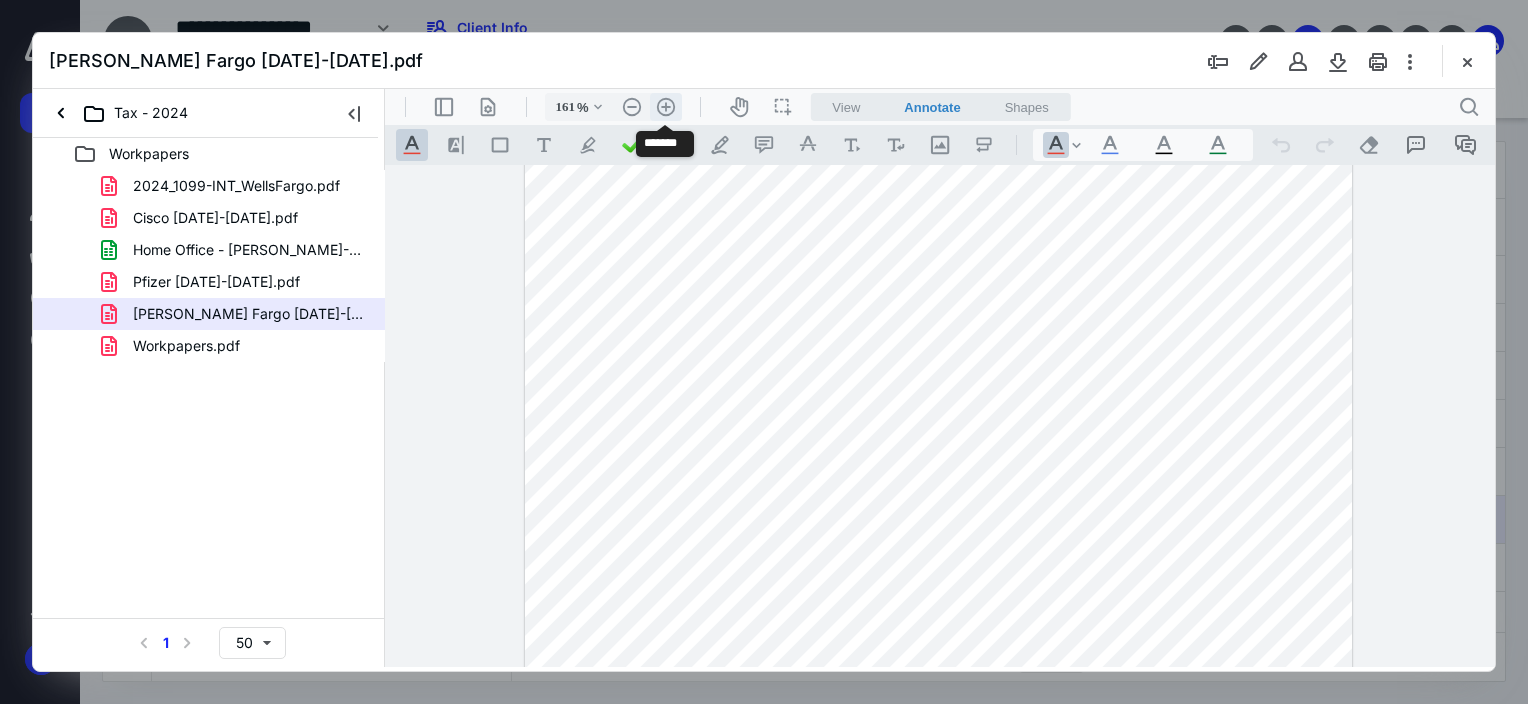 scroll, scrollTop: 331, scrollLeft: 0, axis: vertical 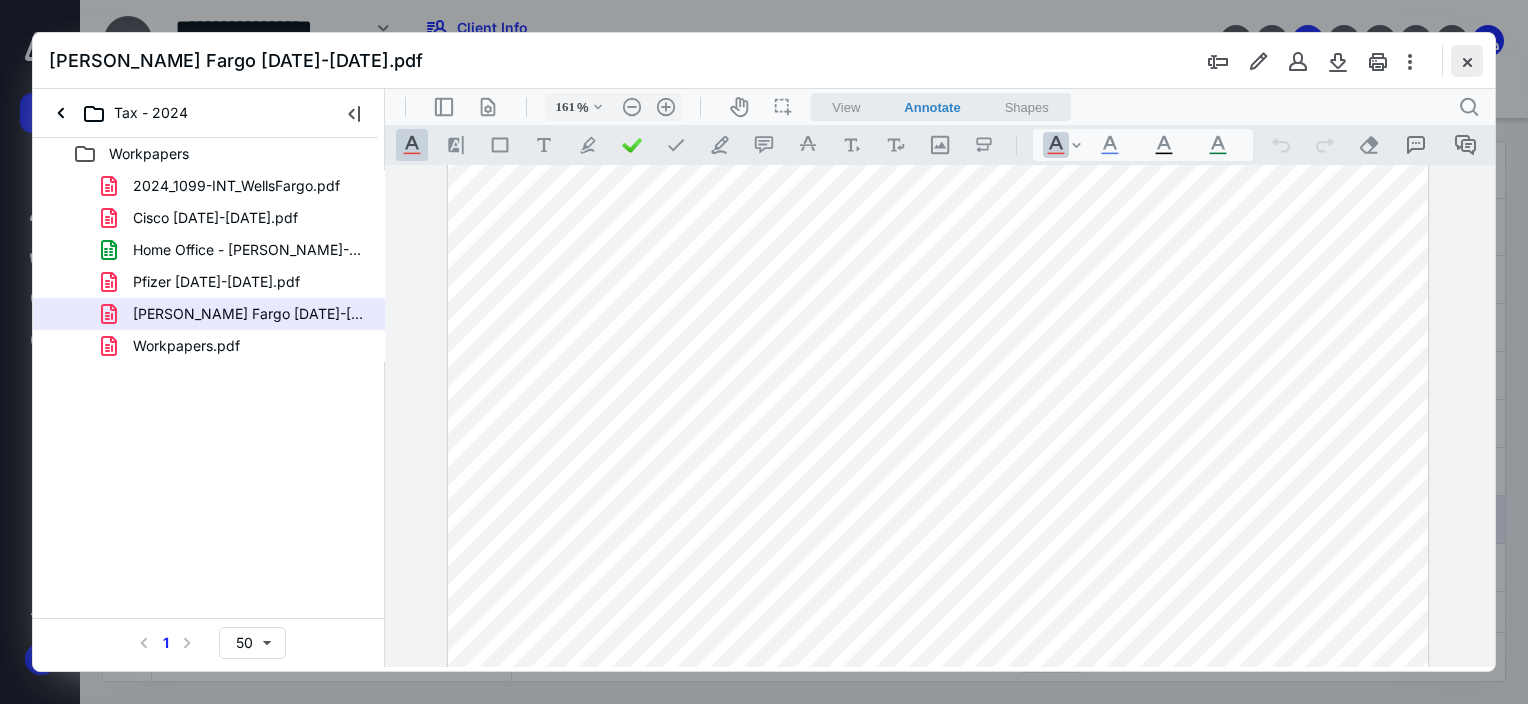 click at bounding box center (1467, 61) 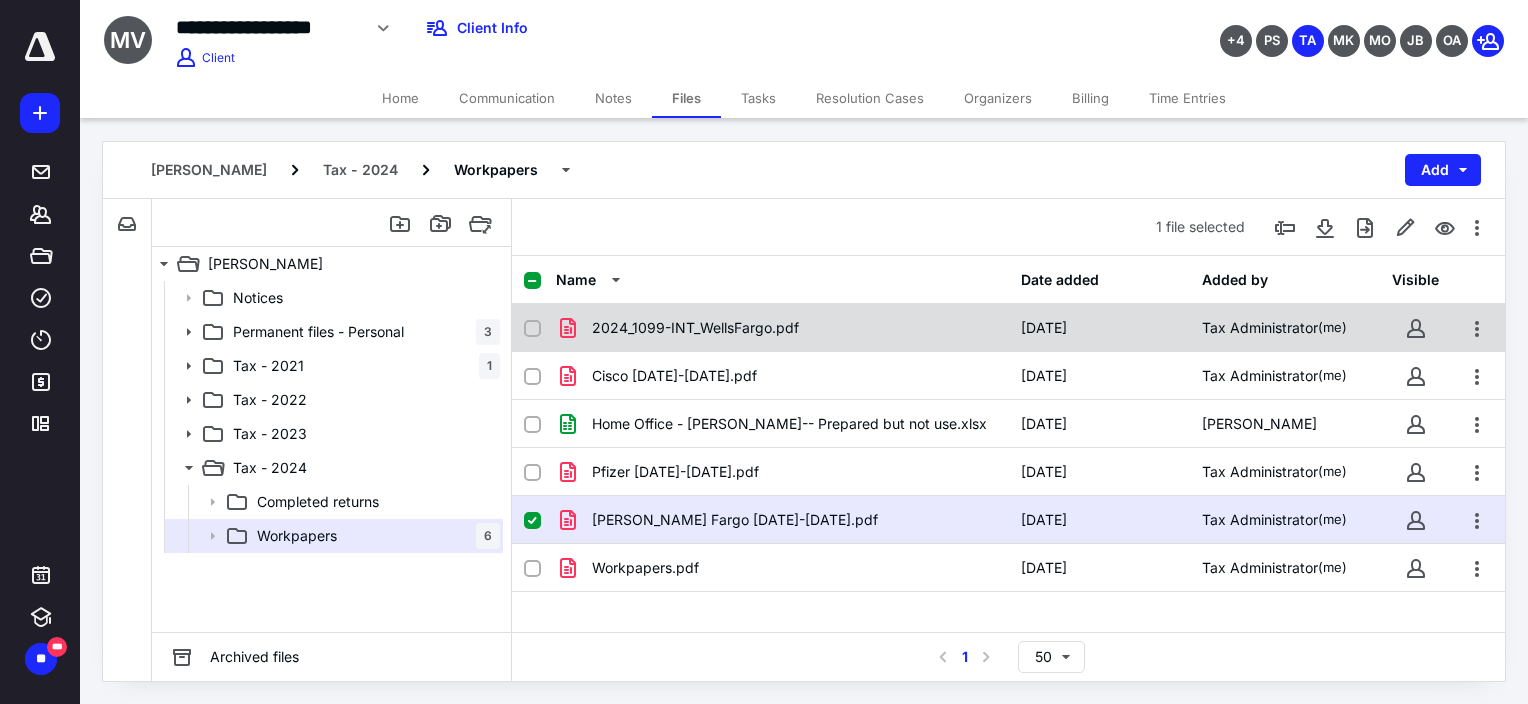 click on "2024_1099-INT_WellsFargo.pdf" at bounding box center (695, 328) 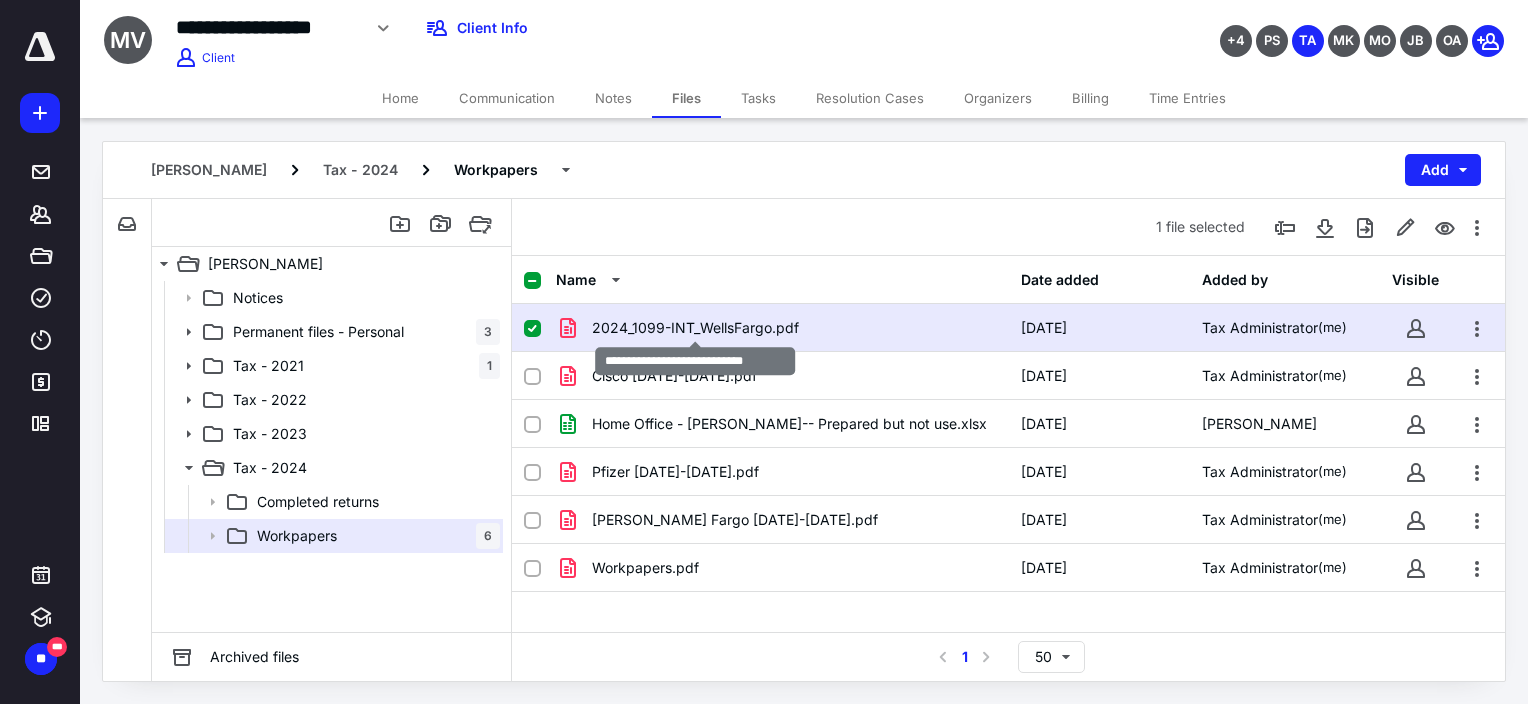 click on "2024_1099-INT_WellsFargo.pdf" at bounding box center [695, 328] 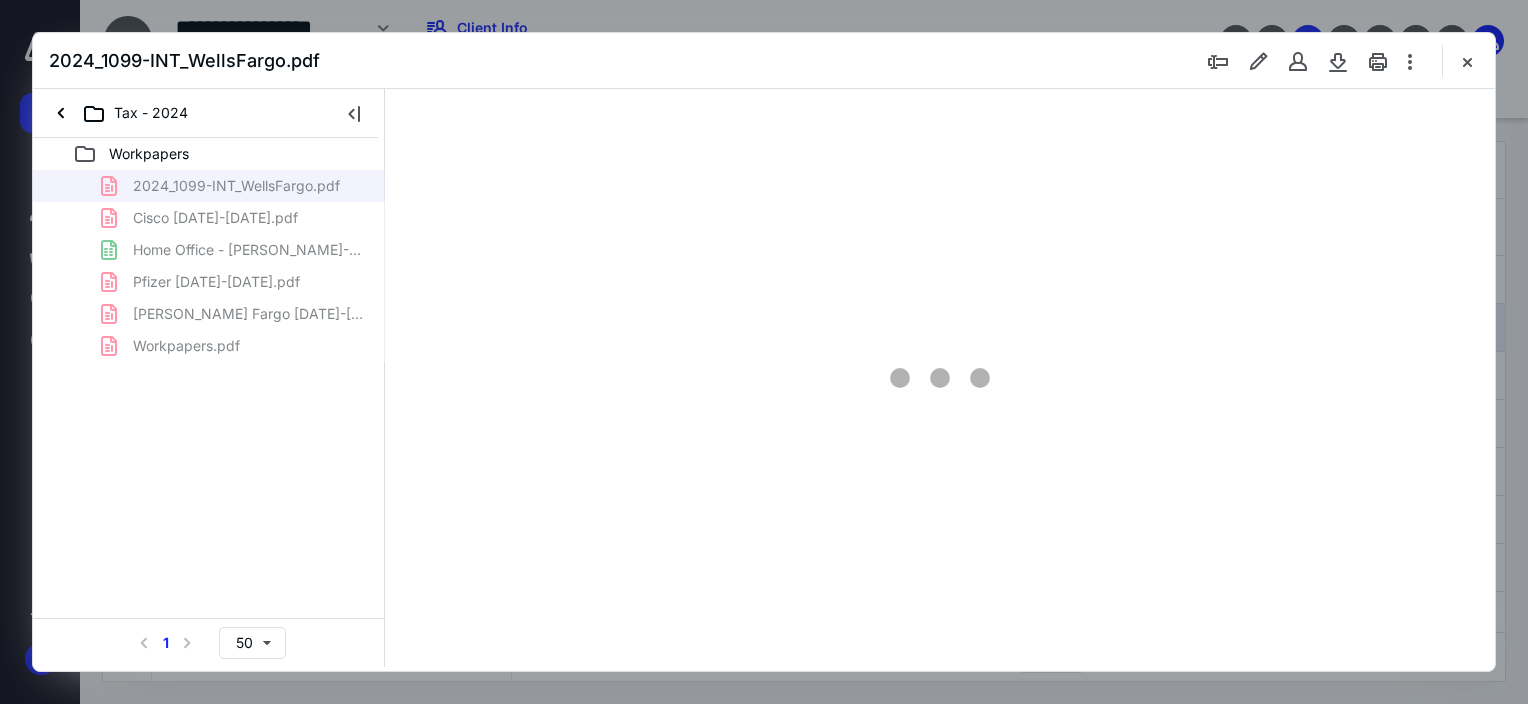 scroll, scrollTop: 0, scrollLeft: 0, axis: both 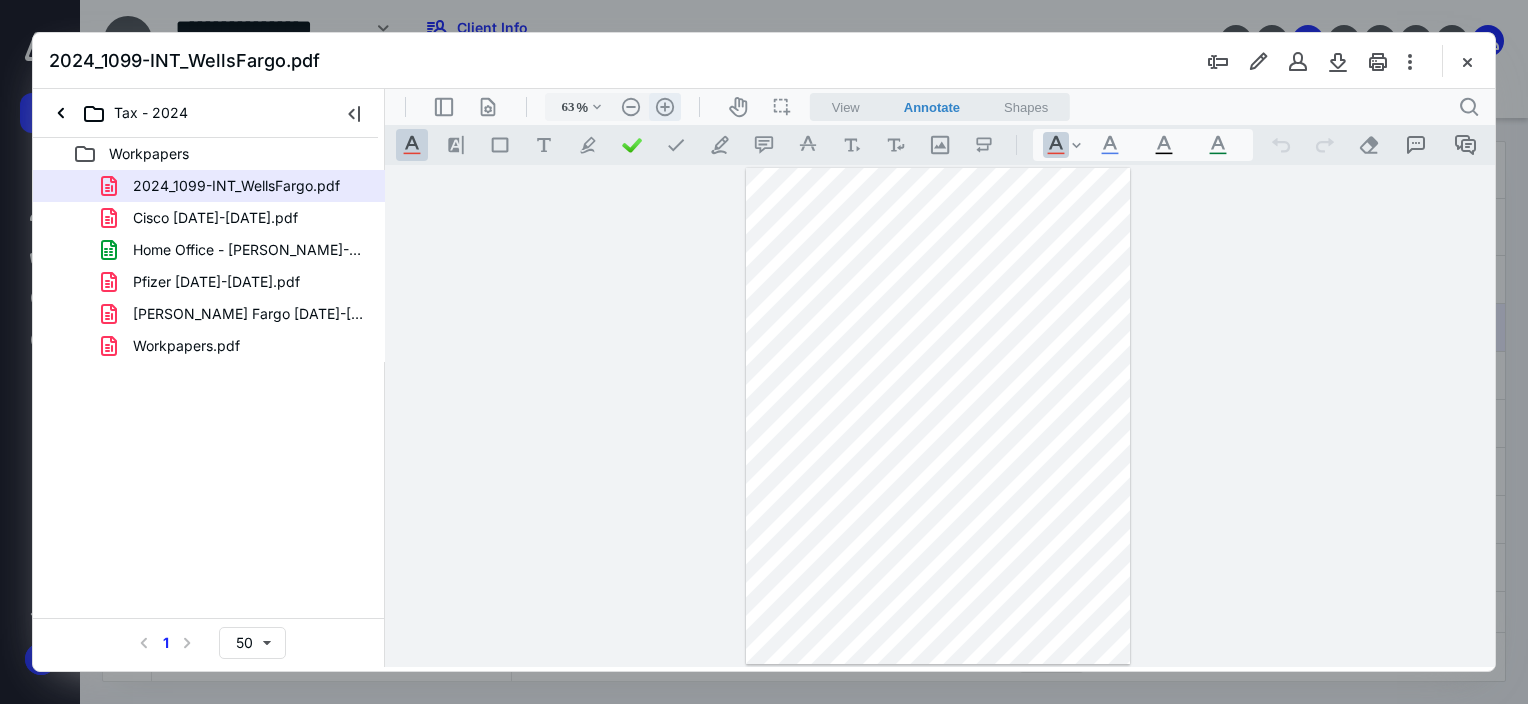 click on ".cls-1{fill:#abb0c4;} icon - header - zoom - in - line" at bounding box center [665, 107] 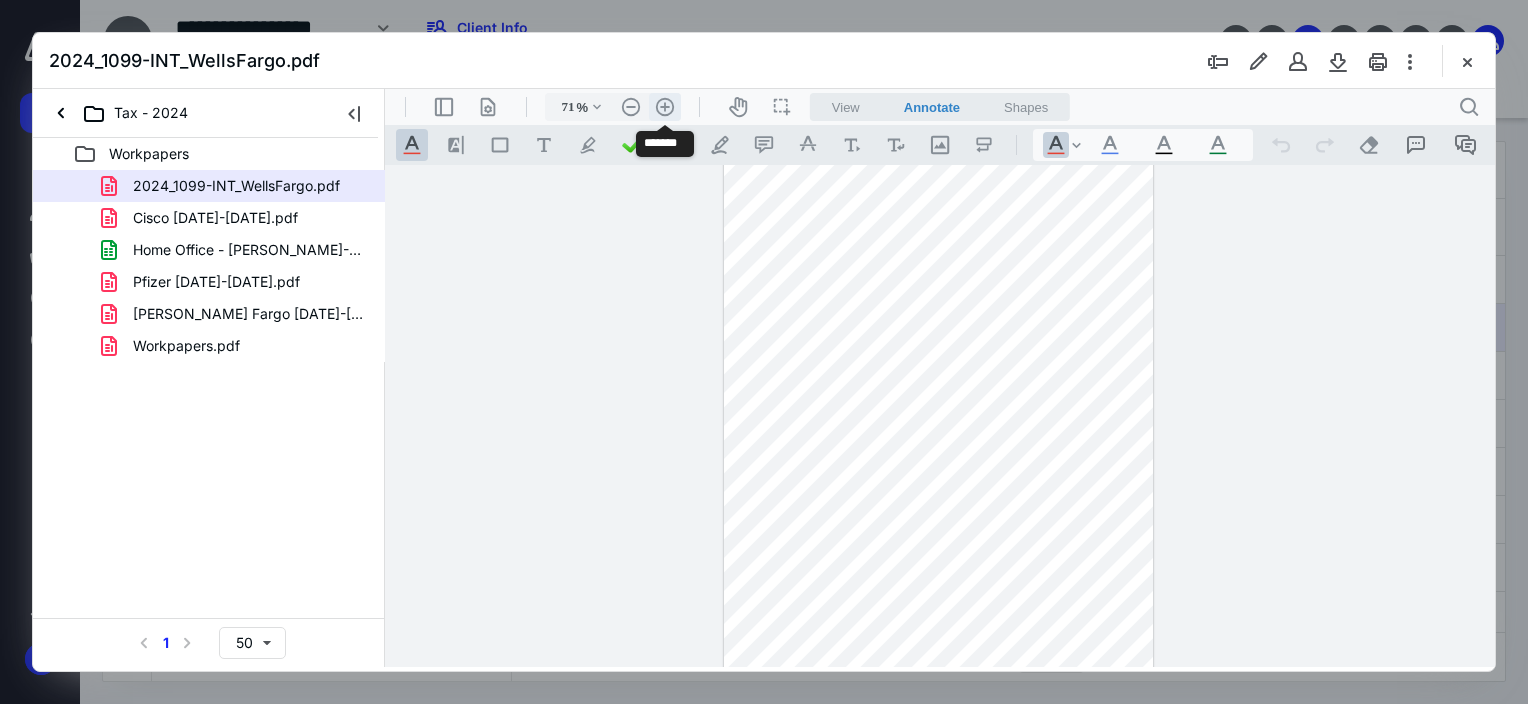 click on ".cls-1{fill:#abb0c4;} icon - header - zoom - in - line" at bounding box center (665, 107) 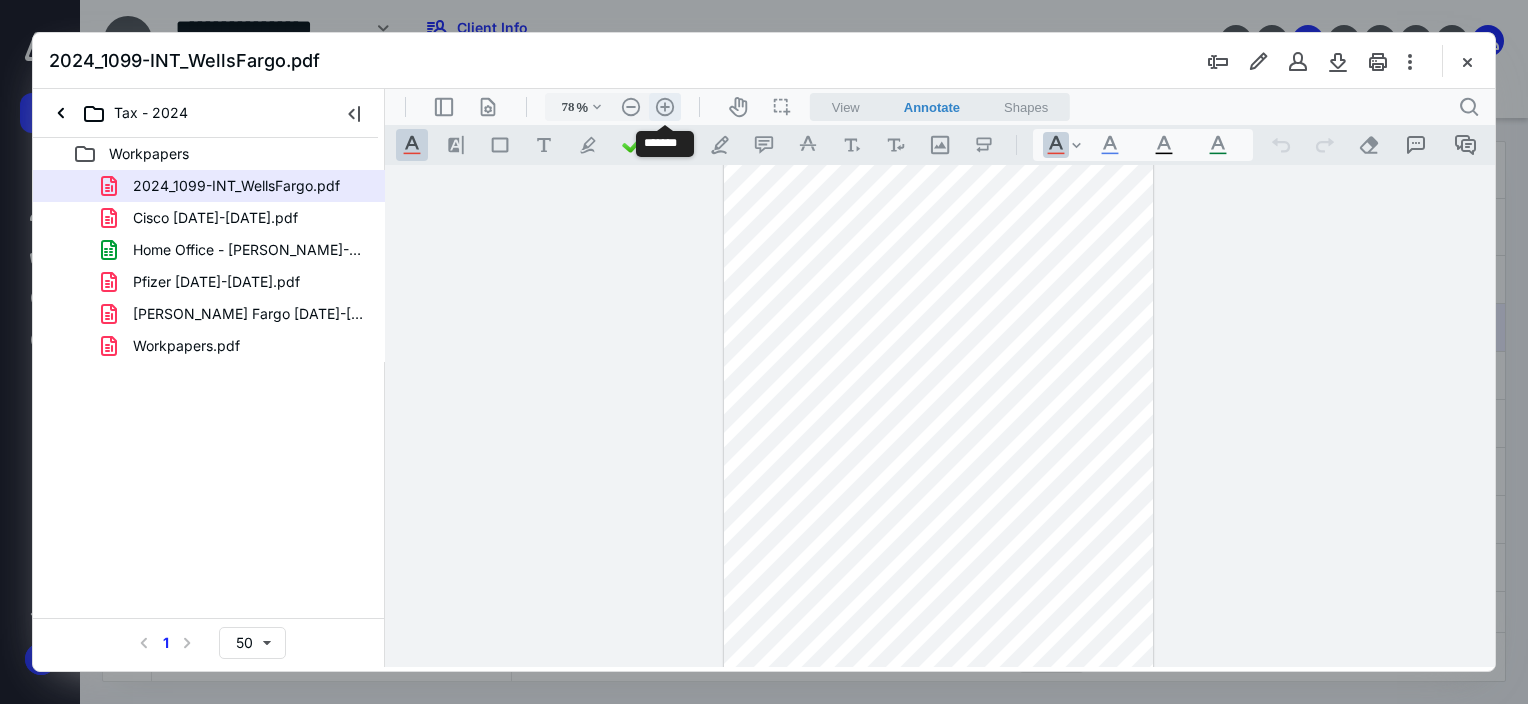 click on ".cls-1{fill:#abb0c4;} icon - header - zoom - in - line" at bounding box center [665, 107] 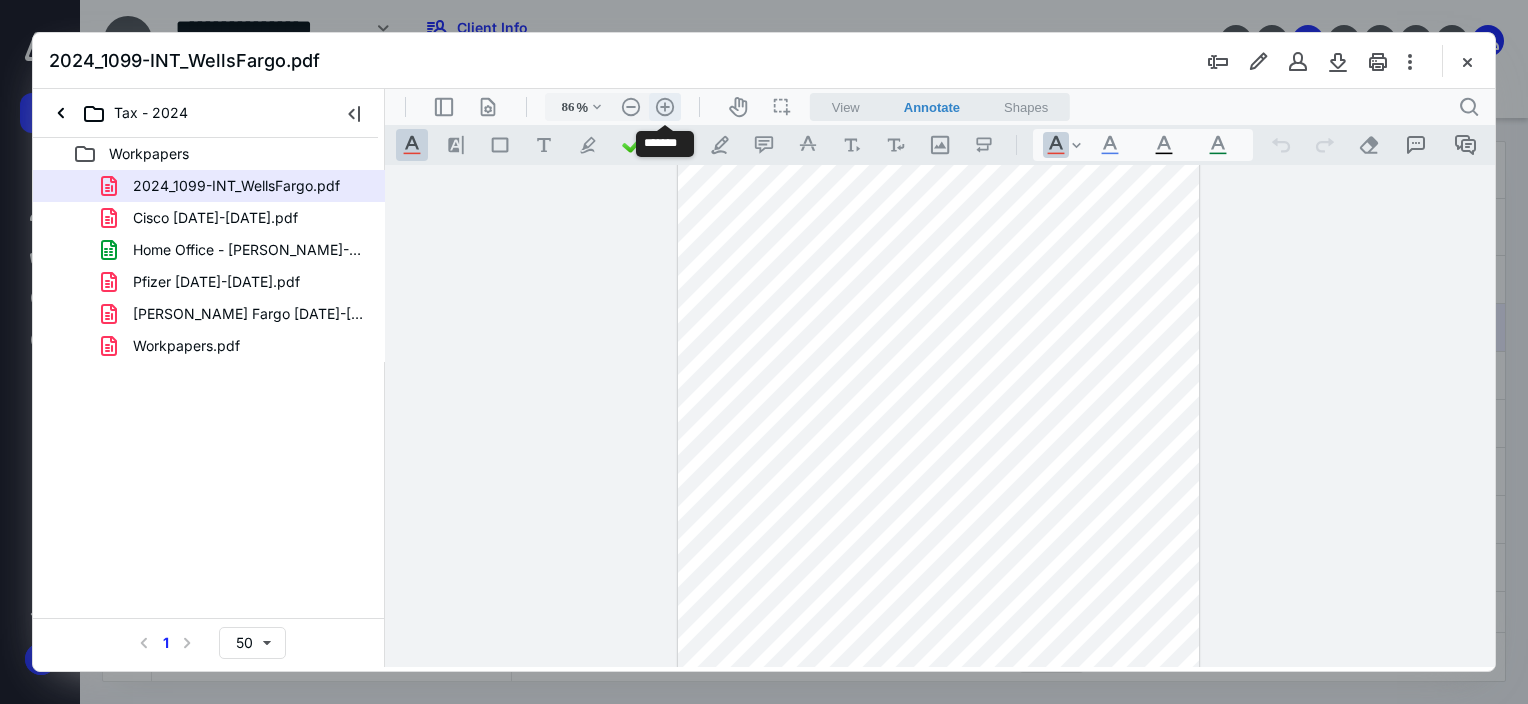click on ".cls-1{fill:#abb0c4;} icon - header - zoom - in - line" at bounding box center (665, 107) 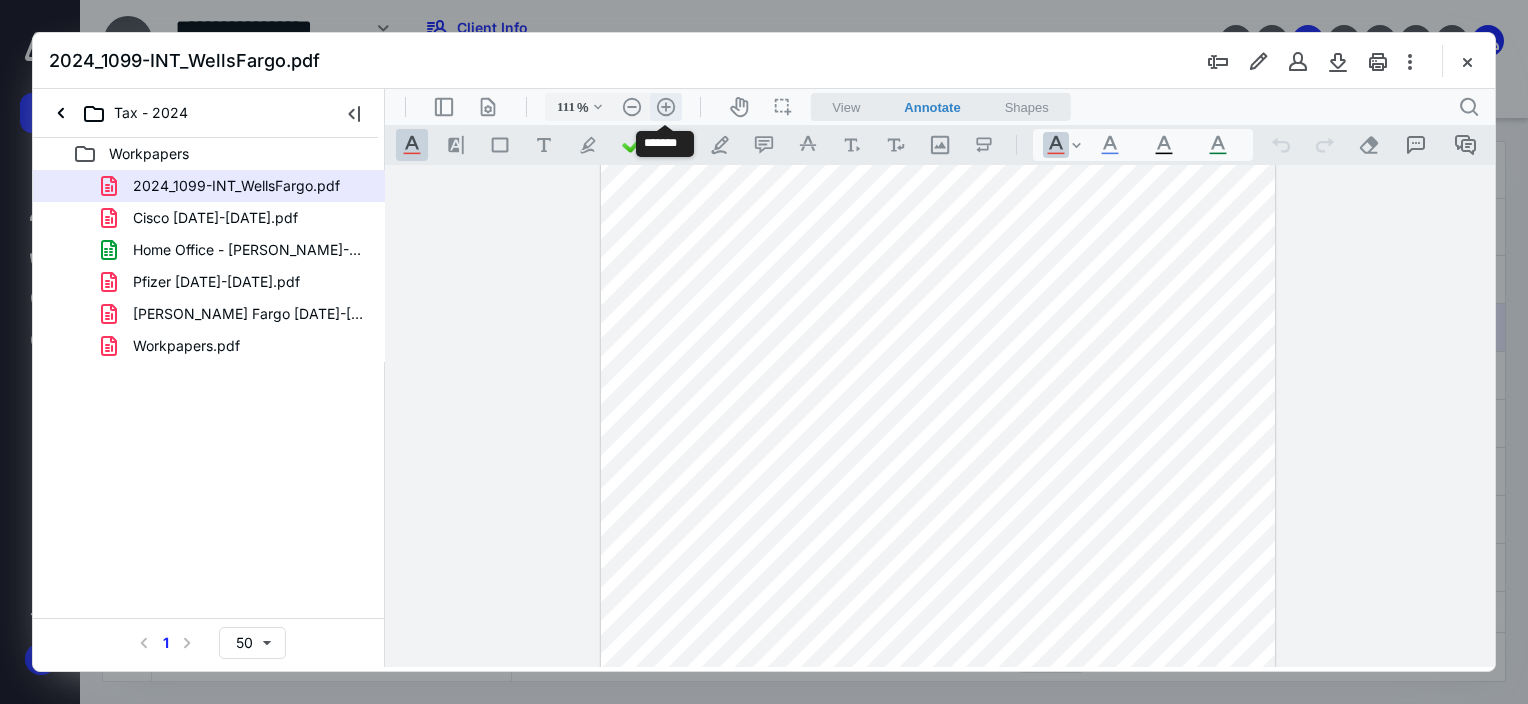 click on ".cls-1{fill:#abb0c4;} icon - header - zoom - in - line" at bounding box center [666, 107] 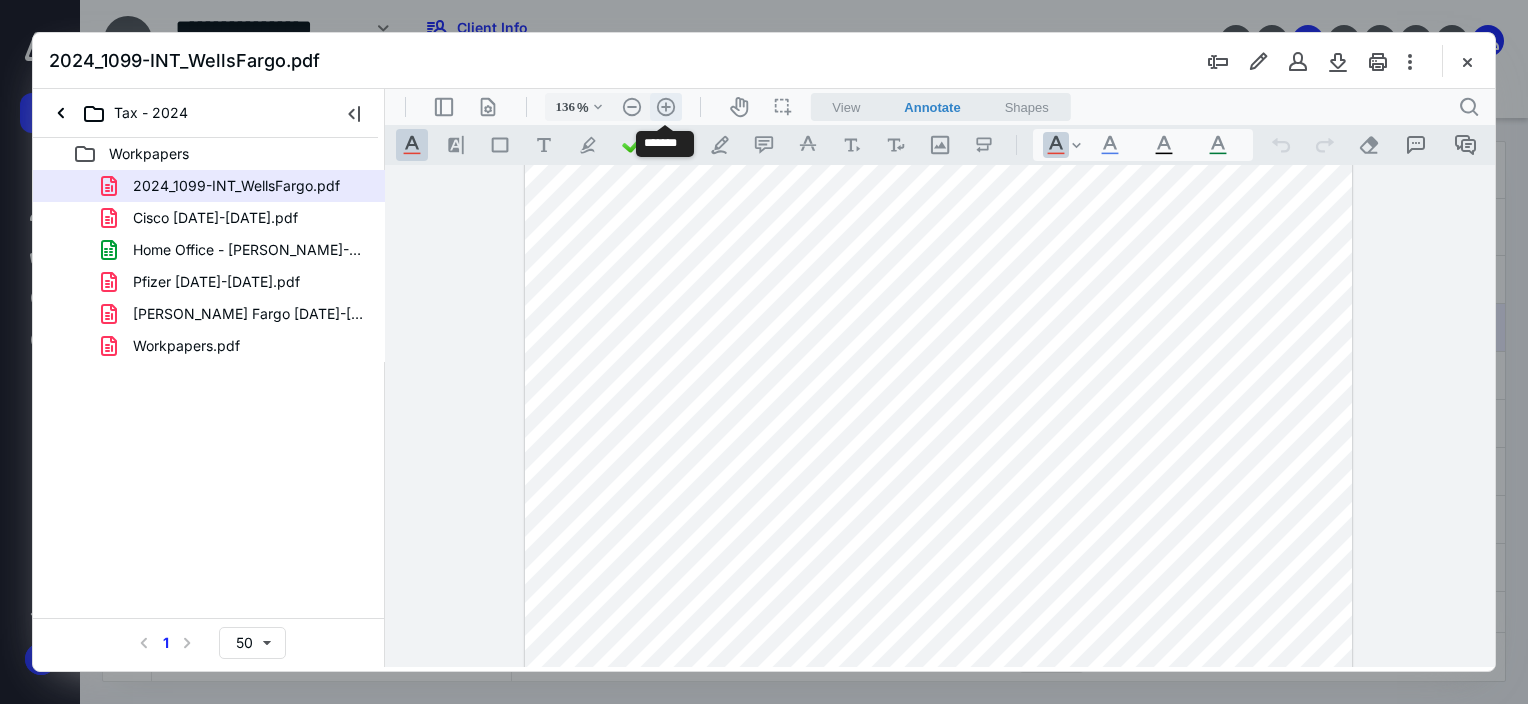 click on ".cls-1{fill:#abb0c4;} icon - header - zoom - in - line" at bounding box center (666, 107) 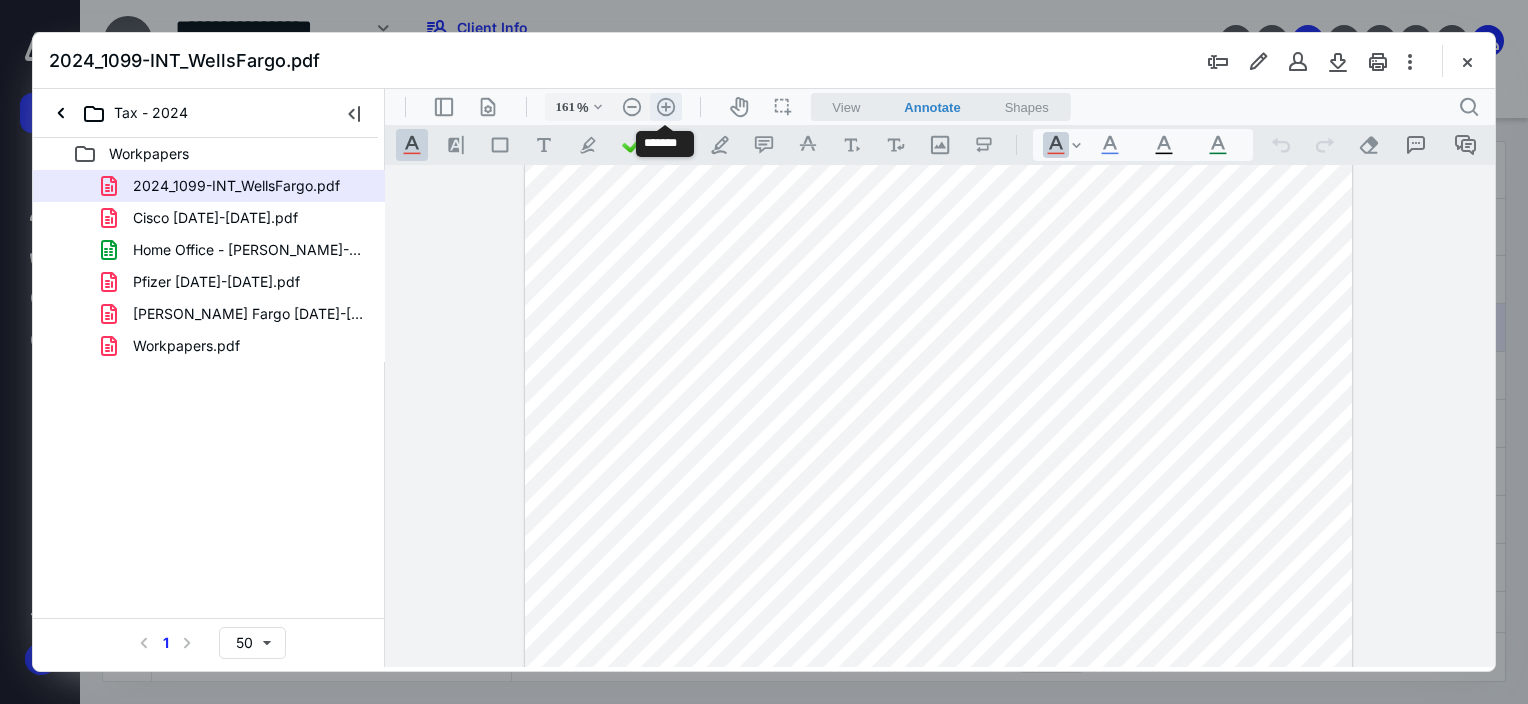 scroll, scrollTop: 331, scrollLeft: 0, axis: vertical 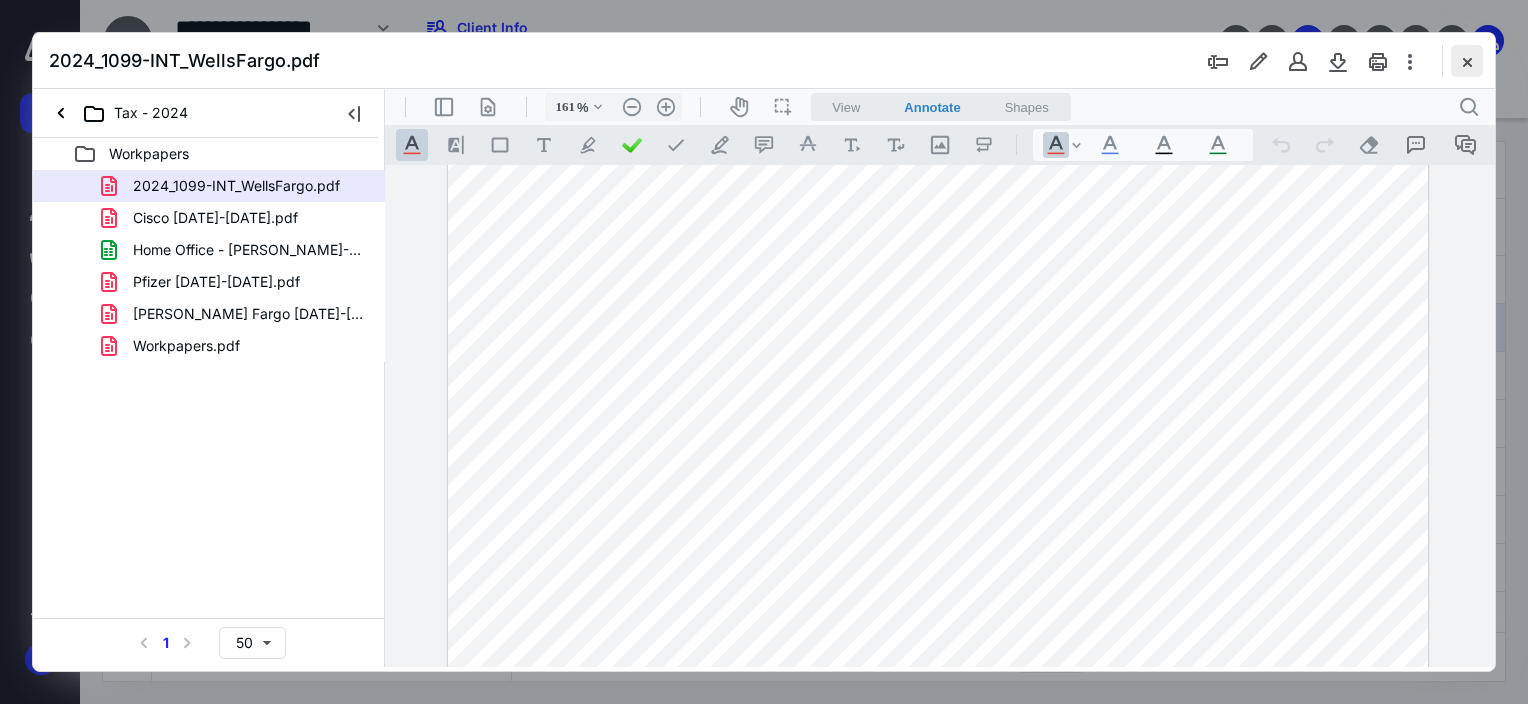 click at bounding box center (1467, 61) 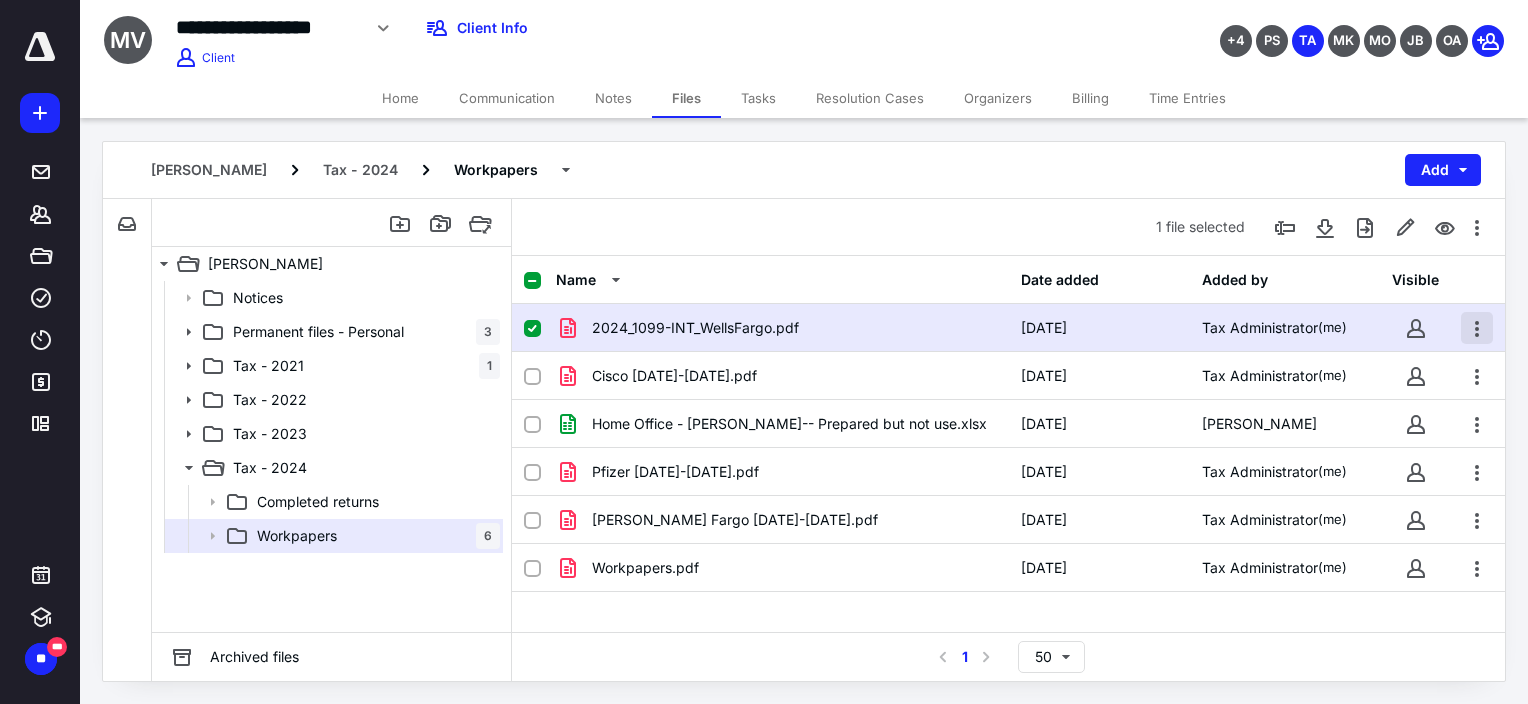 click at bounding box center (1477, 328) 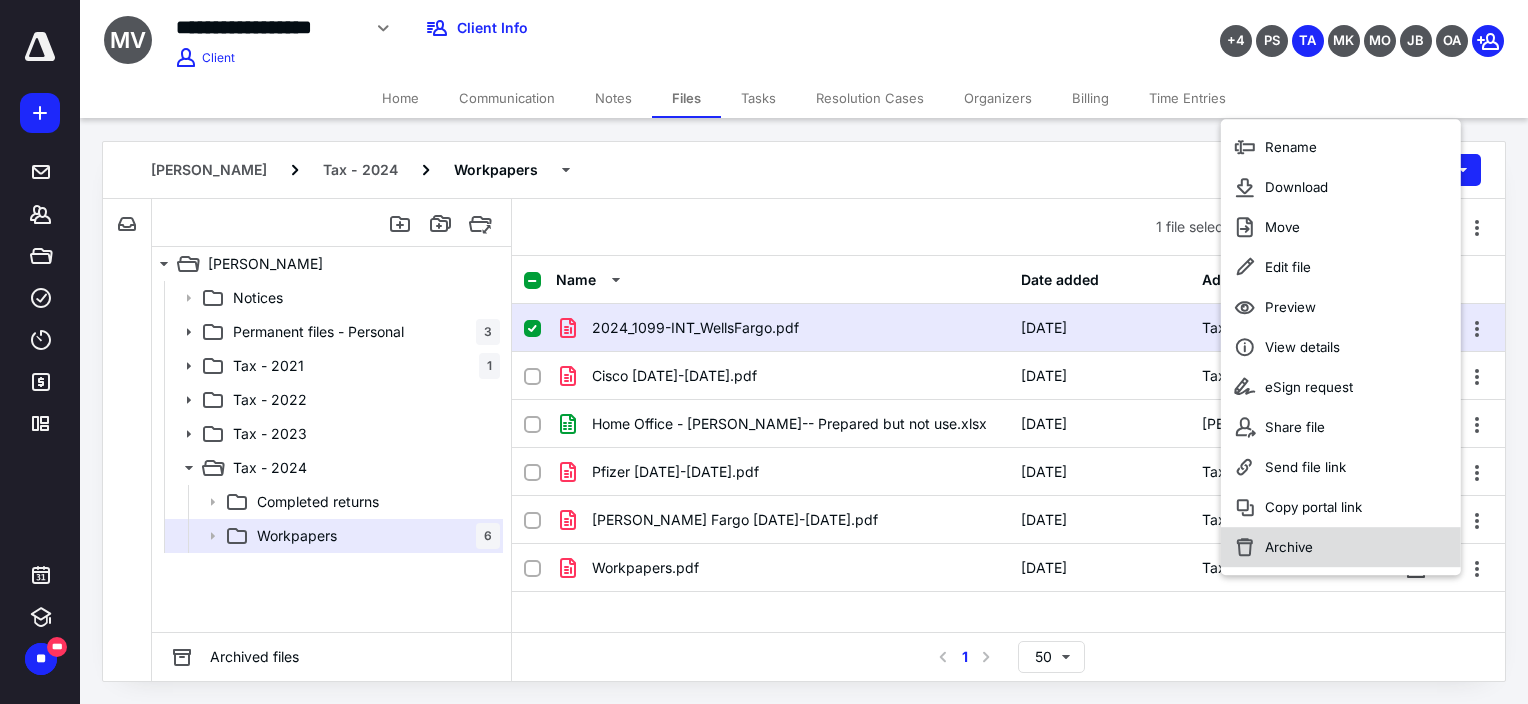 click on "Archive" at bounding box center (1341, 547) 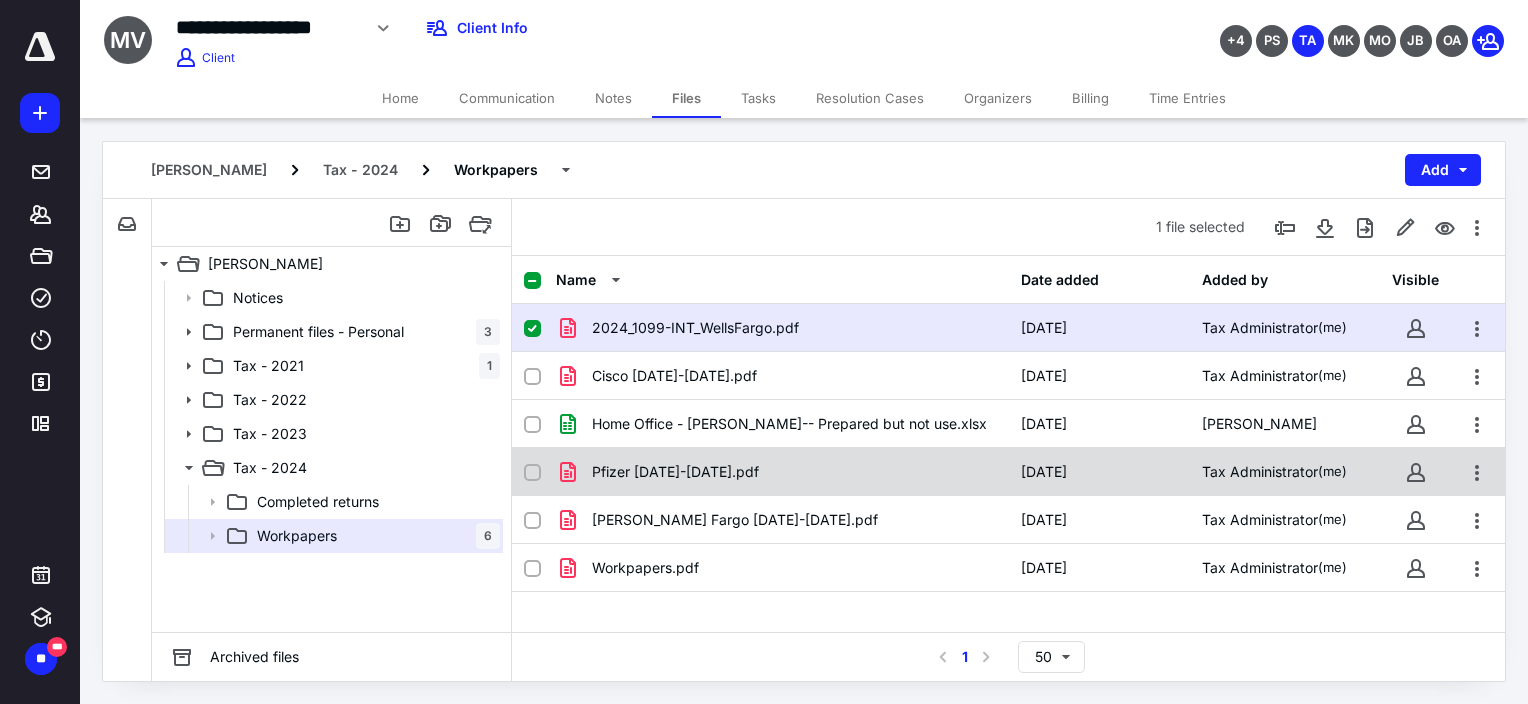 checkbox on "false" 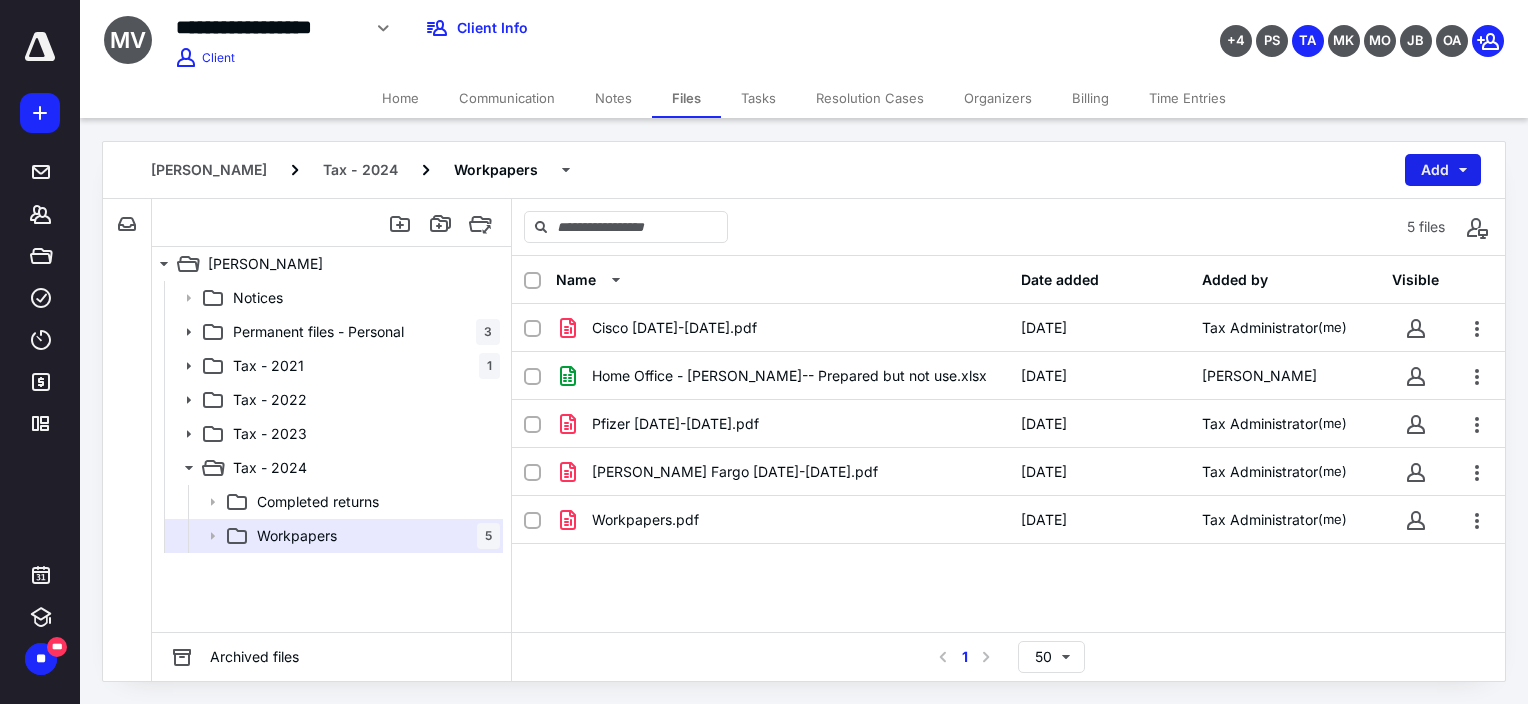 click on "Add" at bounding box center [1443, 170] 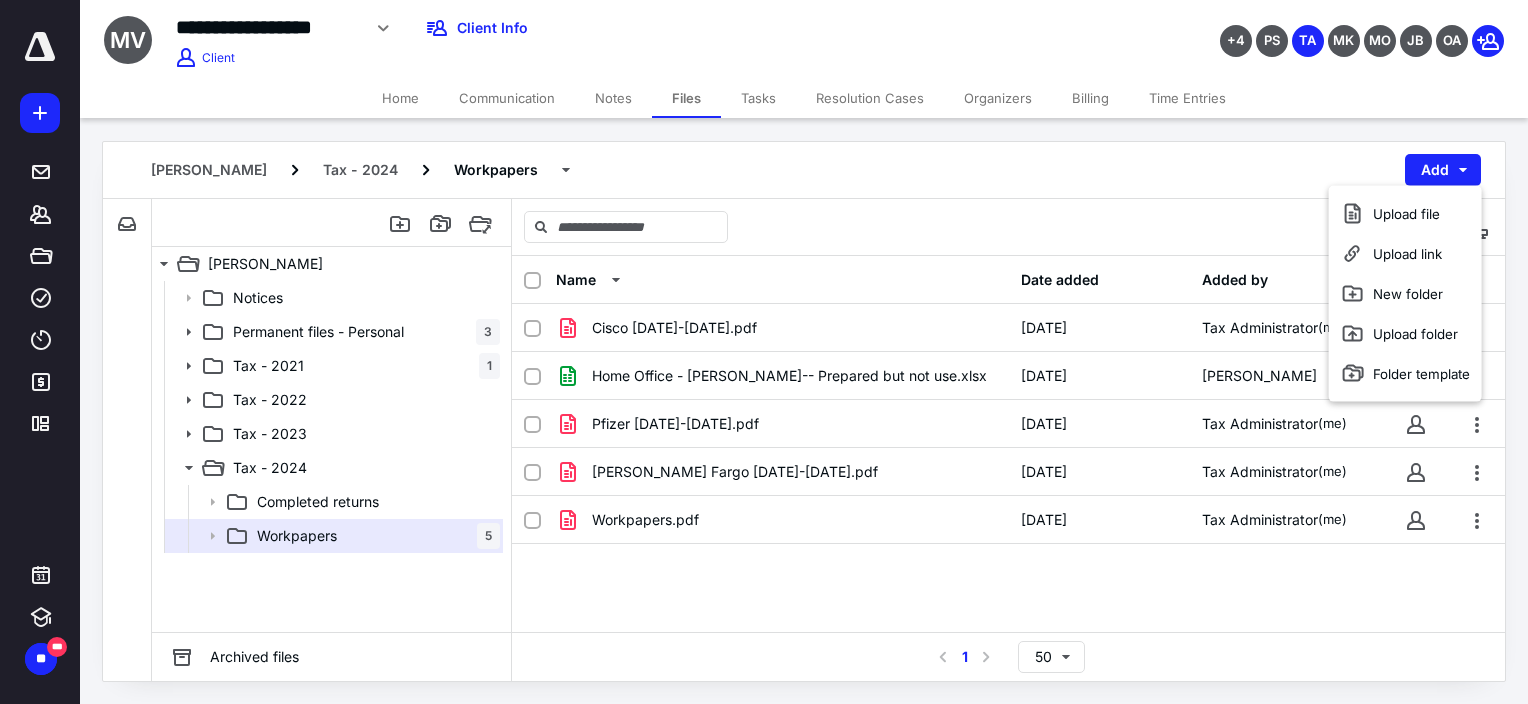 click on "Upload file Upload link New folder Upload folder Folder template" at bounding box center (1405, 294) 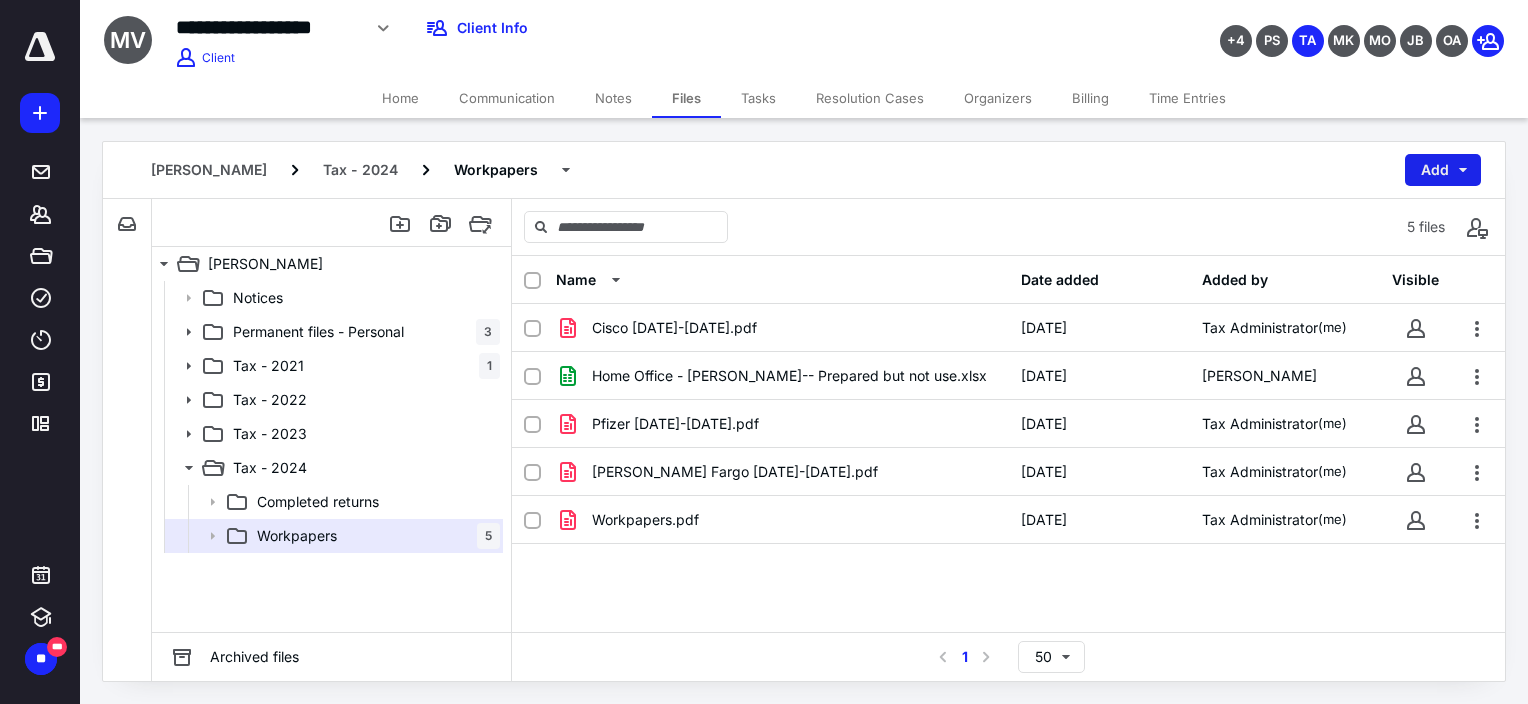 click on "Add" at bounding box center (1443, 170) 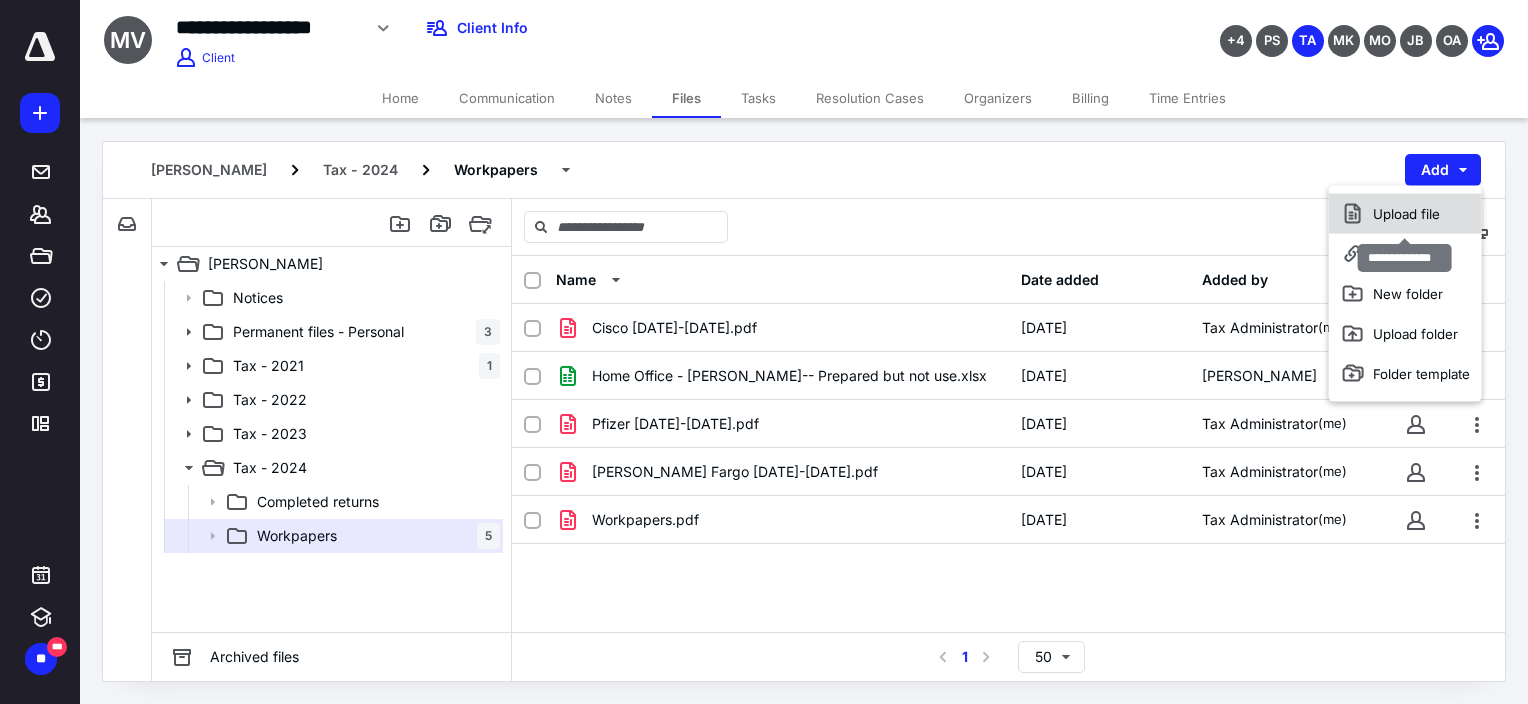 click on "Upload file" at bounding box center (1405, 214) 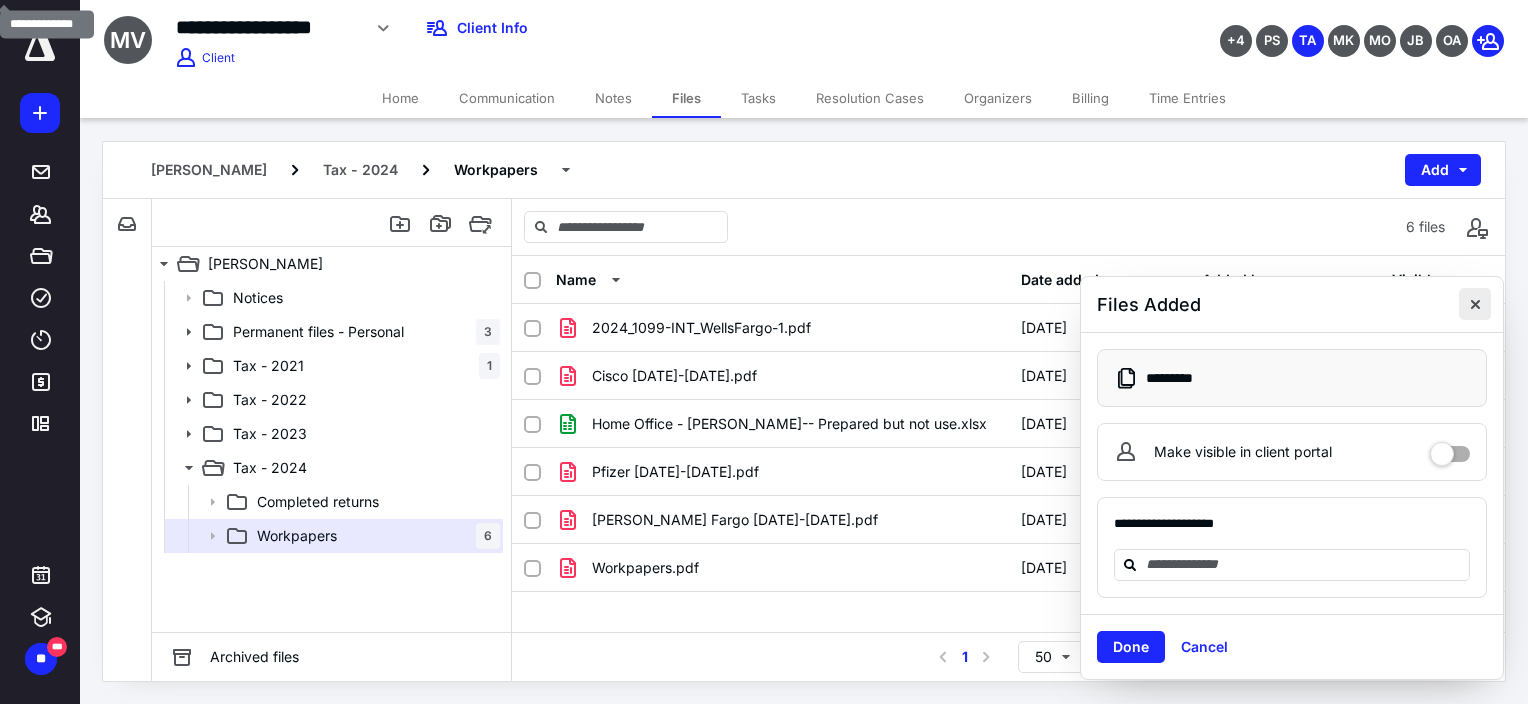 click at bounding box center (1475, 304) 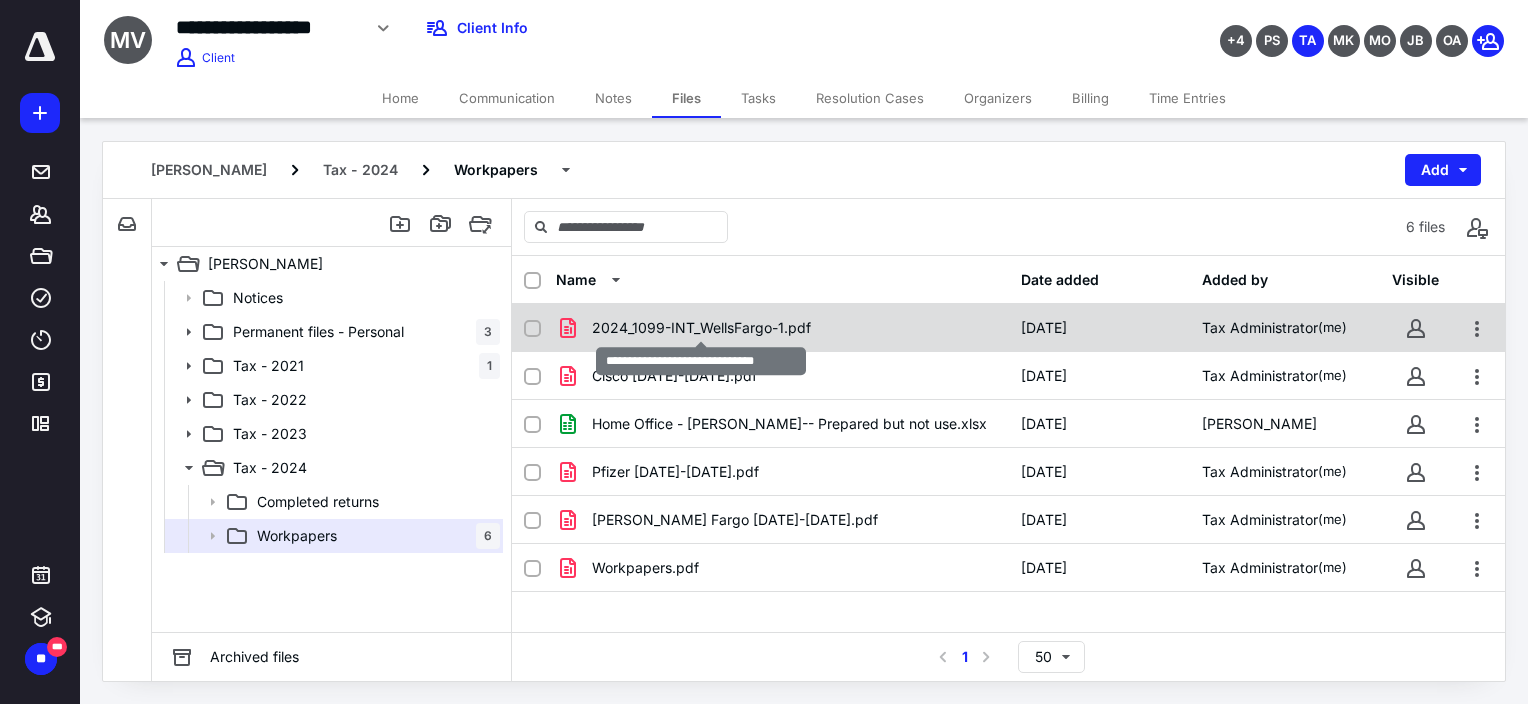 click on "2024_1099-INT_WellsFargo-1.pdf" at bounding box center [701, 328] 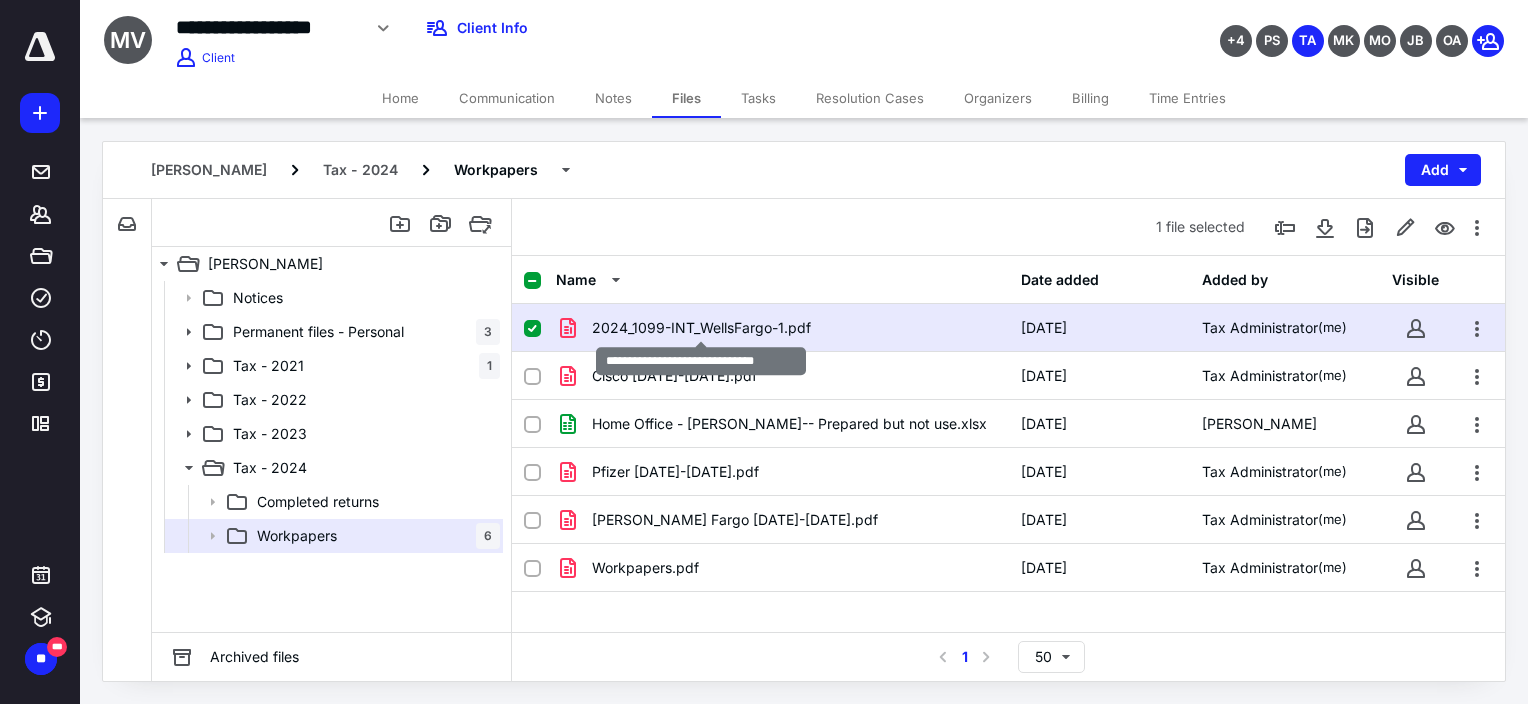 click on "2024_1099-INT_WellsFargo-1.pdf" at bounding box center (701, 328) 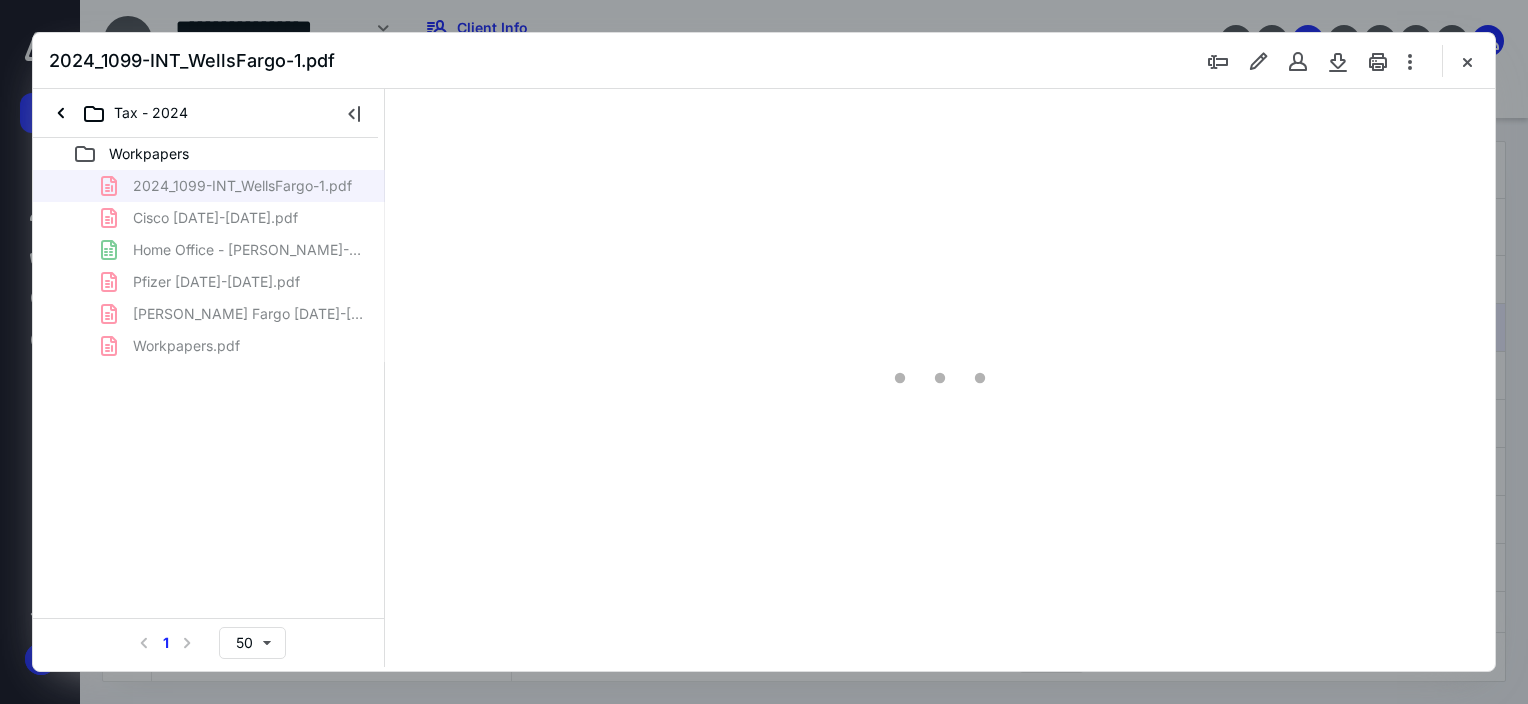 scroll, scrollTop: 0, scrollLeft: 0, axis: both 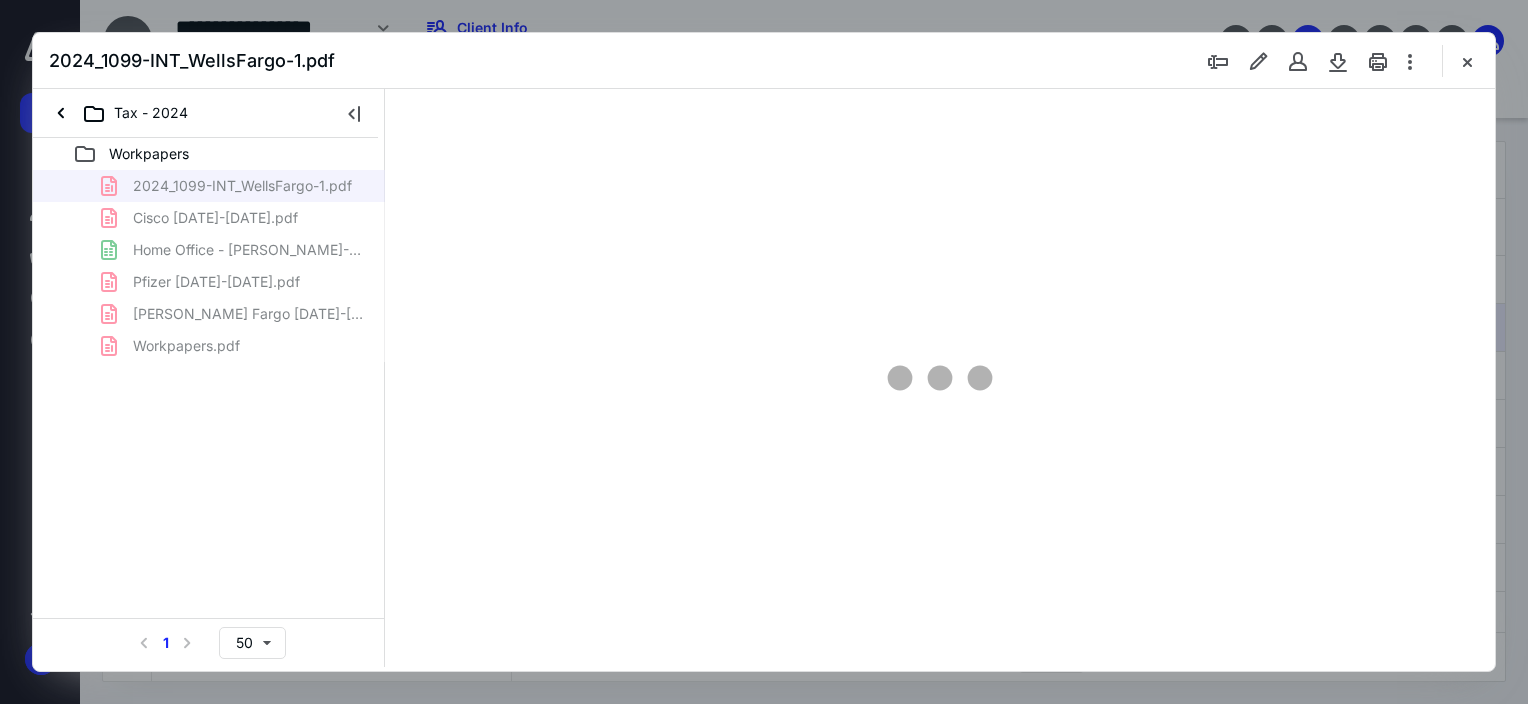 type on "63" 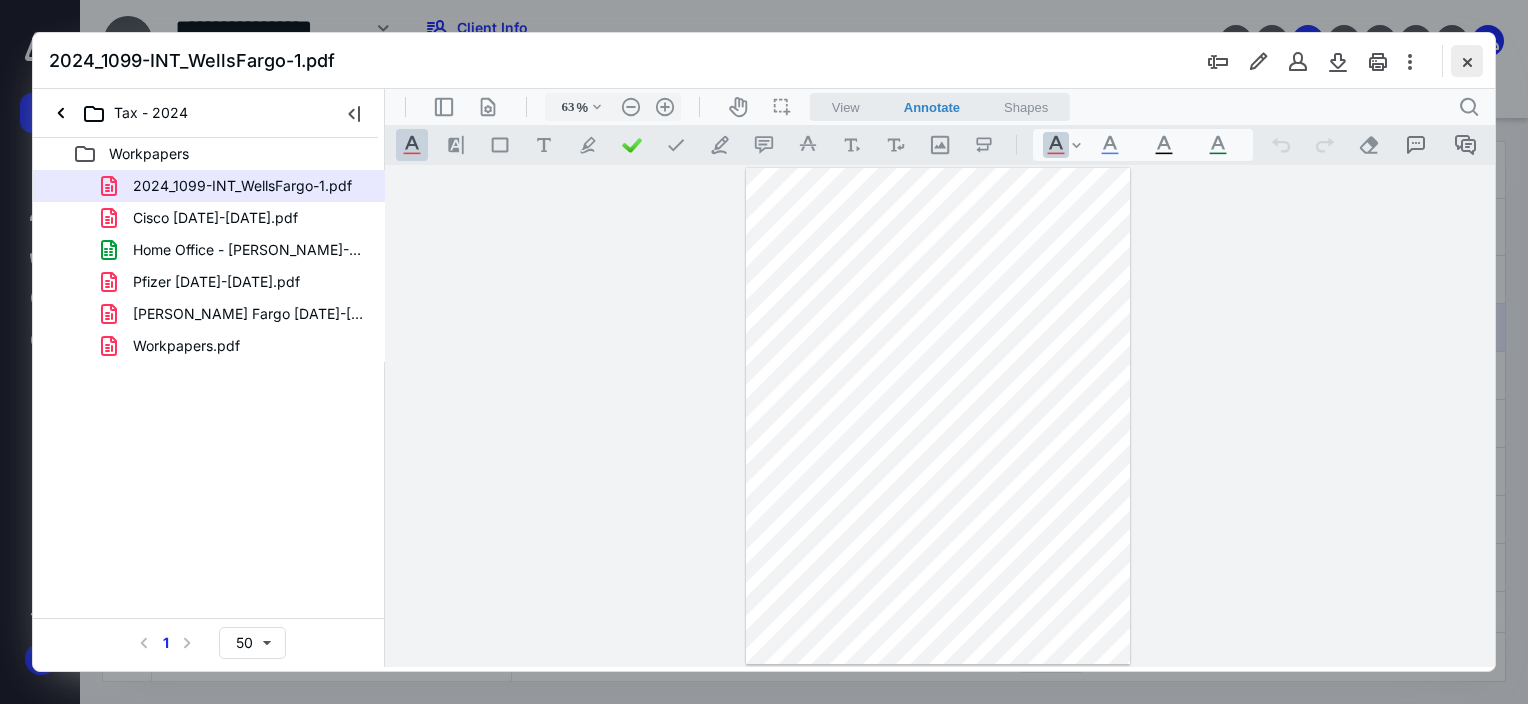 click at bounding box center [1467, 61] 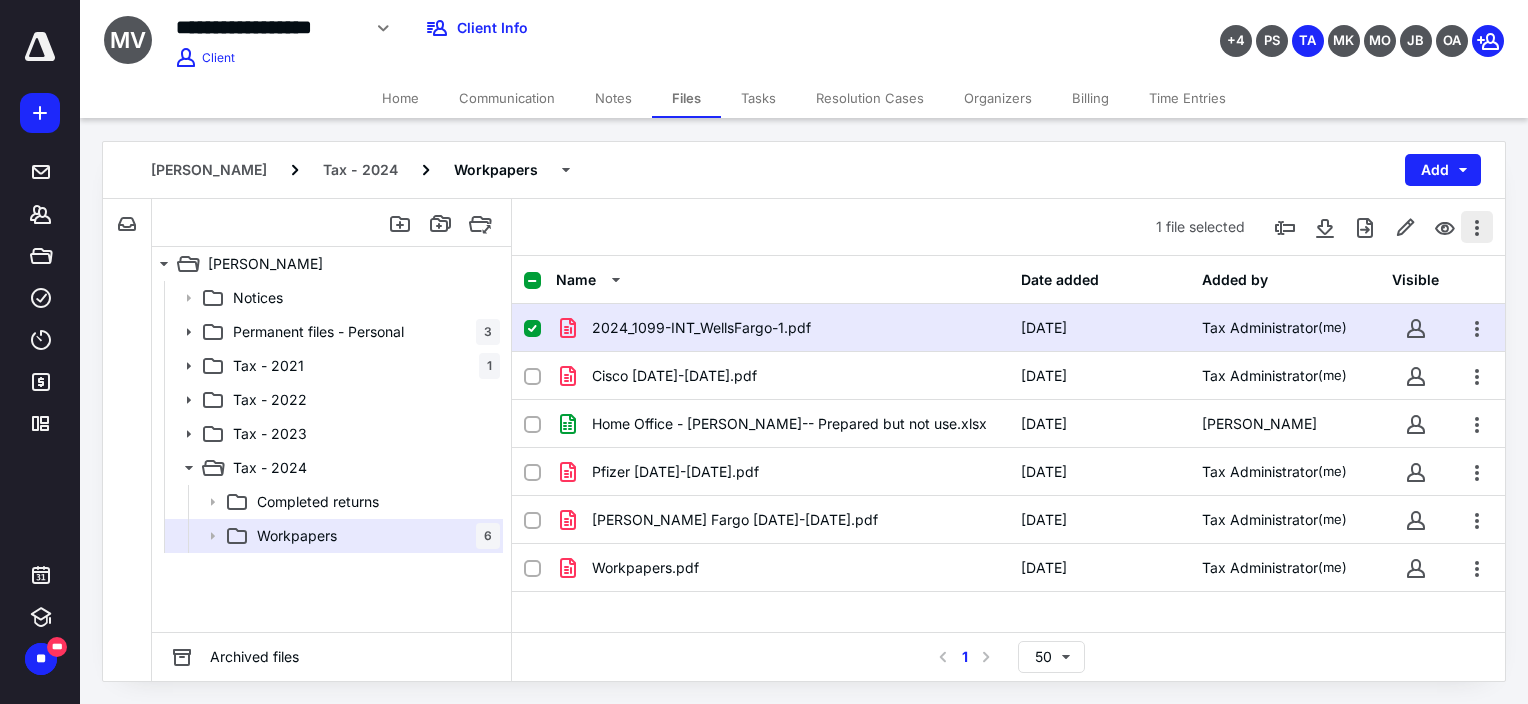 click at bounding box center [1477, 227] 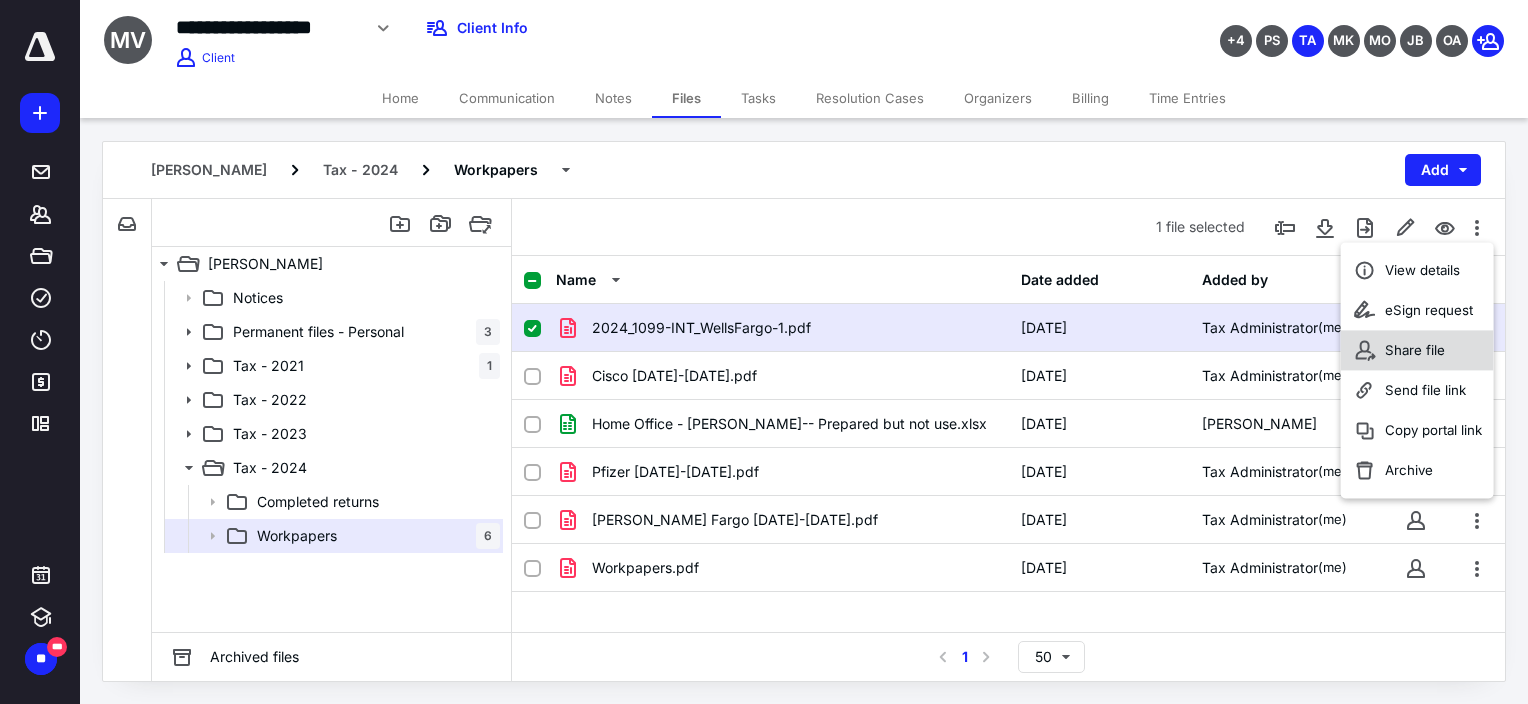 click on "Share file" at bounding box center [1417, 350] 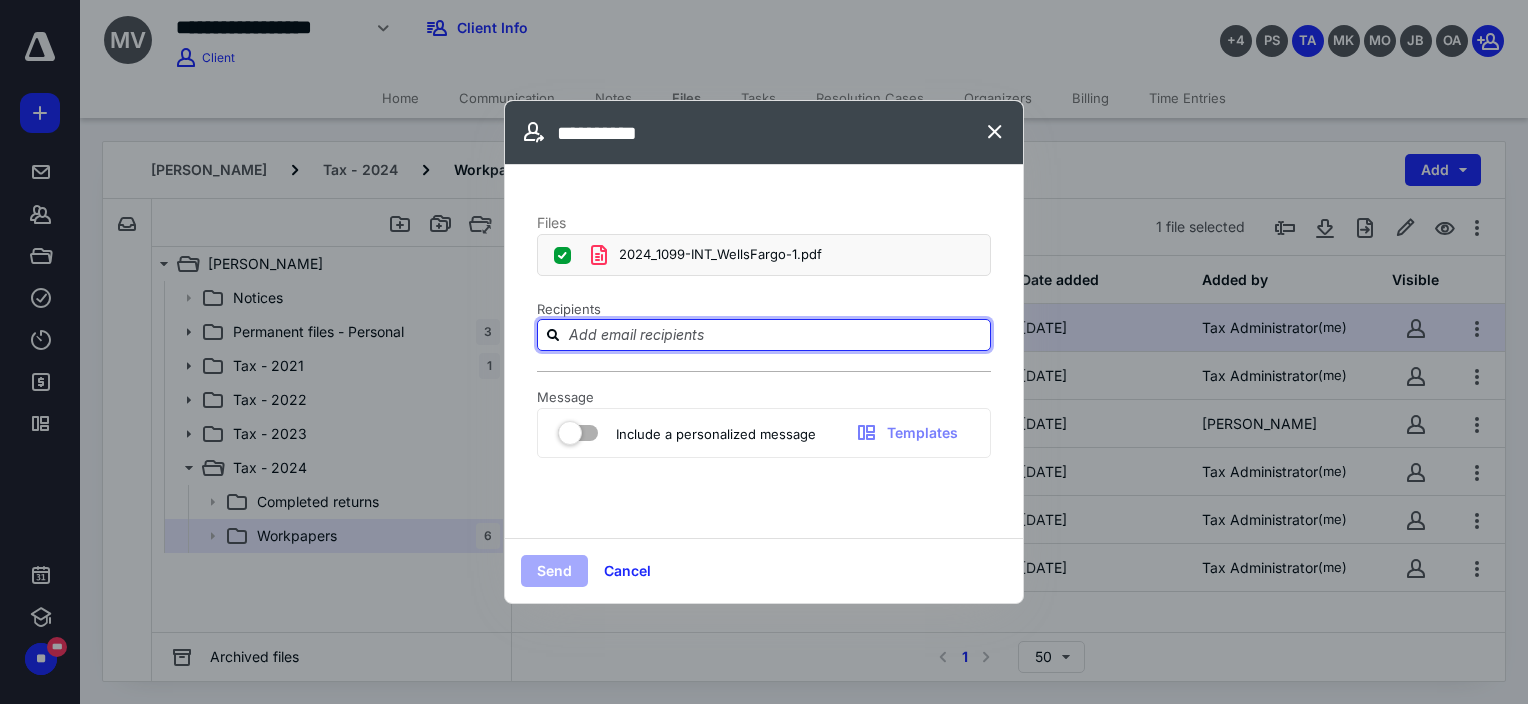 click at bounding box center [776, 334] 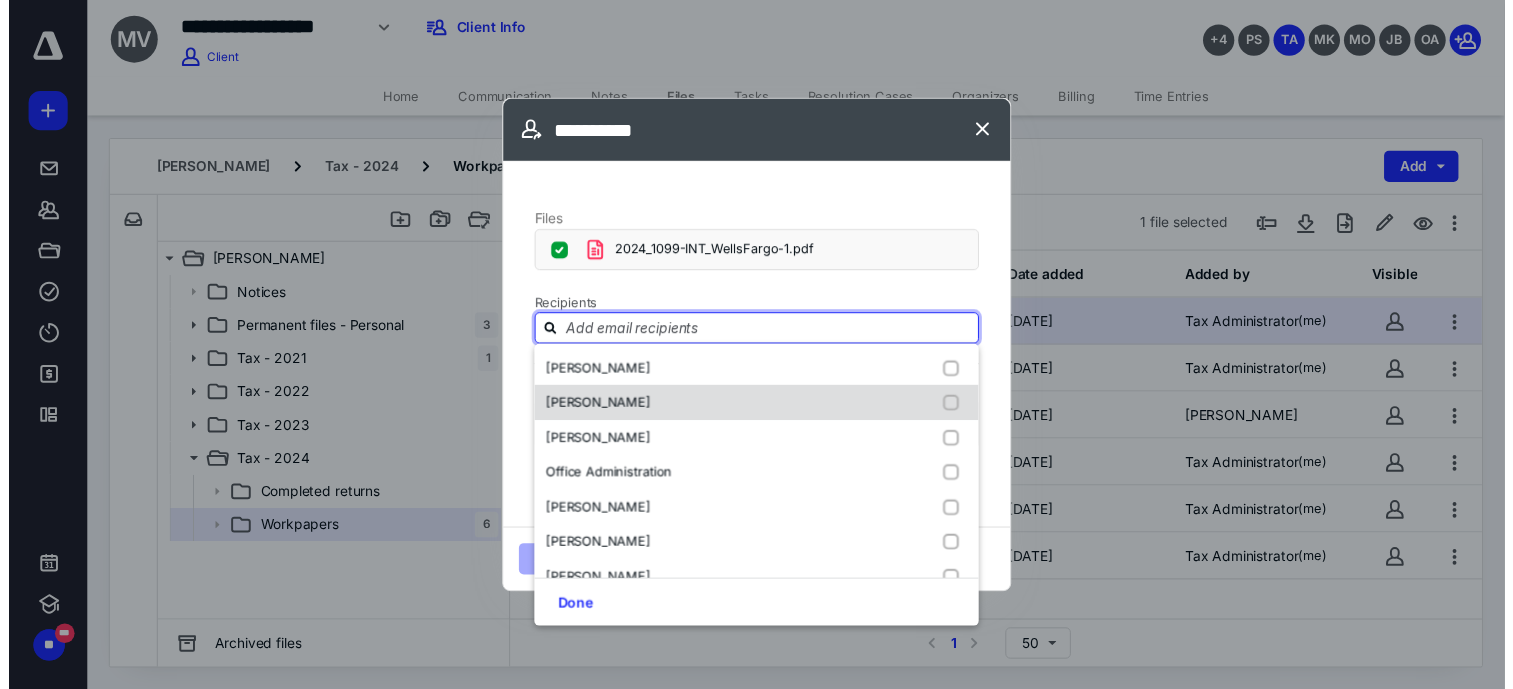 scroll, scrollTop: 132, scrollLeft: 0, axis: vertical 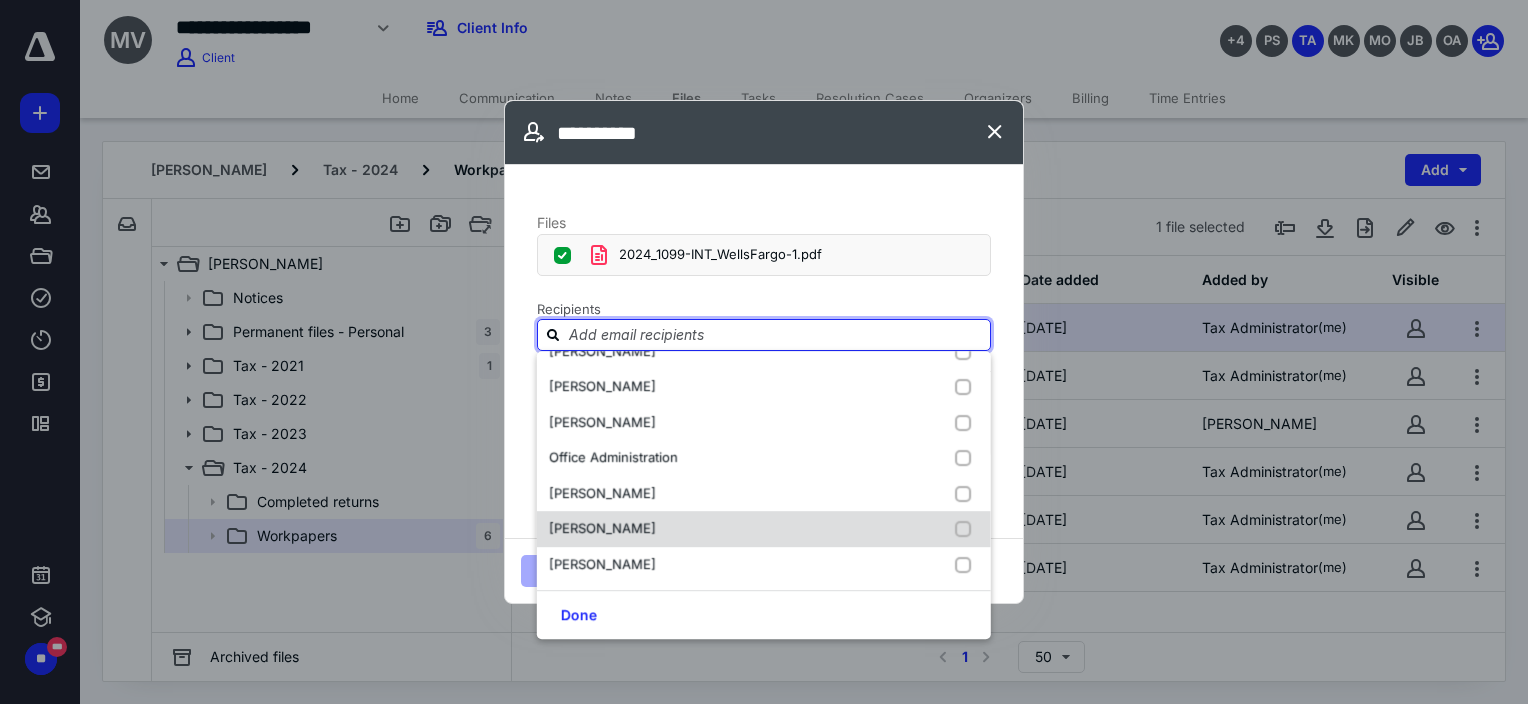 click on "[PERSON_NAME]" at bounding box center [764, 529] 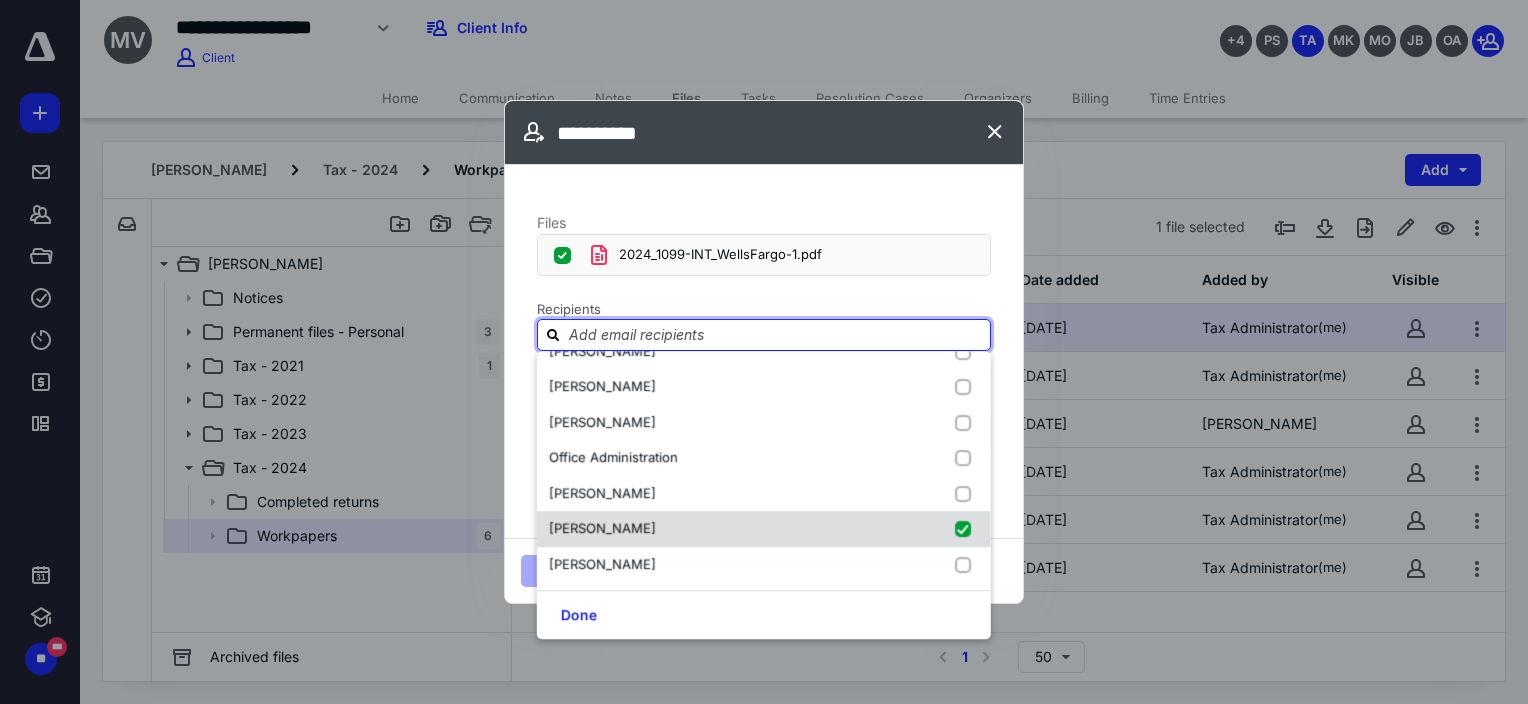 checkbox on "true" 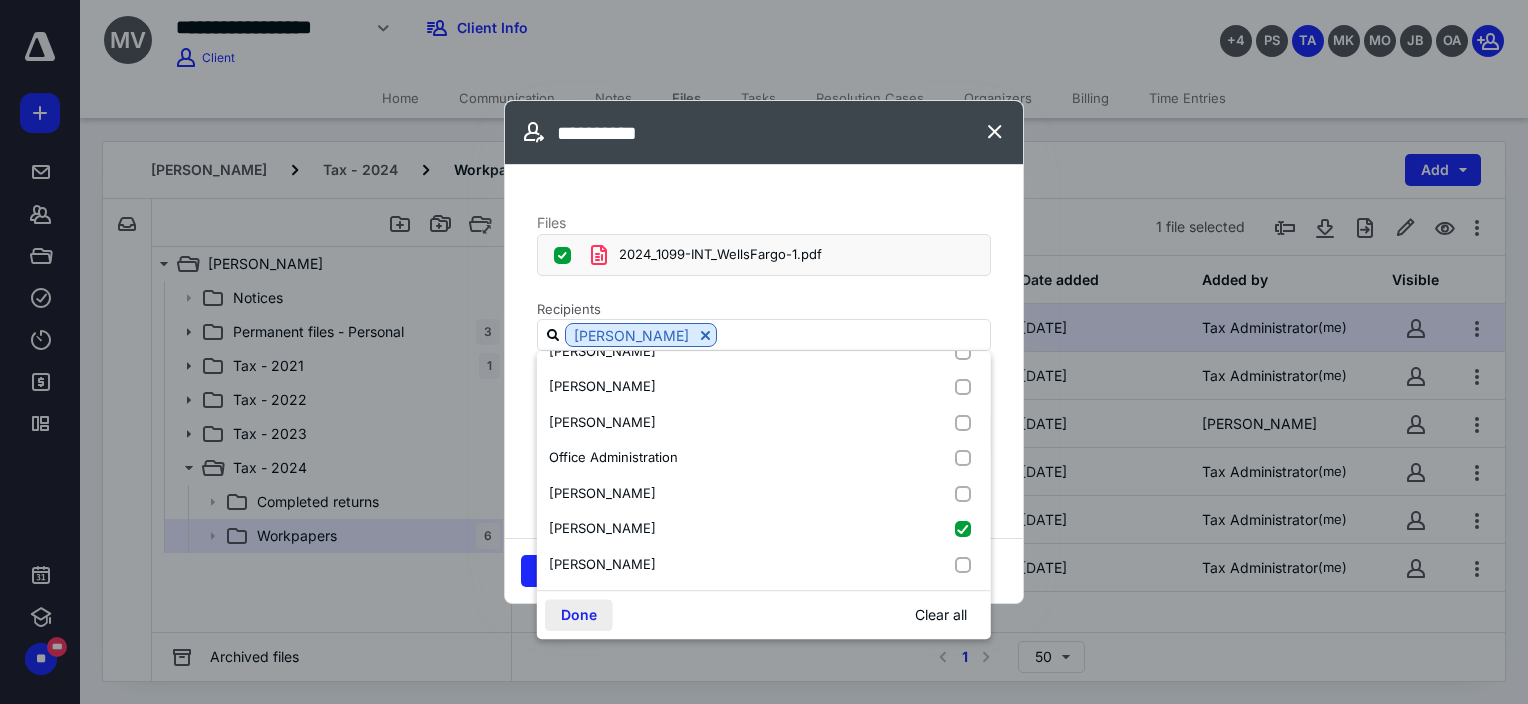 click on "Done" at bounding box center (579, 615) 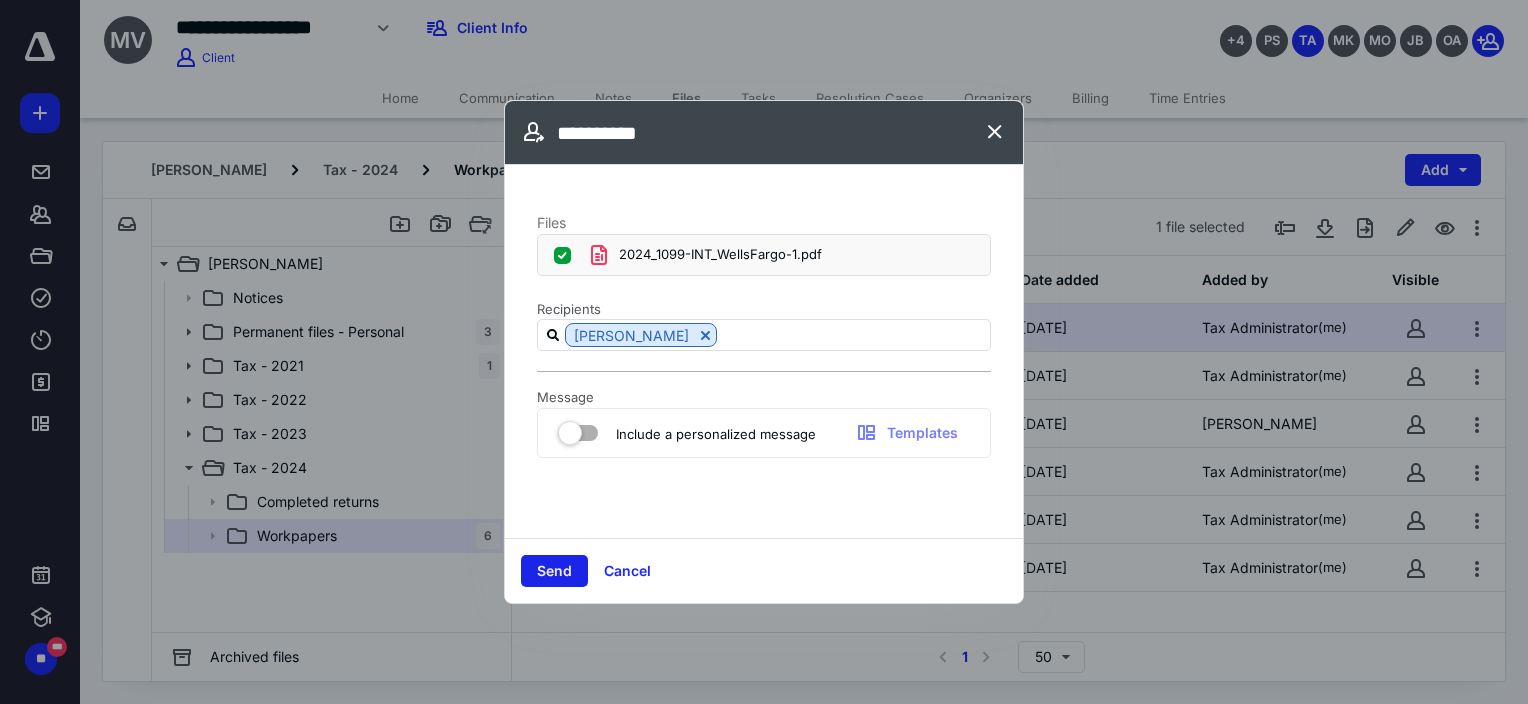 click on "Send" at bounding box center [554, 571] 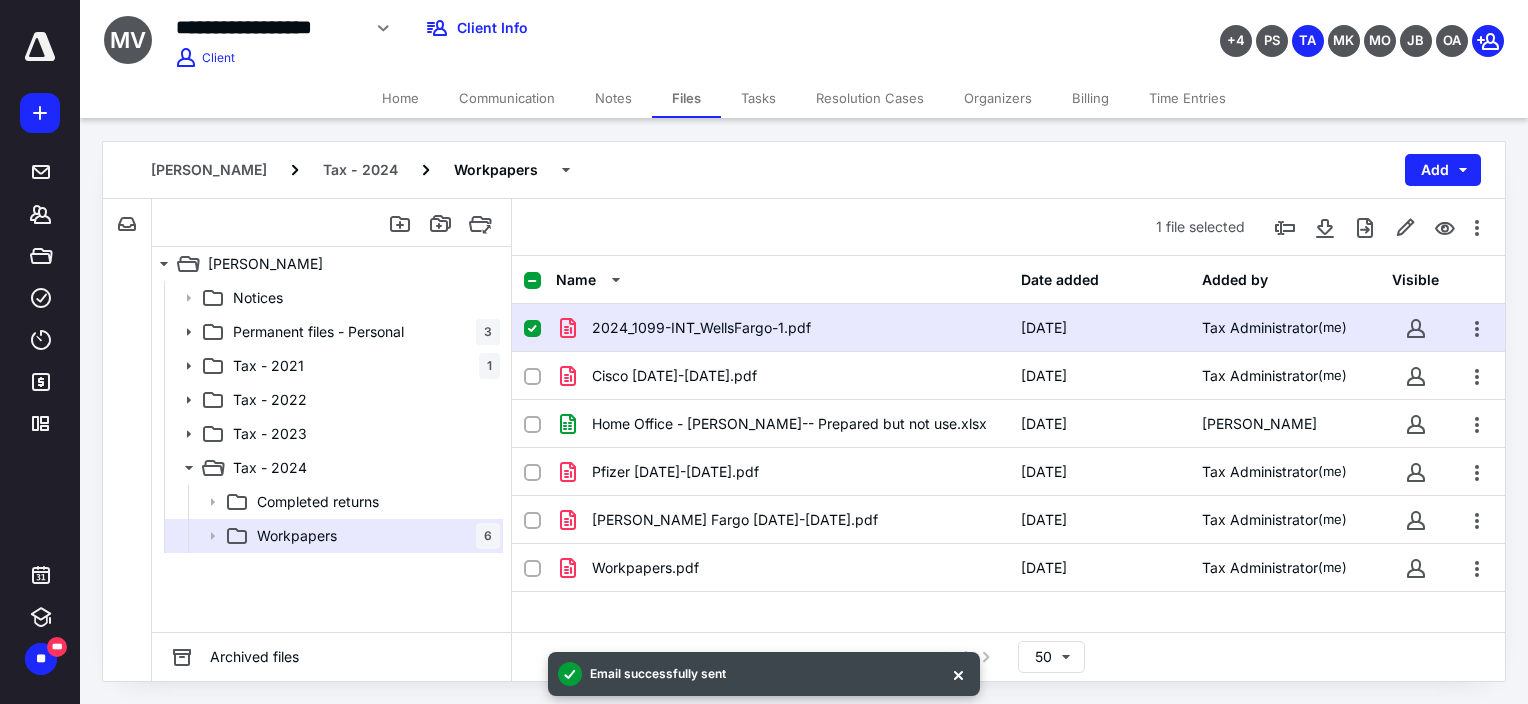 click on "Tasks" at bounding box center (758, 98) 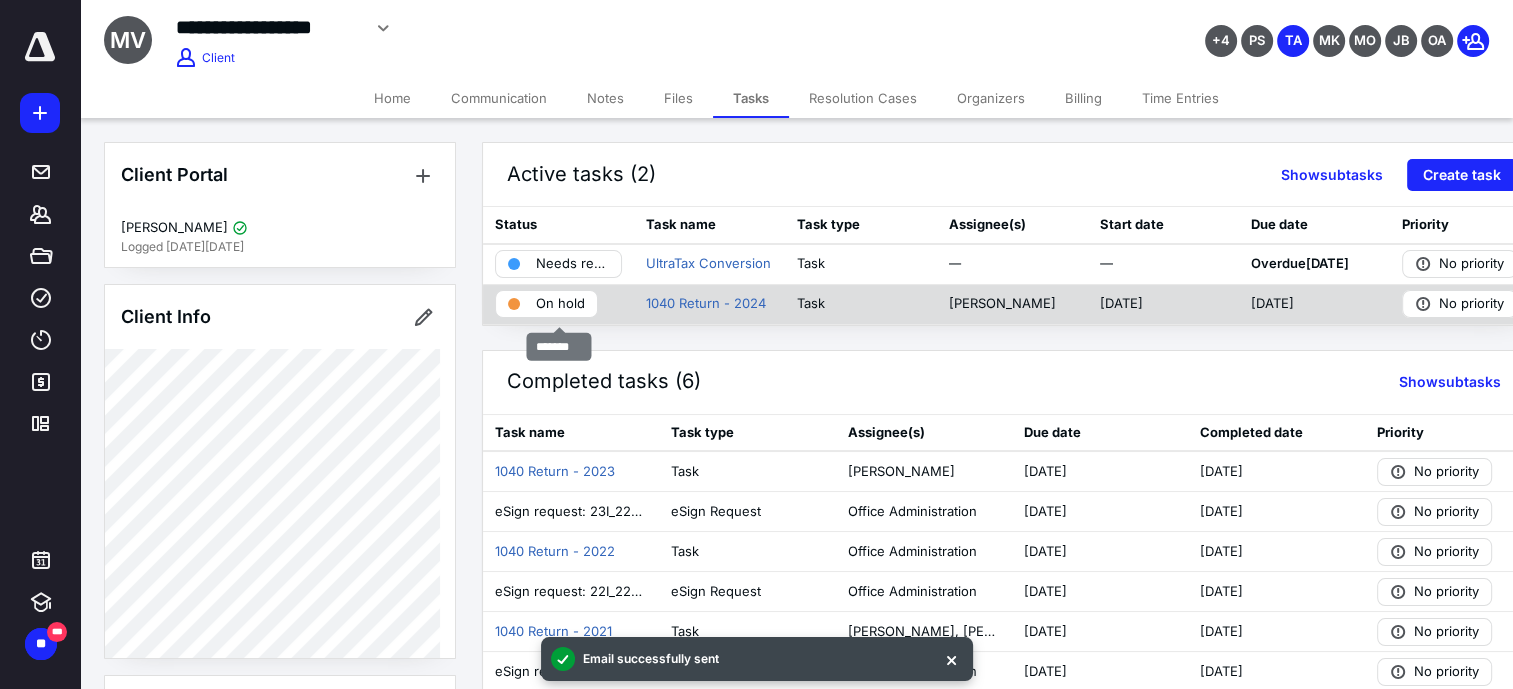 click on "On hold" at bounding box center [560, 304] 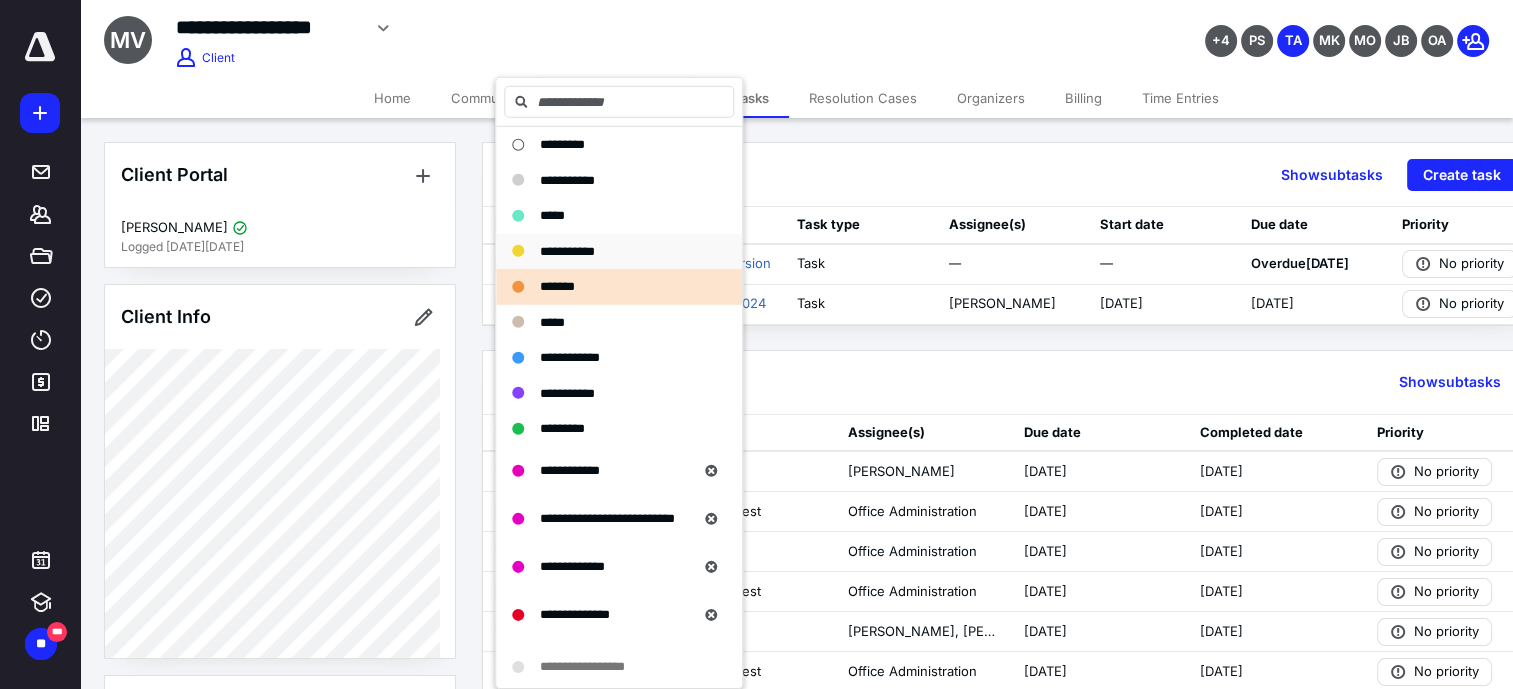 click on "**********" at bounding box center (567, 250) 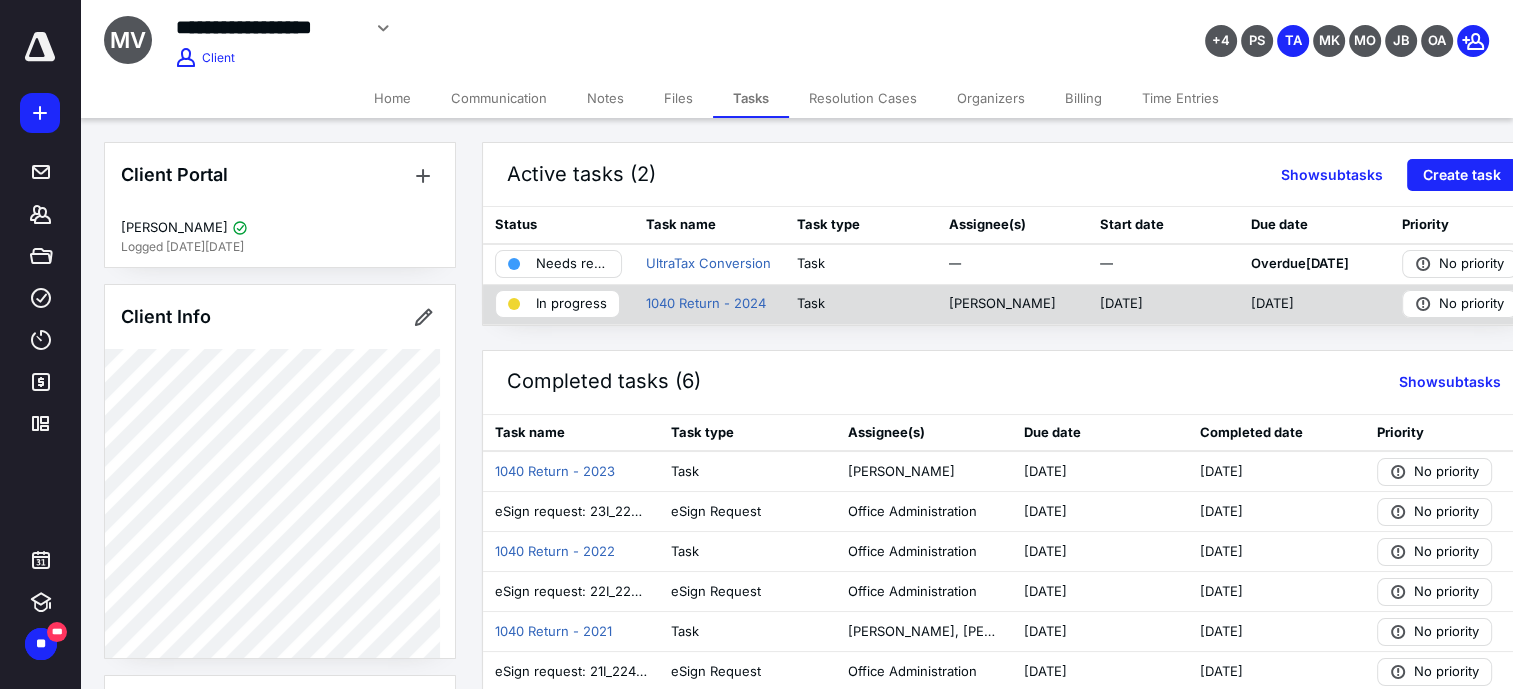 click on "[PERSON_NAME]" at bounding box center (1011, 304) 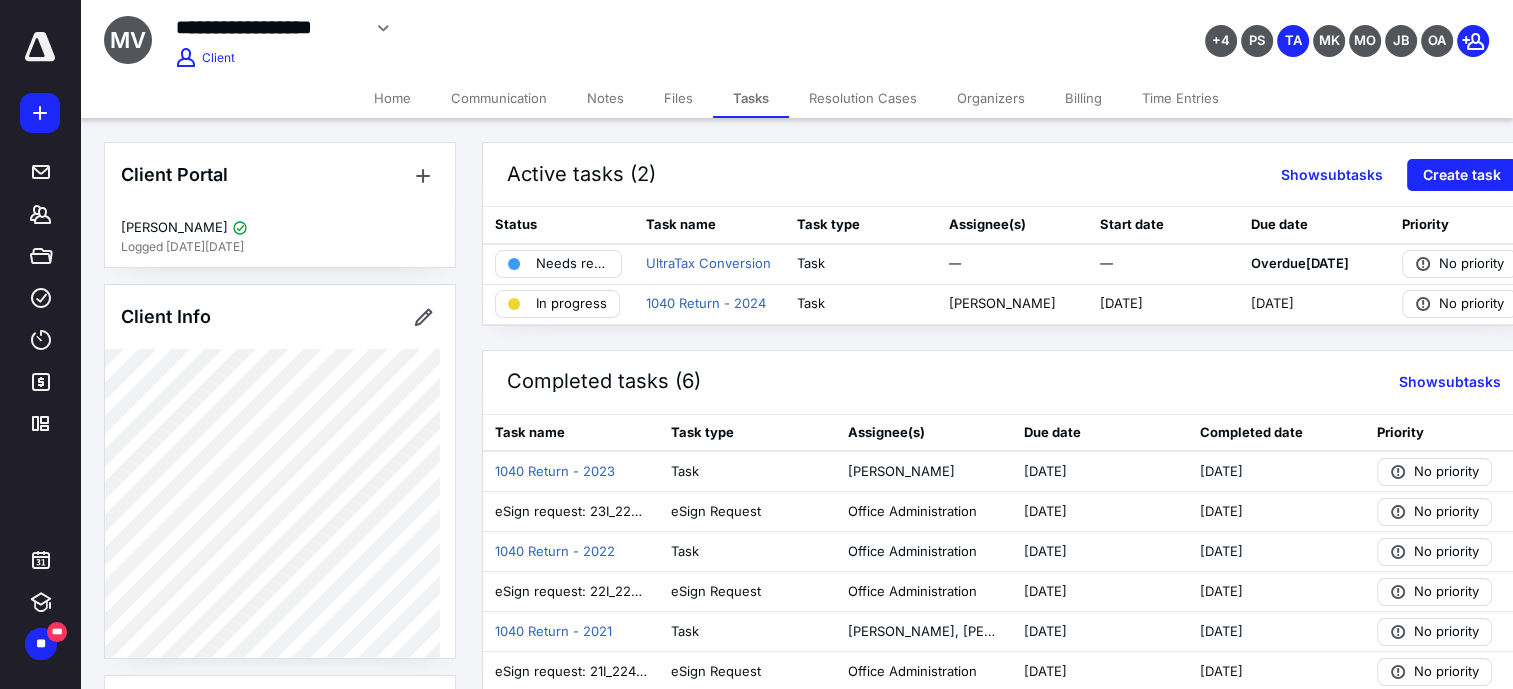 click on "Completed   tasks   (6) Show  subtasks" at bounding box center (1012, 383) 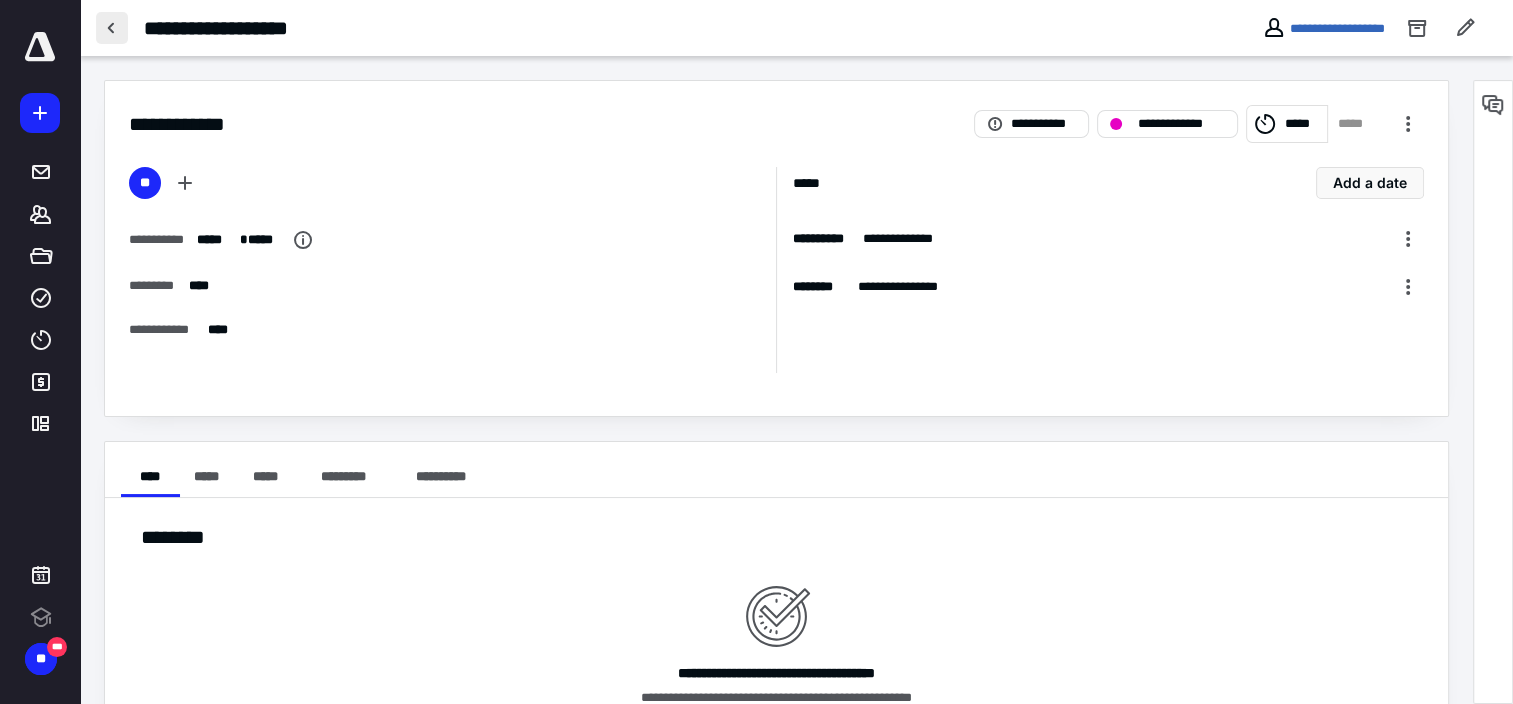 scroll, scrollTop: 0, scrollLeft: 0, axis: both 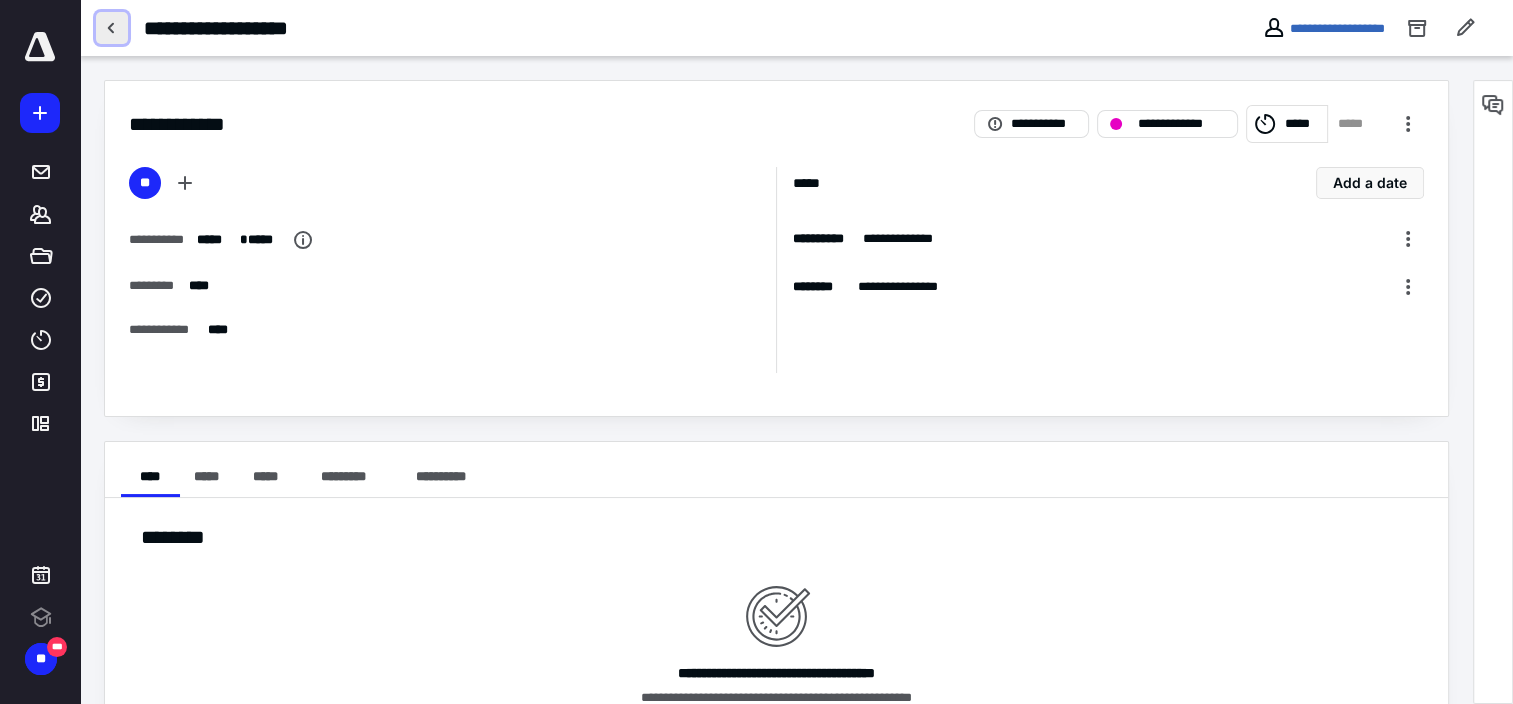 click at bounding box center (112, 28) 